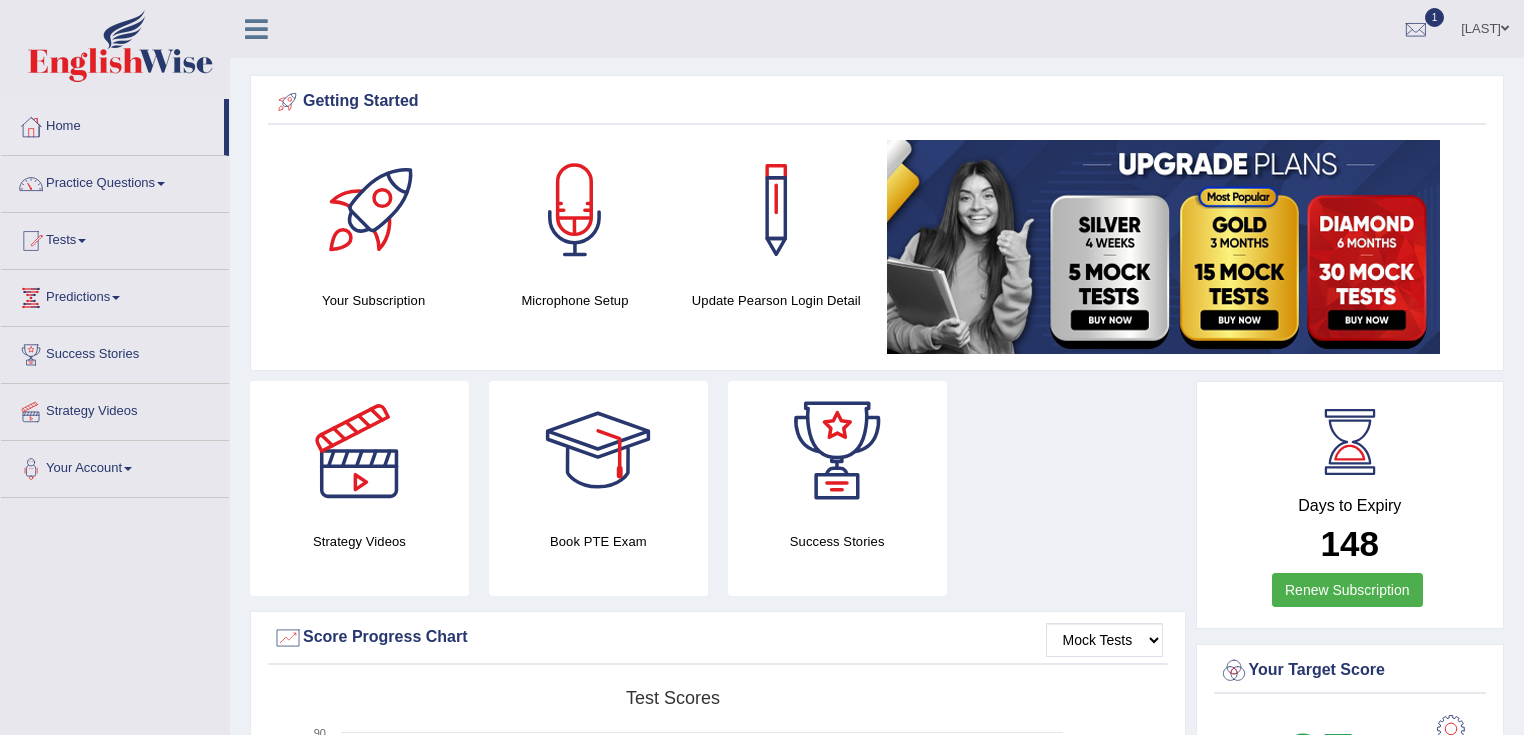 scroll, scrollTop: 80, scrollLeft: 0, axis: vertical 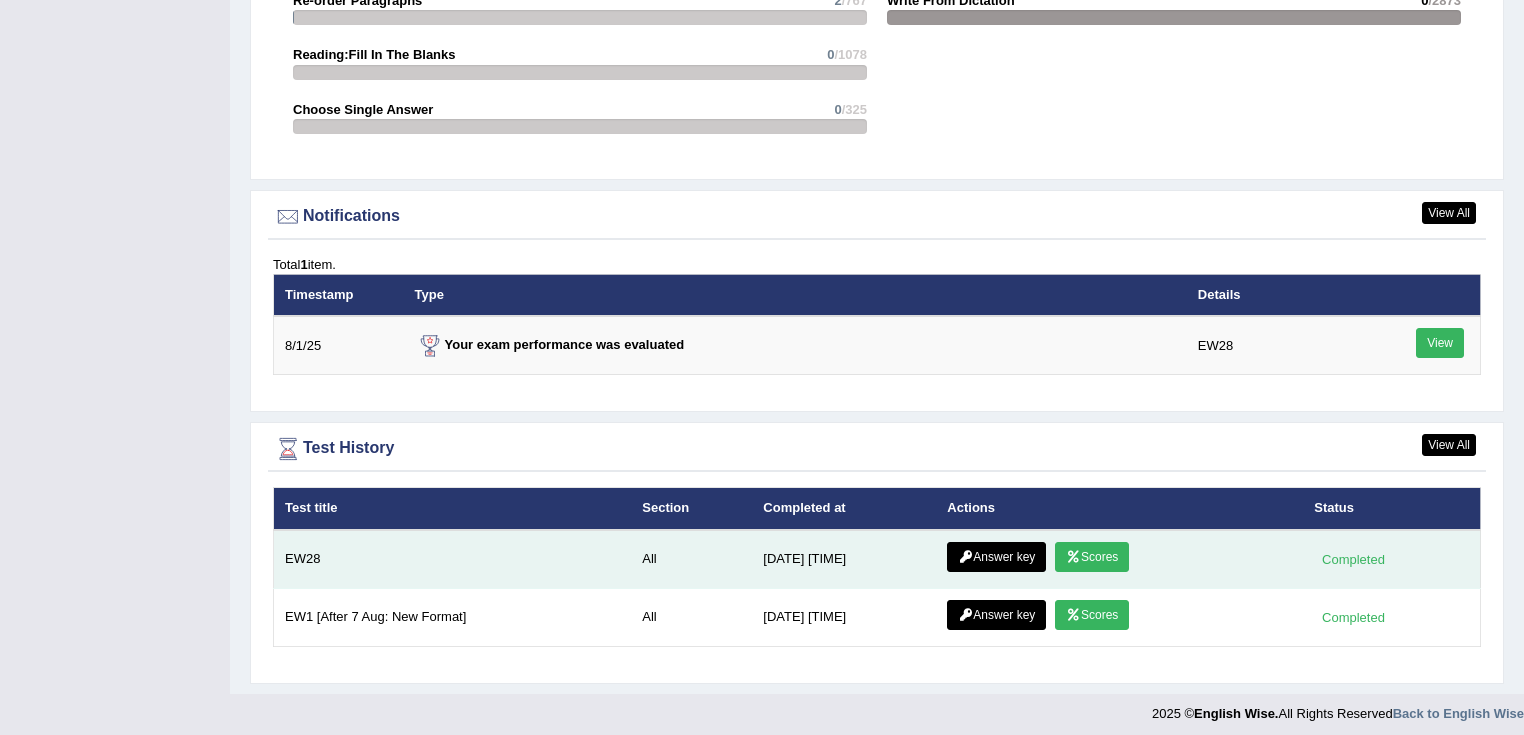 drag, startPoint x: 1078, startPoint y: 557, endPoint x: 1079, endPoint y: 574, distance: 17.029387 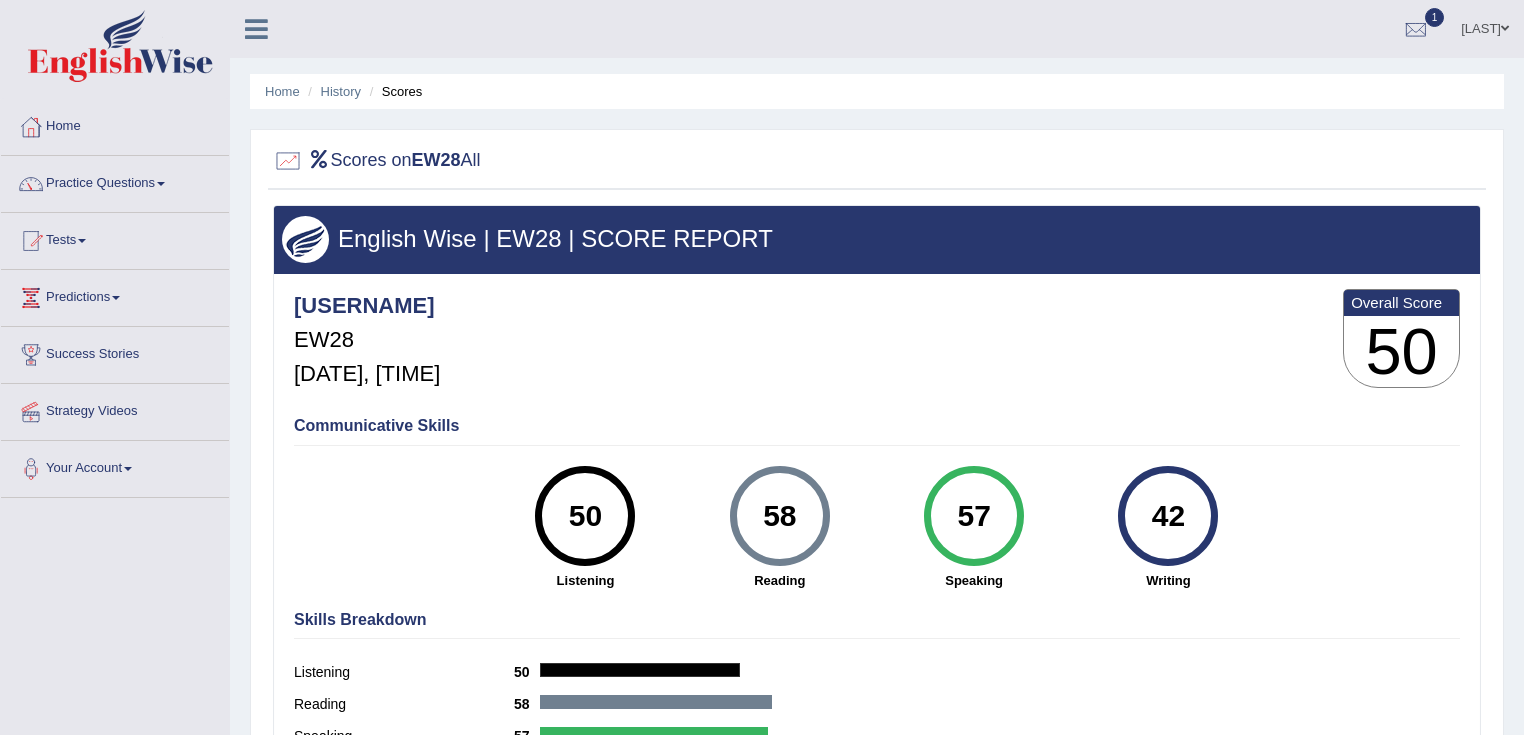scroll, scrollTop: 0, scrollLeft: 0, axis: both 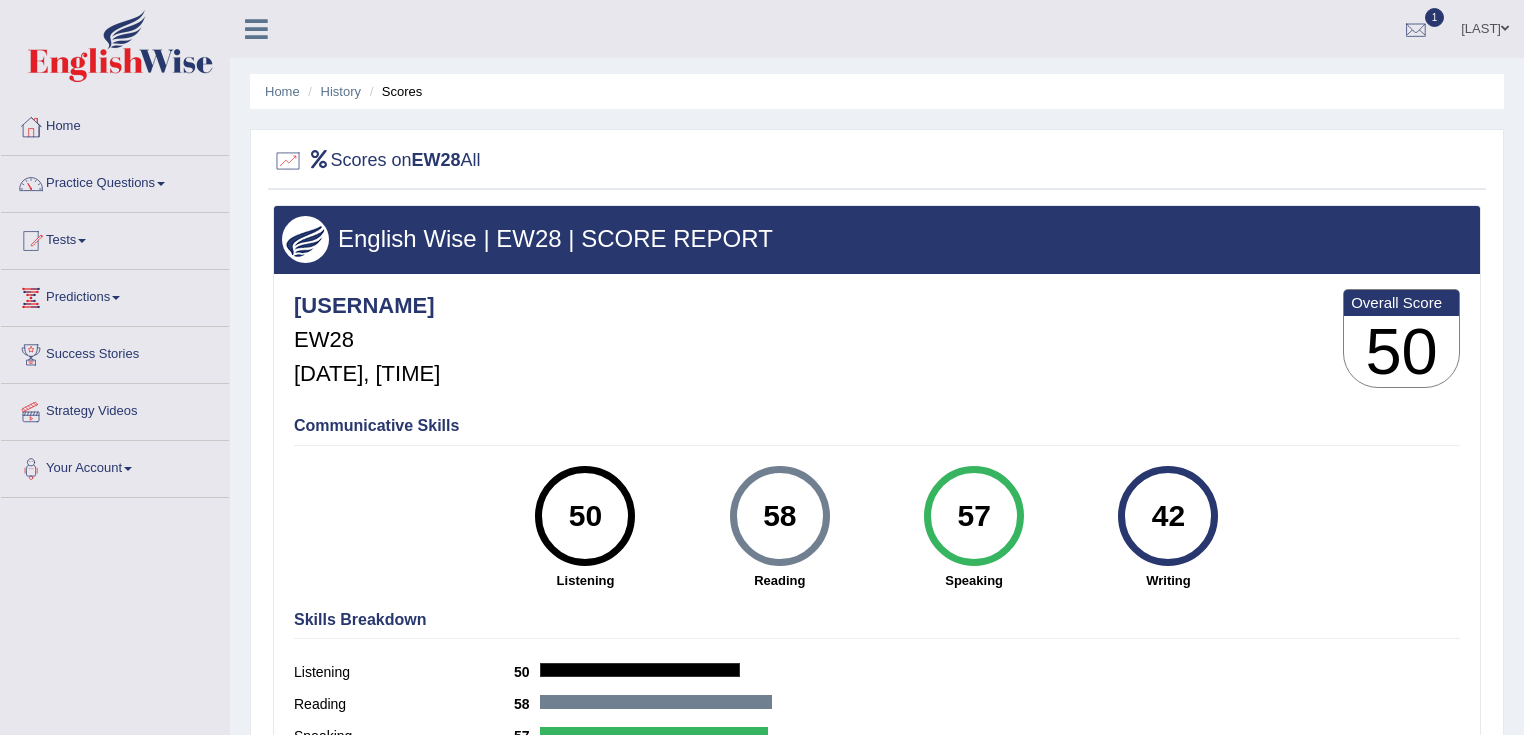 click at bounding box center (1416, 30) 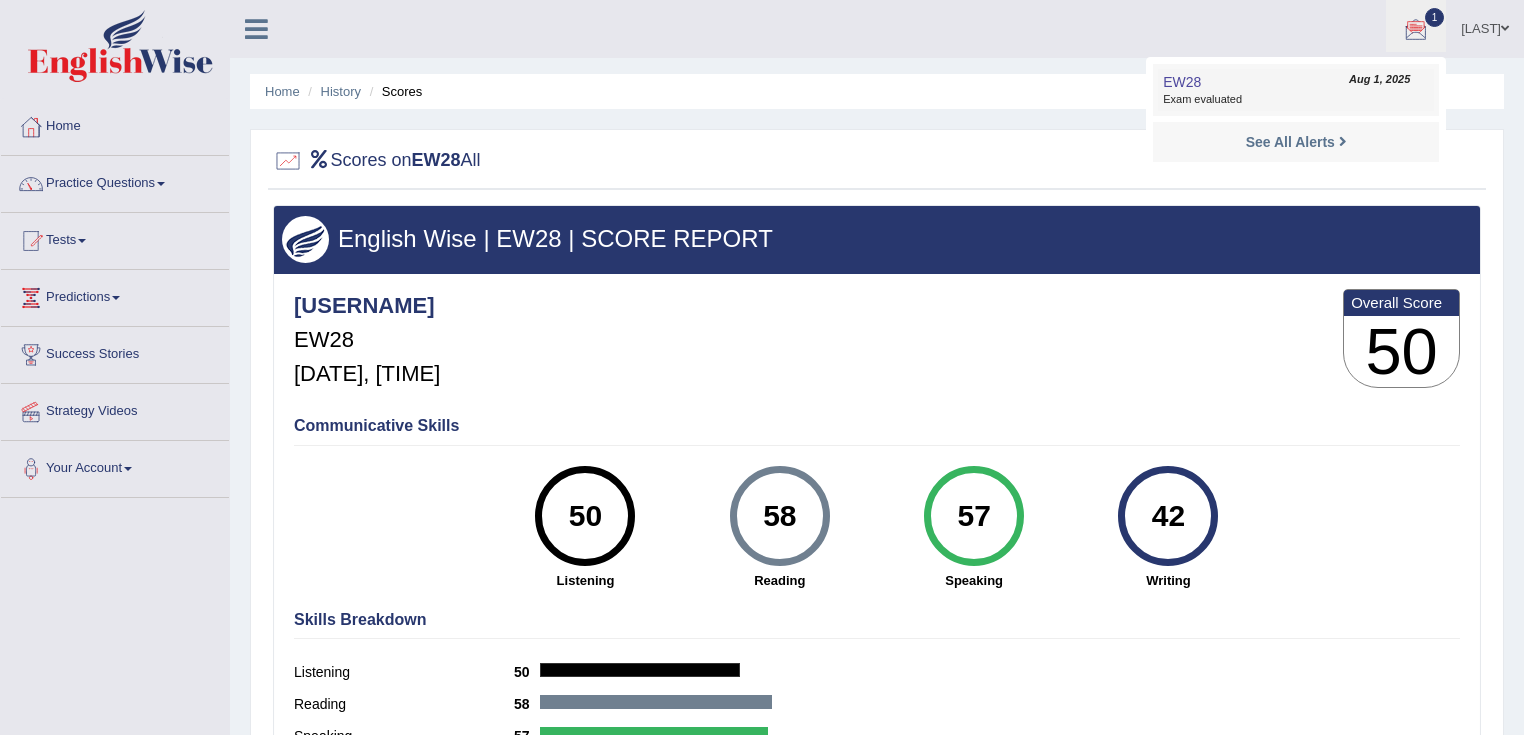 click on "Exam evaluated" at bounding box center [1296, 100] 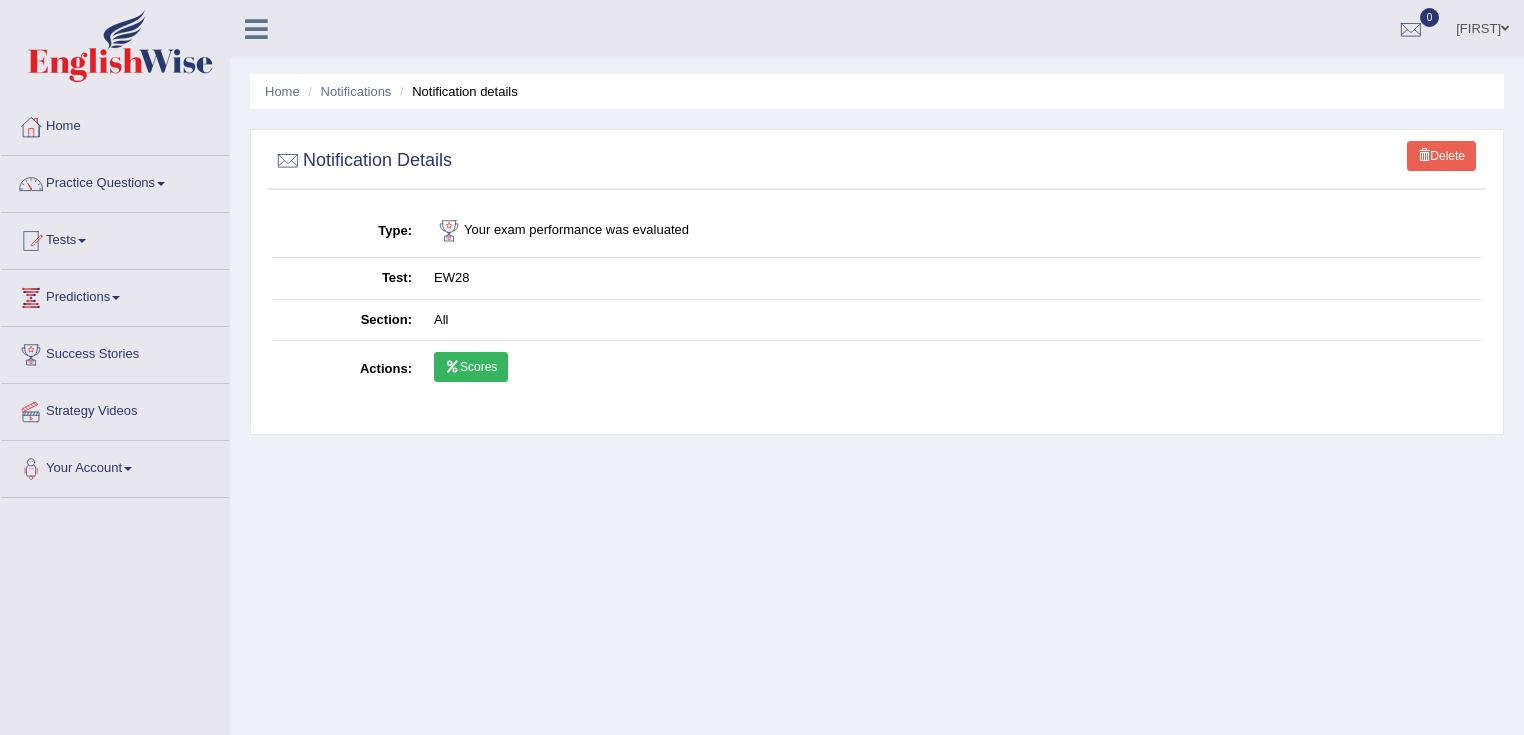 scroll, scrollTop: 0, scrollLeft: 0, axis: both 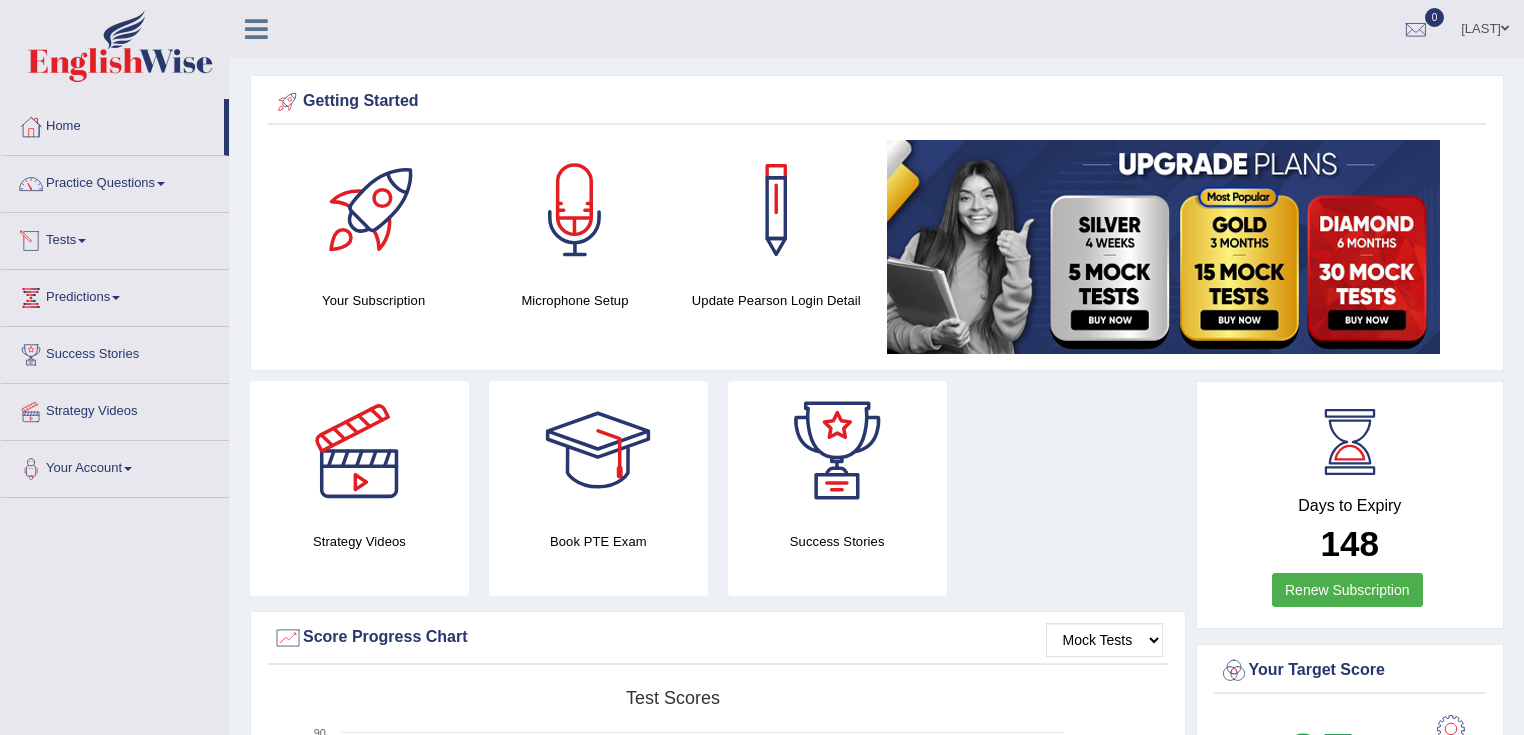 click on "Practice Questions" at bounding box center (115, 181) 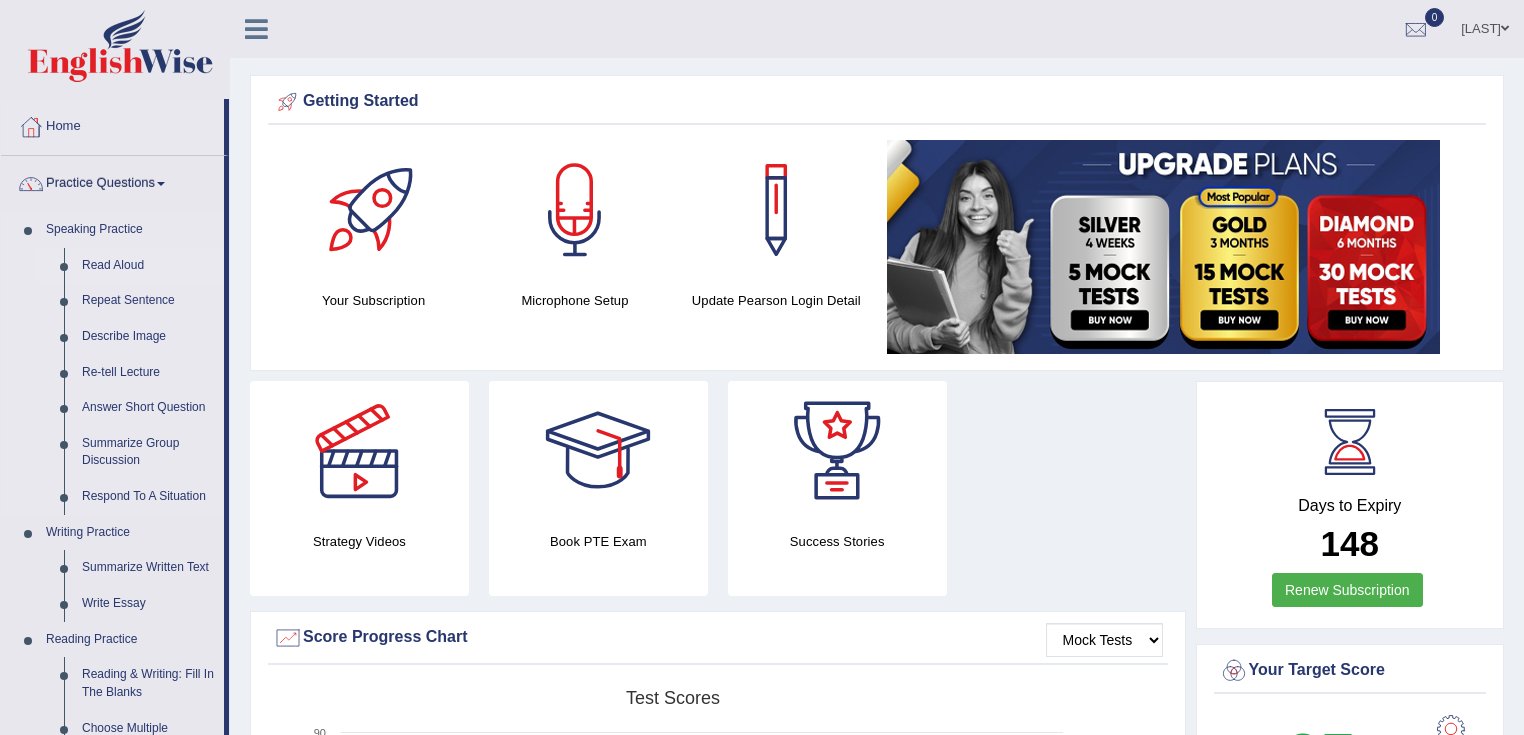 click on "Read Aloud" at bounding box center [148, 266] 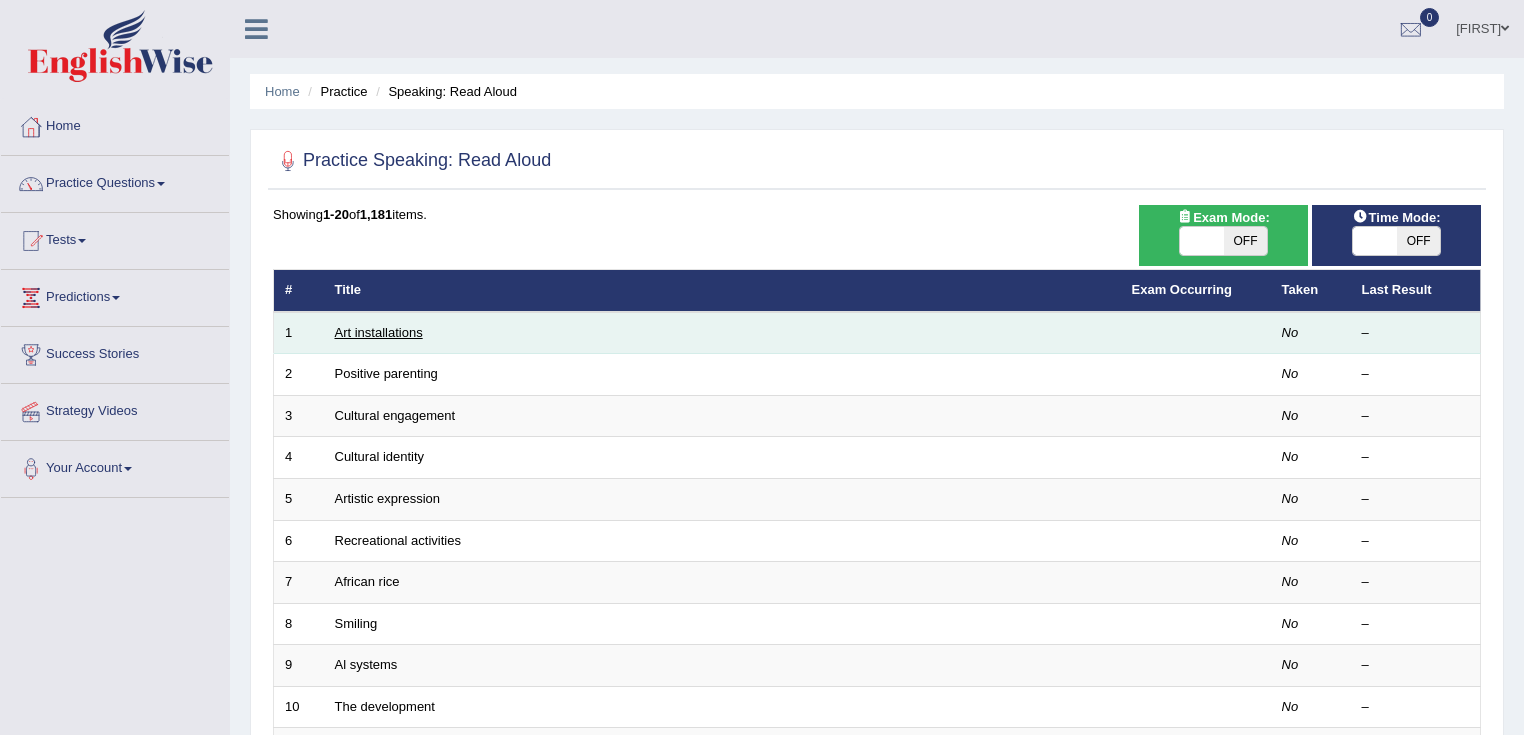 scroll, scrollTop: 0, scrollLeft: 0, axis: both 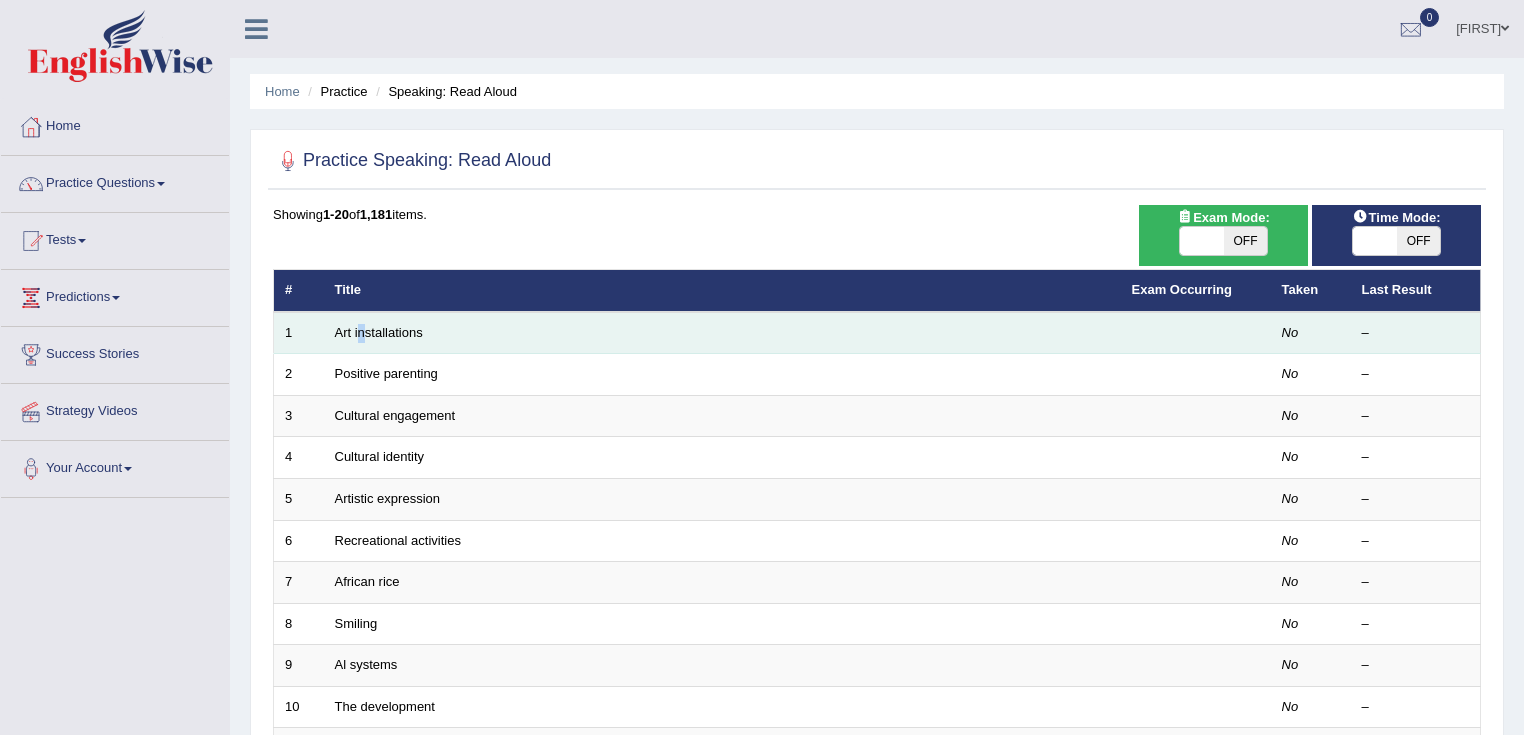 click on "Art installations" at bounding box center (722, 333) 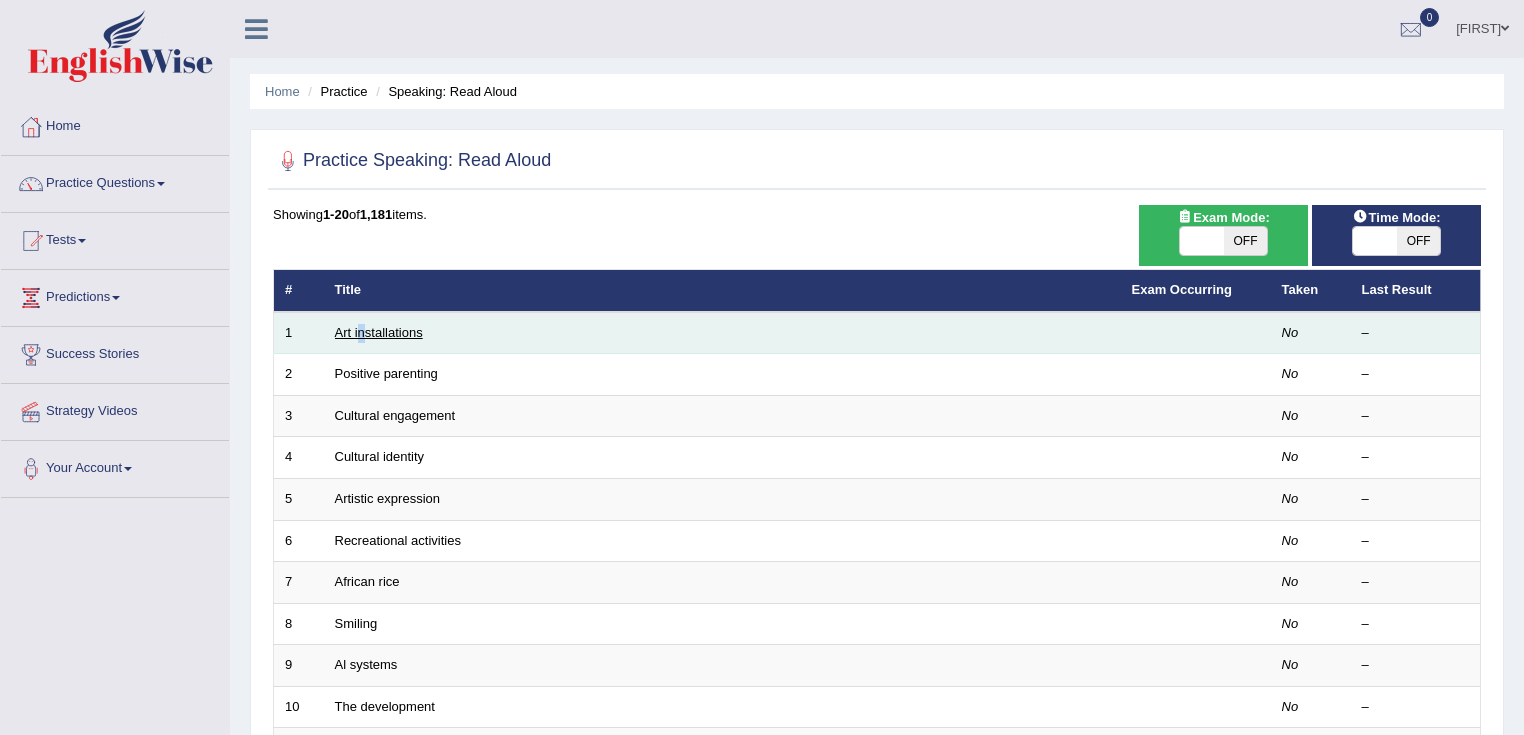 click on "Art installations" at bounding box center [379, 332] 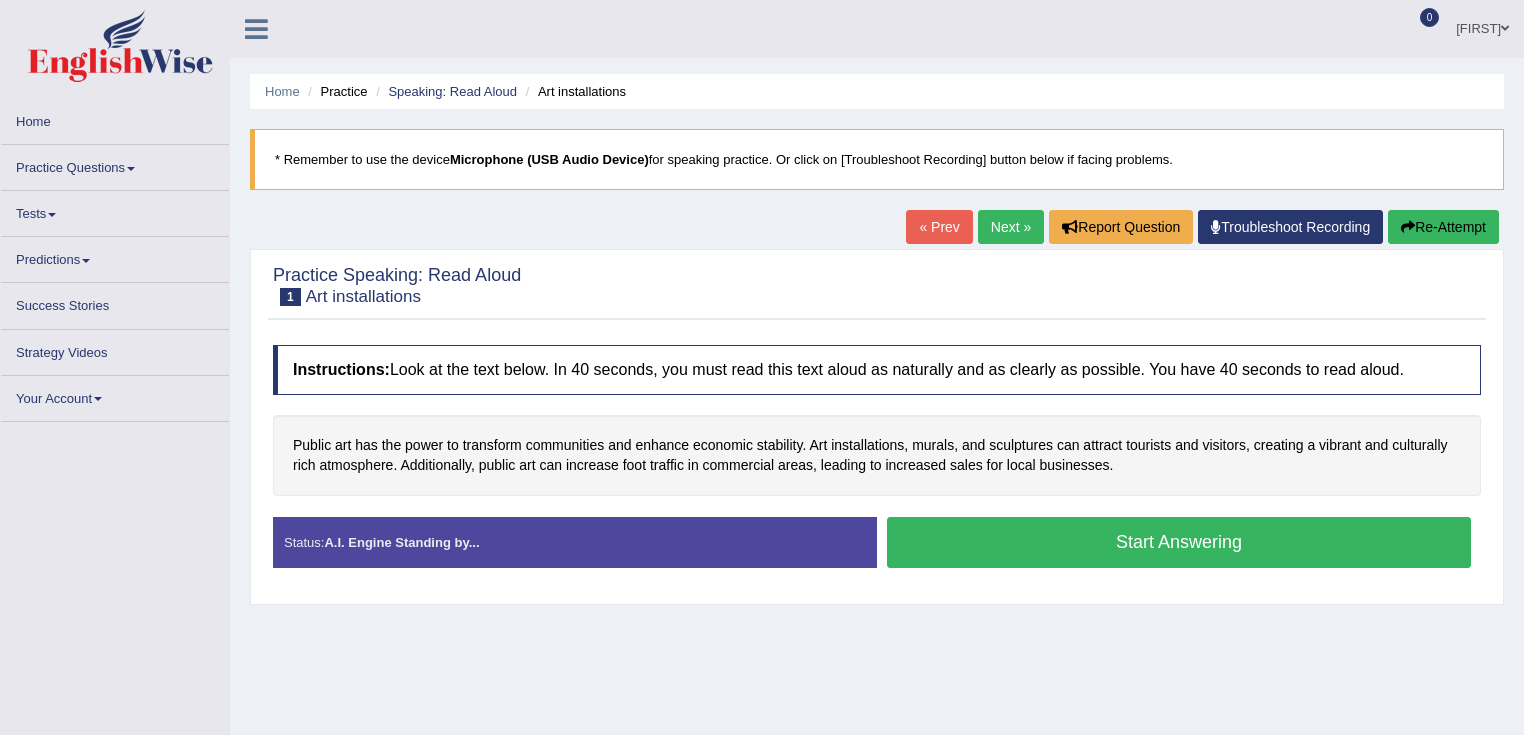 scroll, scrollTop: 0, scrollLeft: 0, axis: both 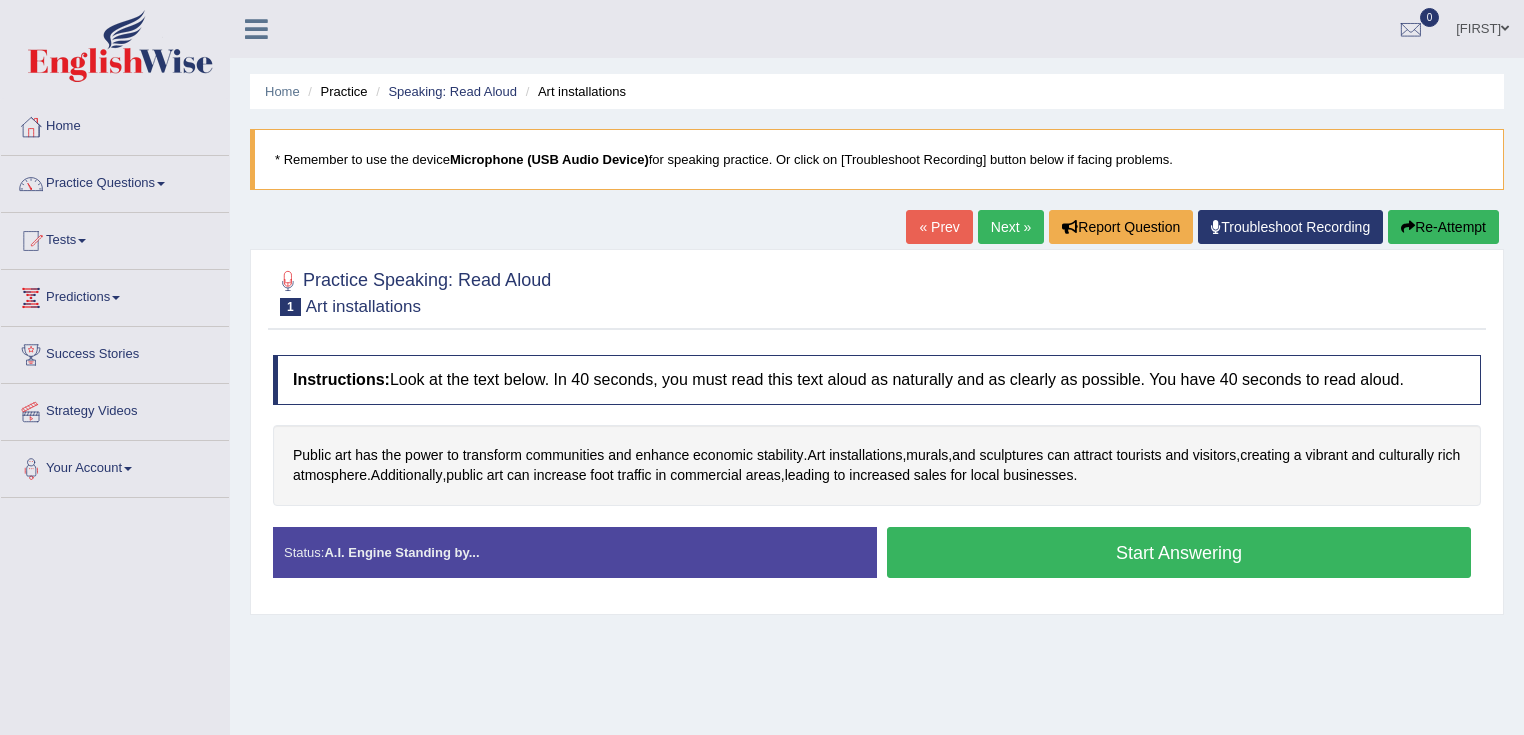 drag, startPoint x: 1133, startPoint y: 552, endPoint x: 1122, endPoint y: 556, distance: 11.7046995 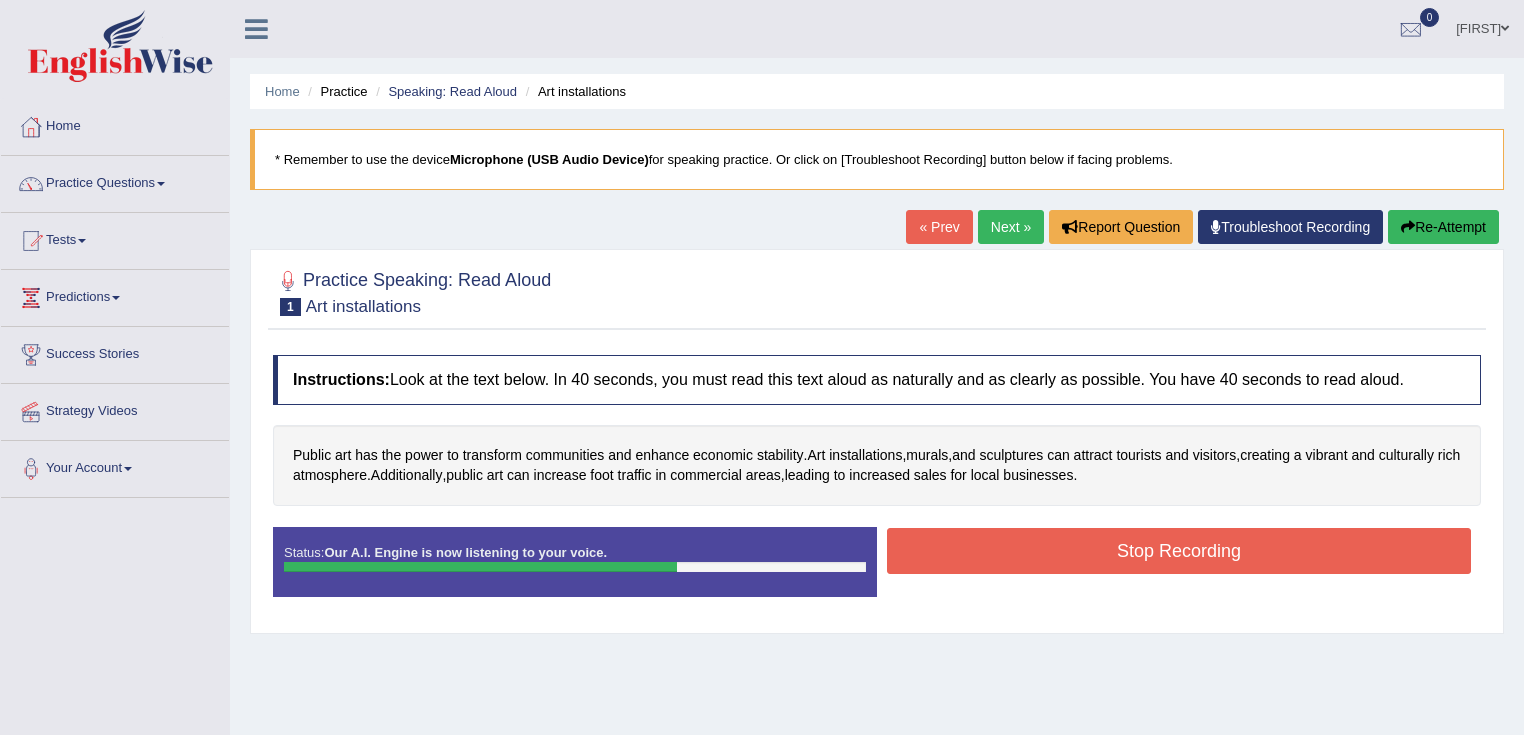 click on "Stop Recording" at bounding box center (1179, 551) 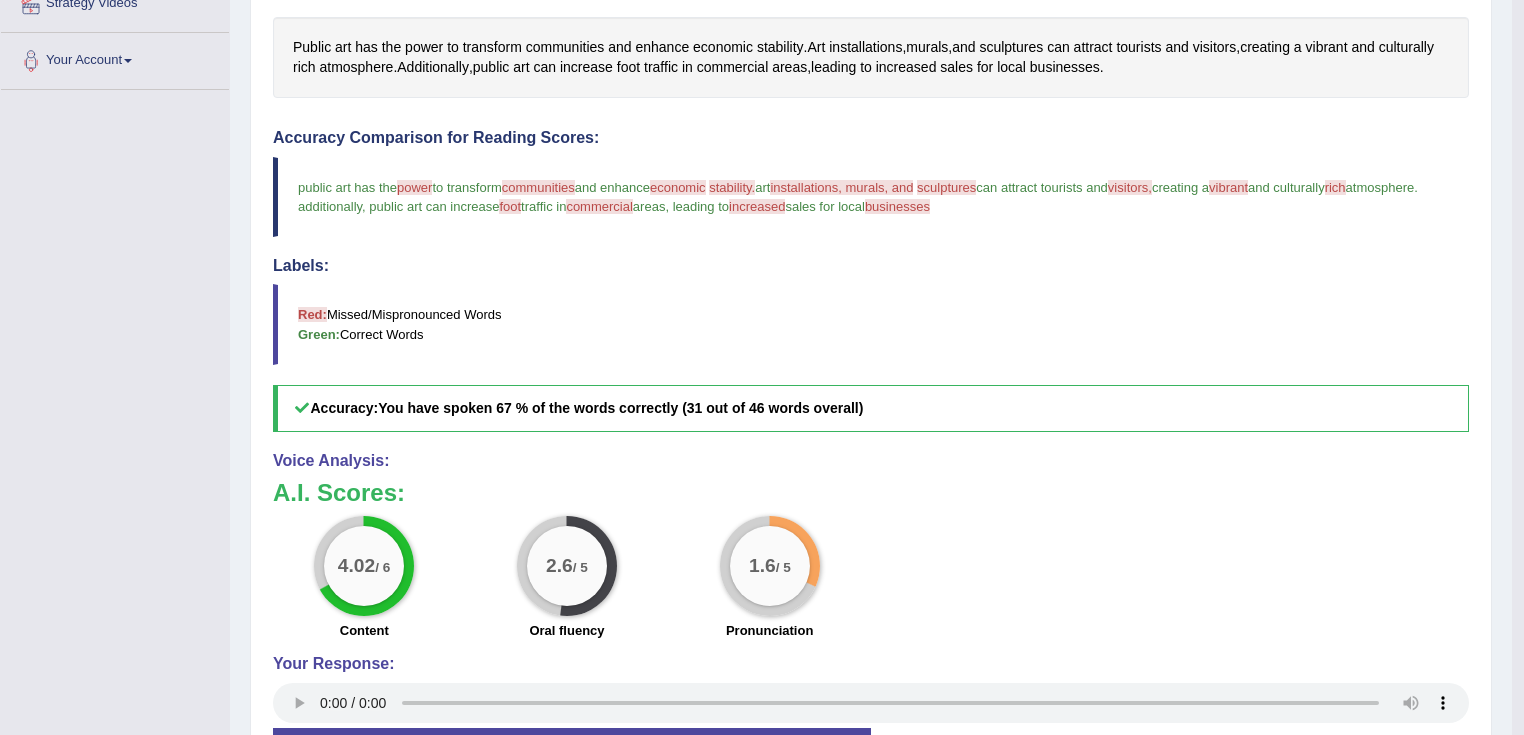 scroll, scrollTop: 400, scrollLeft: 0, axis: vertical 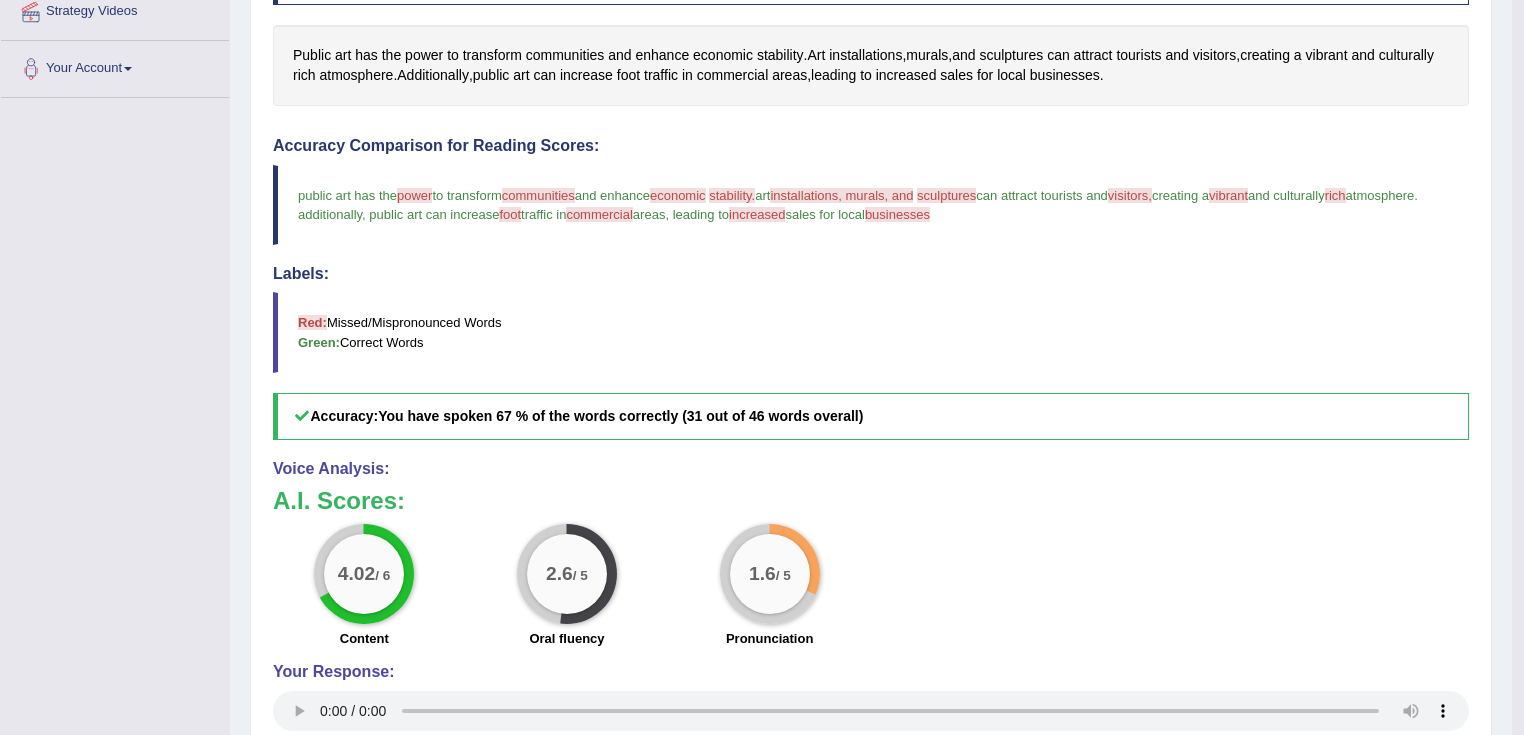 click on "public art has the" at bounding box center [347, 195] 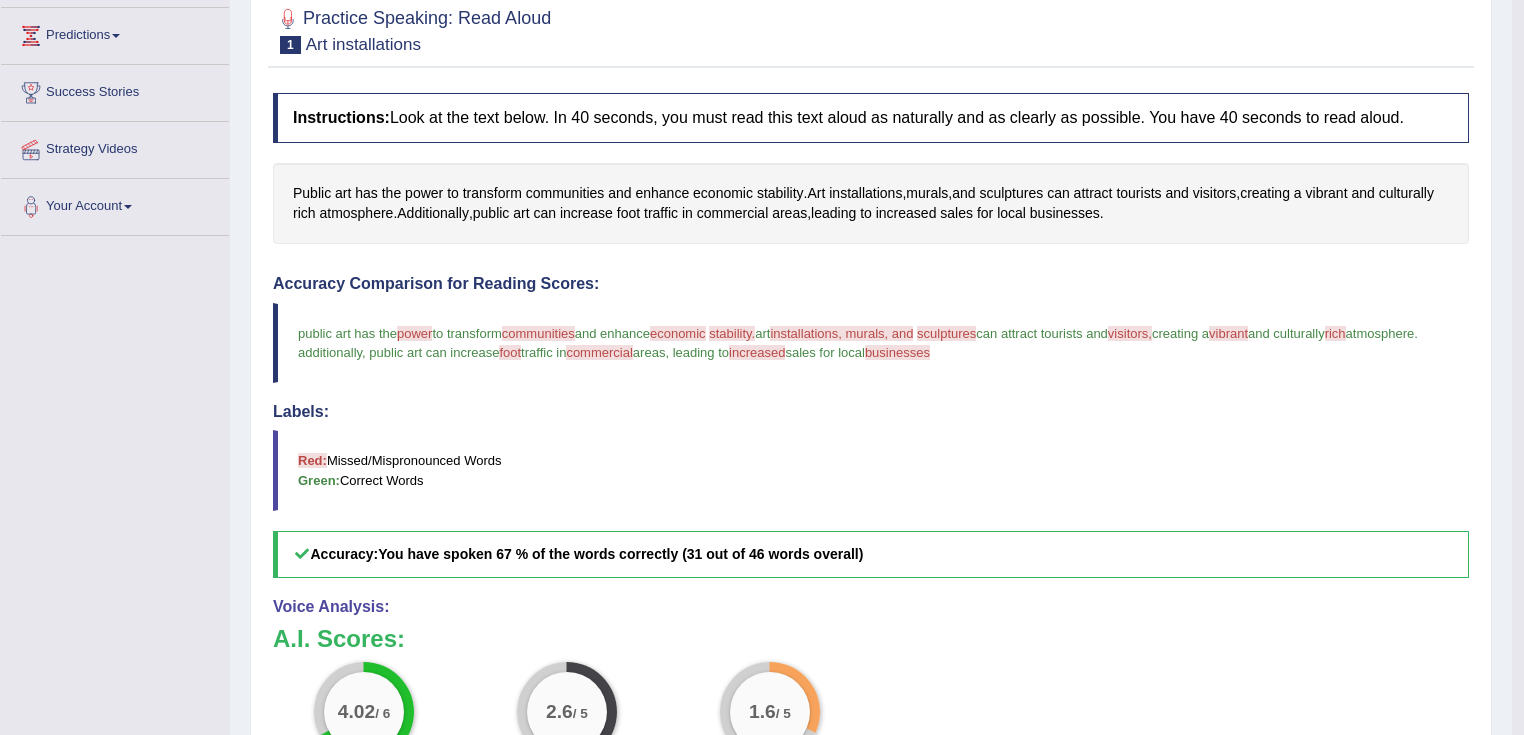 scroll, scrollTop: 250, scrollLeft: 0, axis: vertical 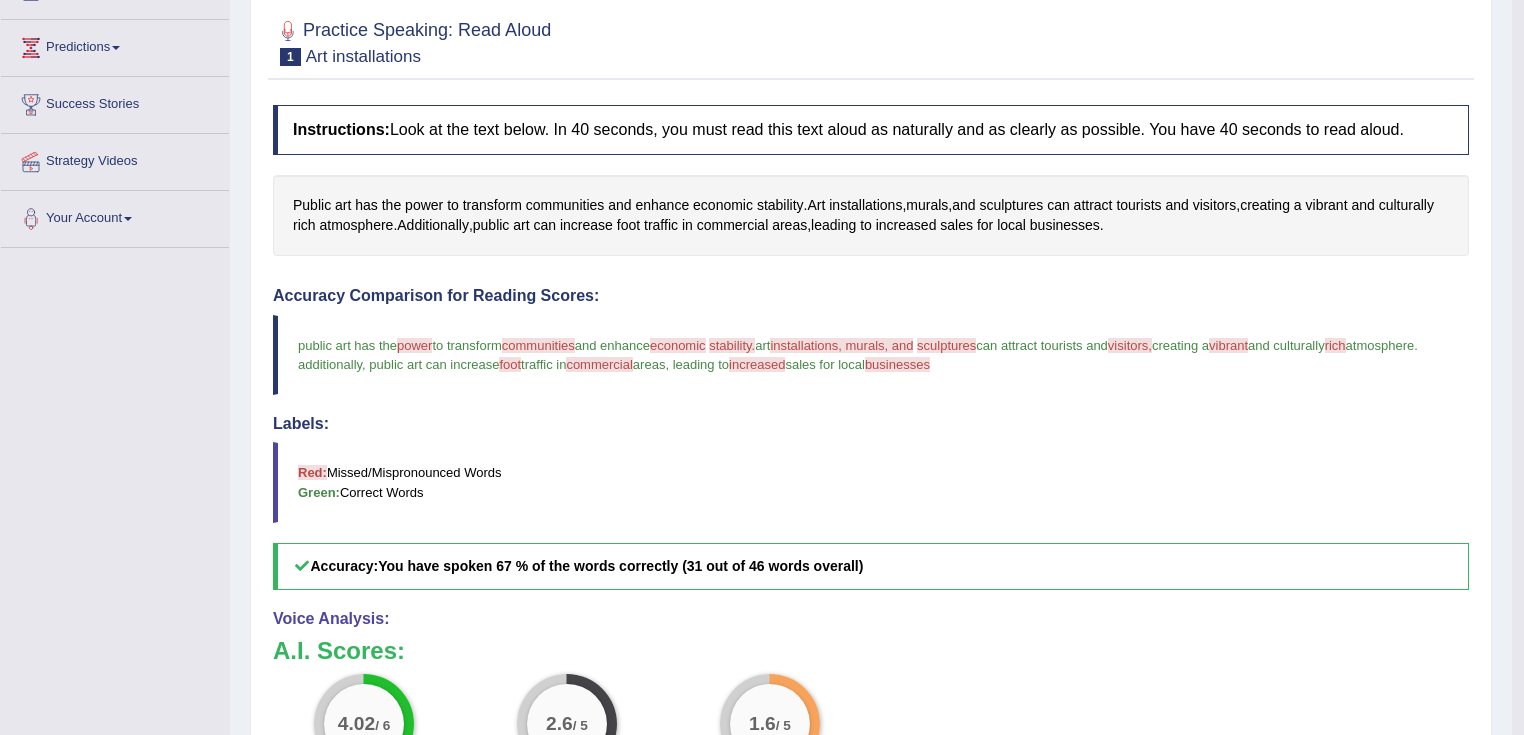 click on "power" at bounding box center (414, 345) 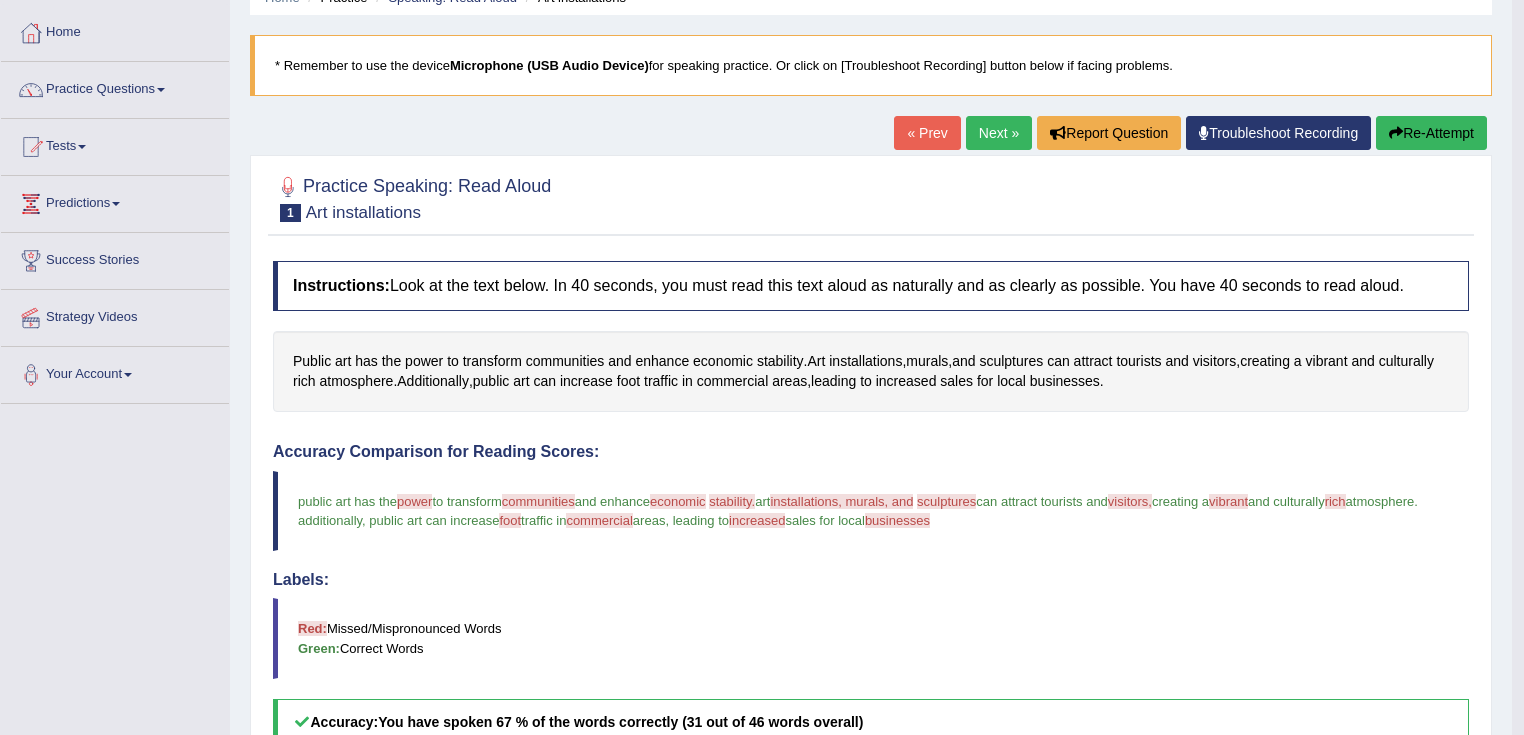scroll, scrollTop: 90, scrollLeft: 0, axis: vertical 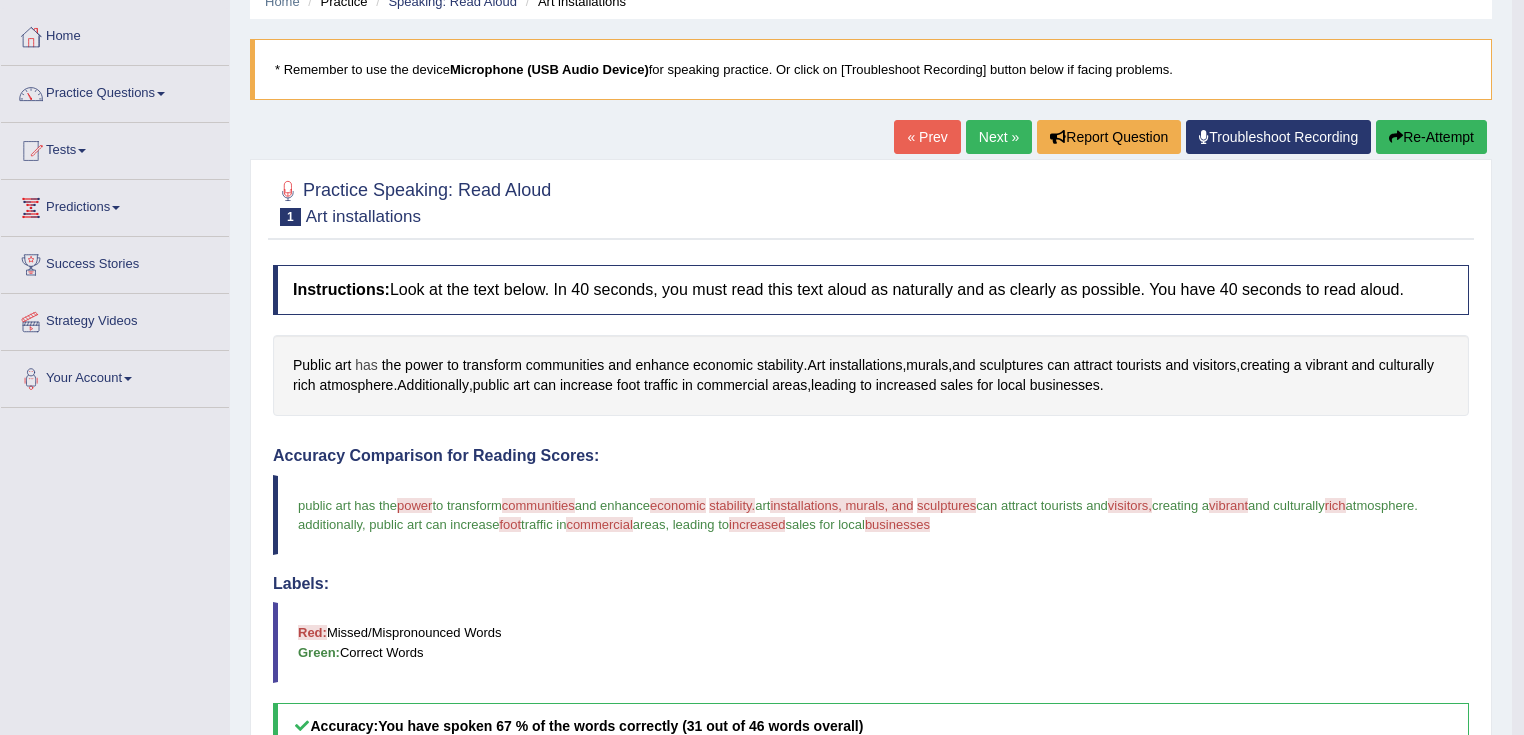 click on "has" at bounding box center (366, 365) 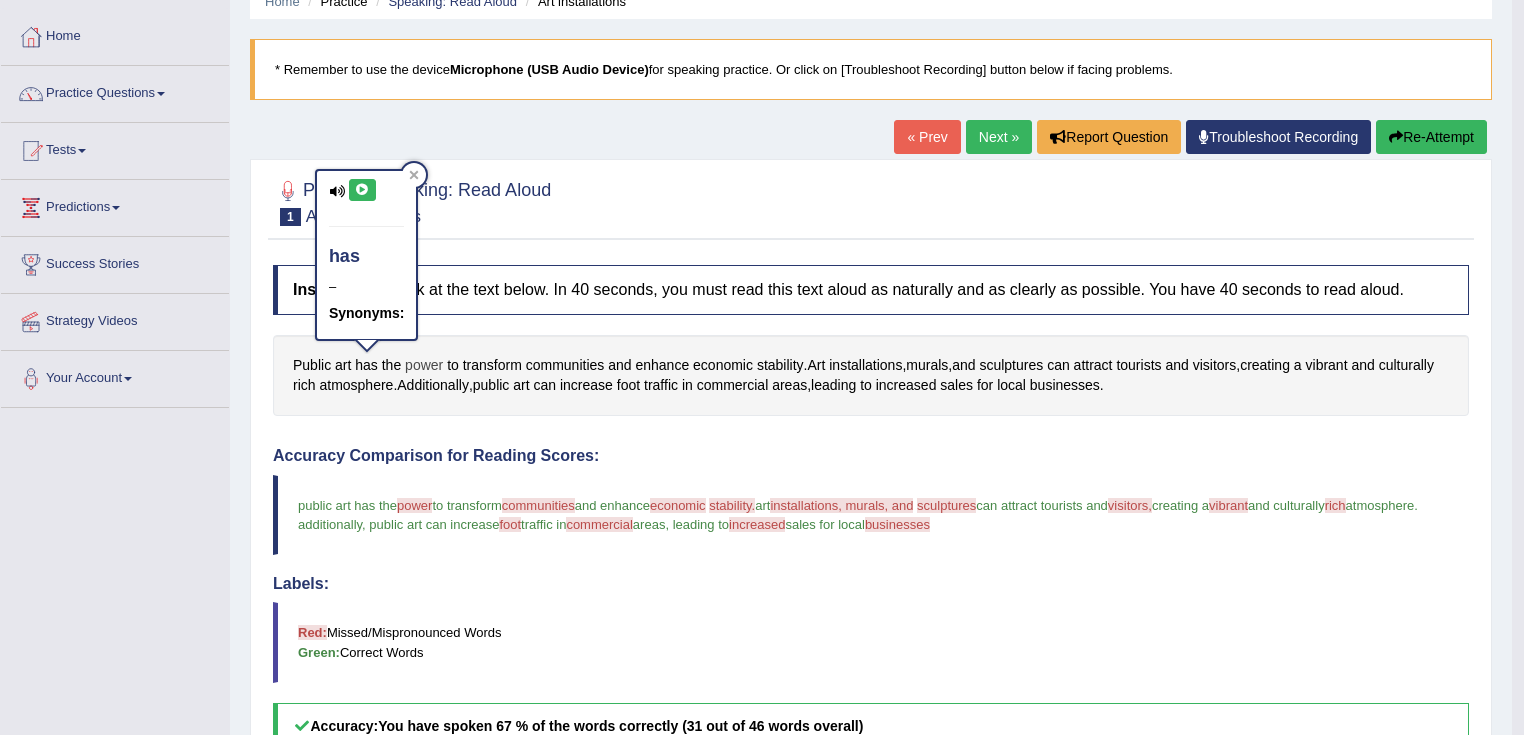 click on "power" at bounding box center [424, 365] 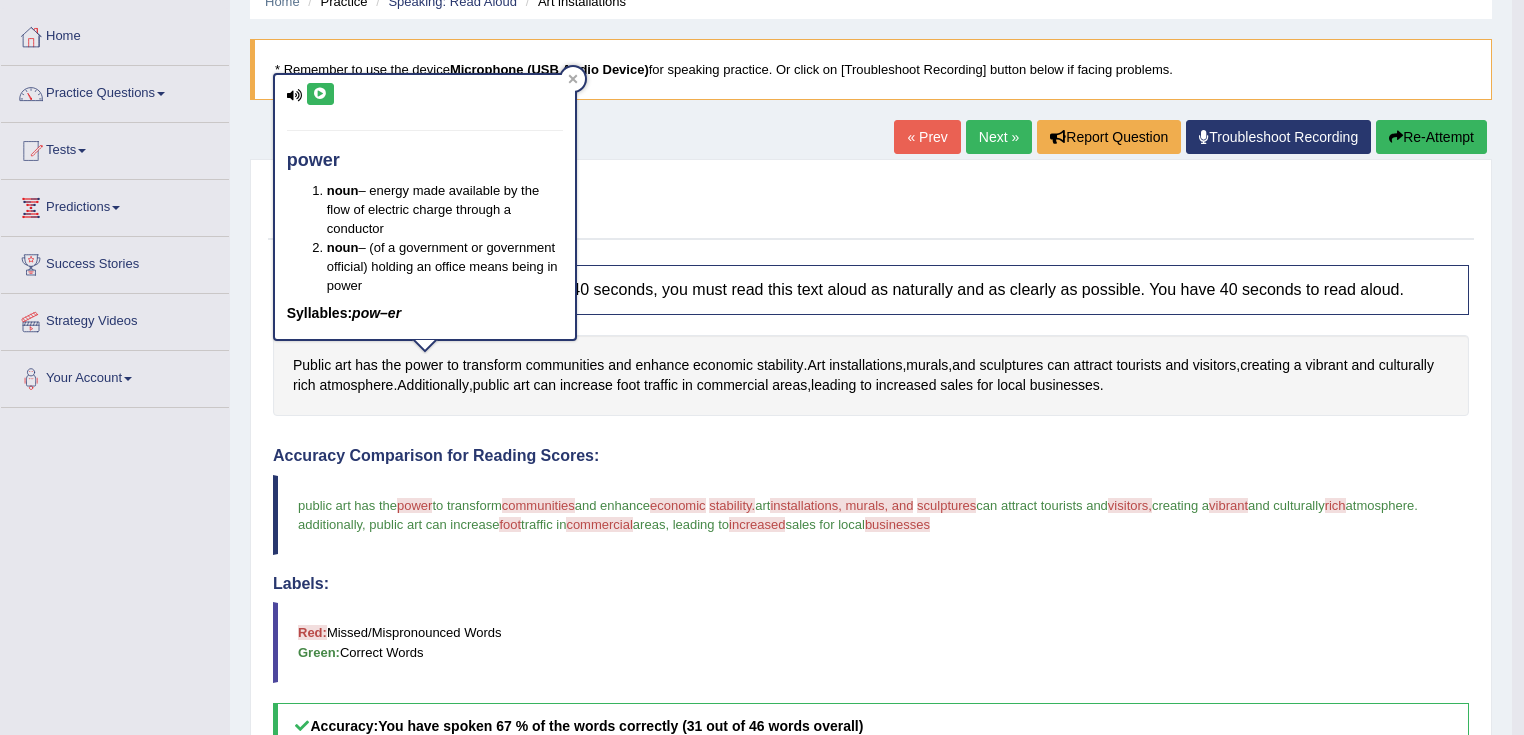 click at bounding box center (320, 94) 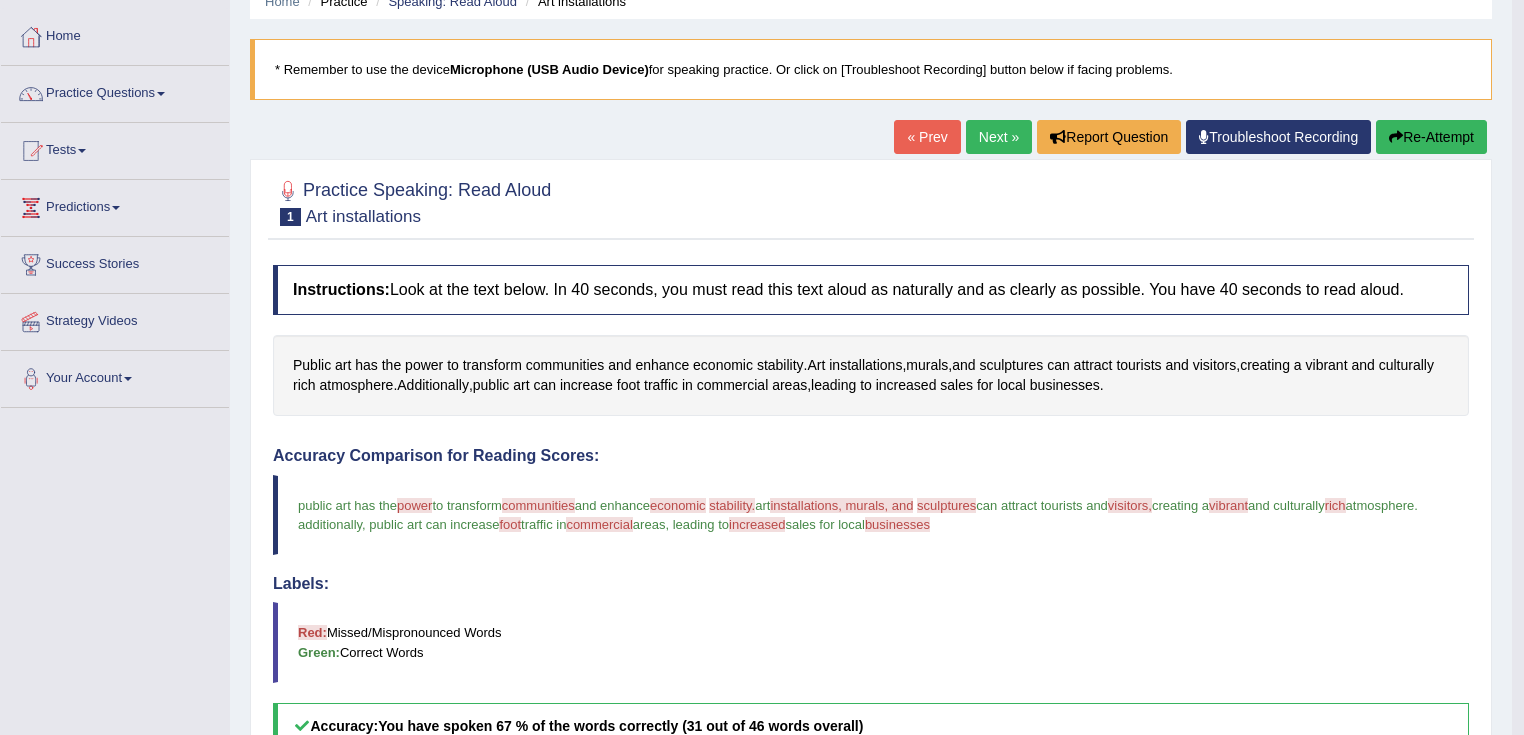 click on "communities" at bounding box center [538, 505] 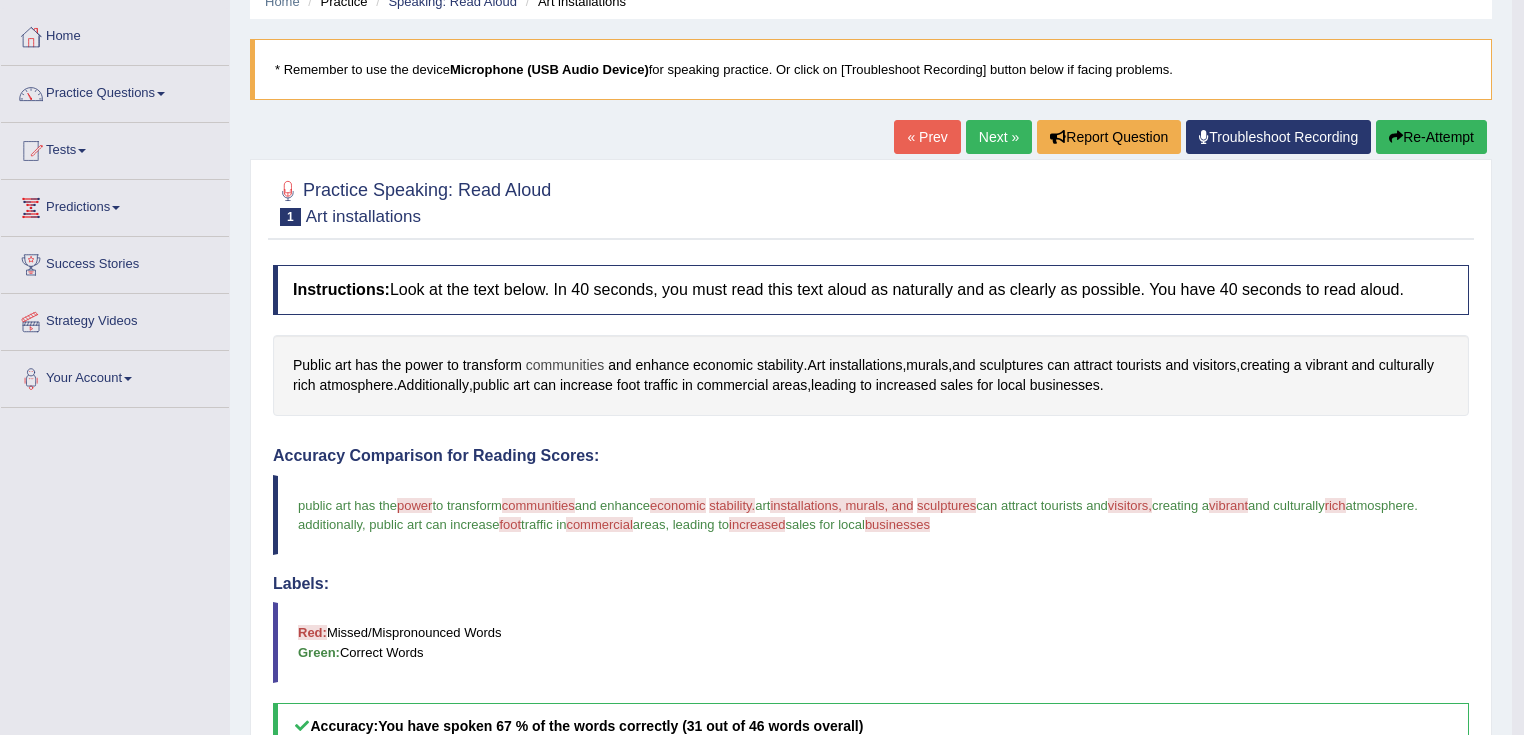 click on "communities" at bounding box center [565, 365] 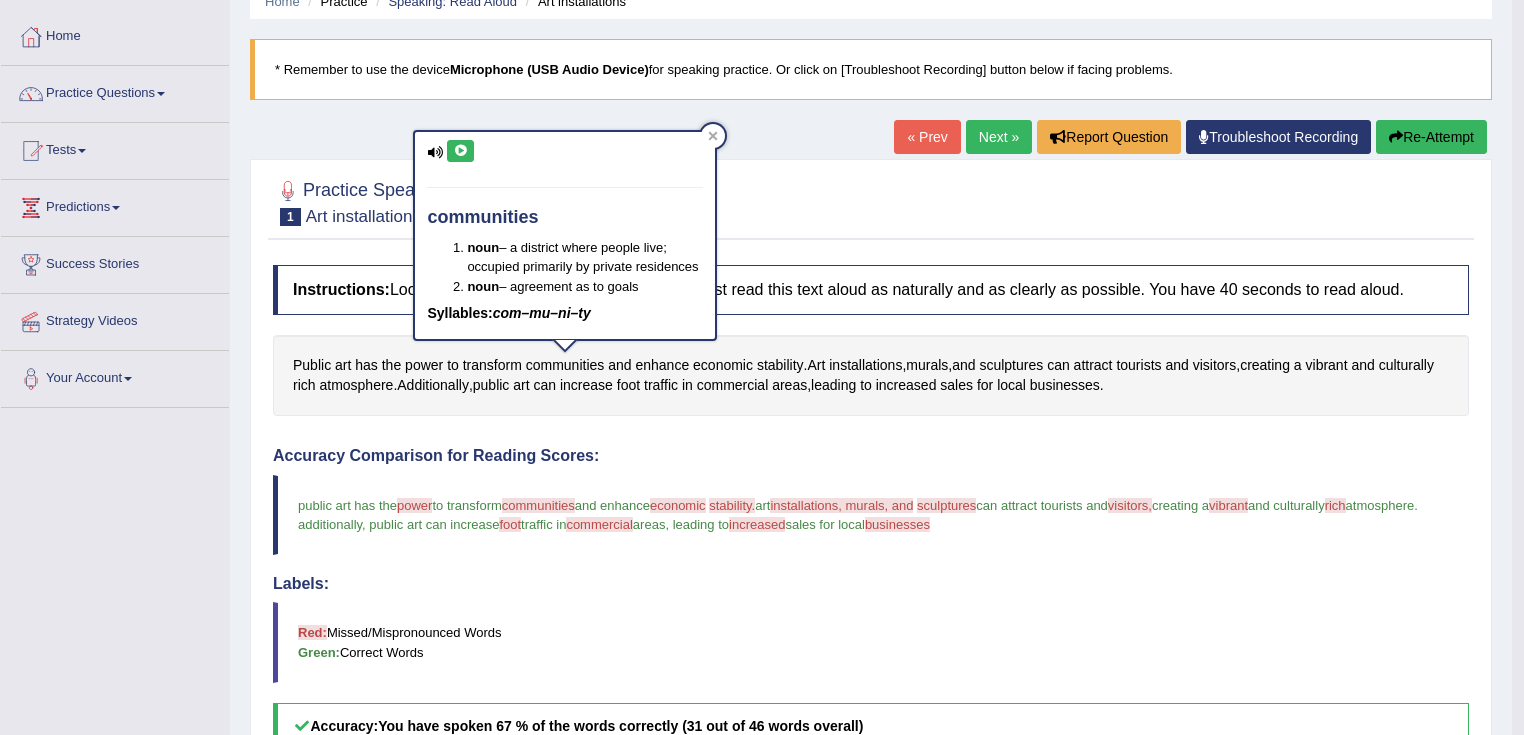 click at bounding box center [460, 151] 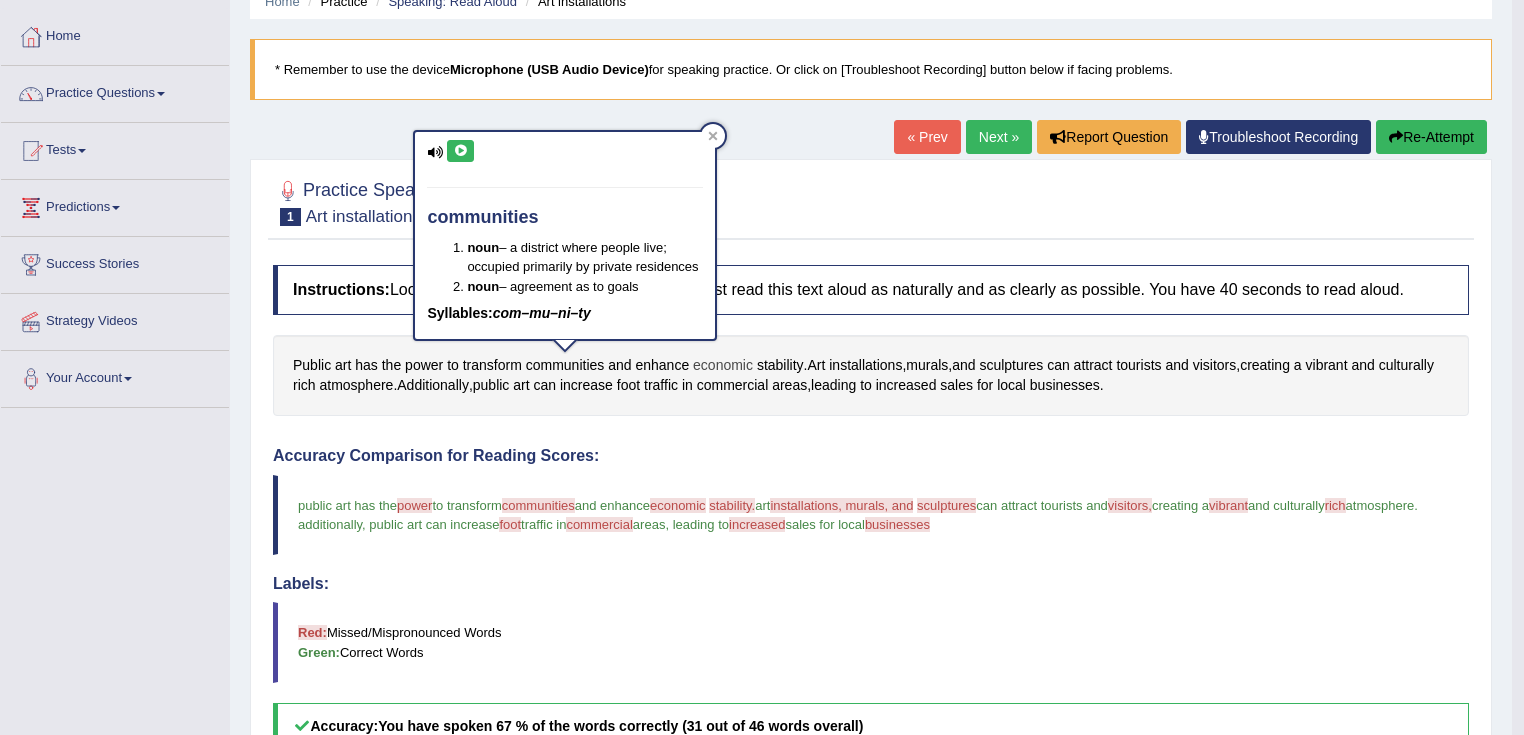 click on "economic" at bounding box center (723, 365) 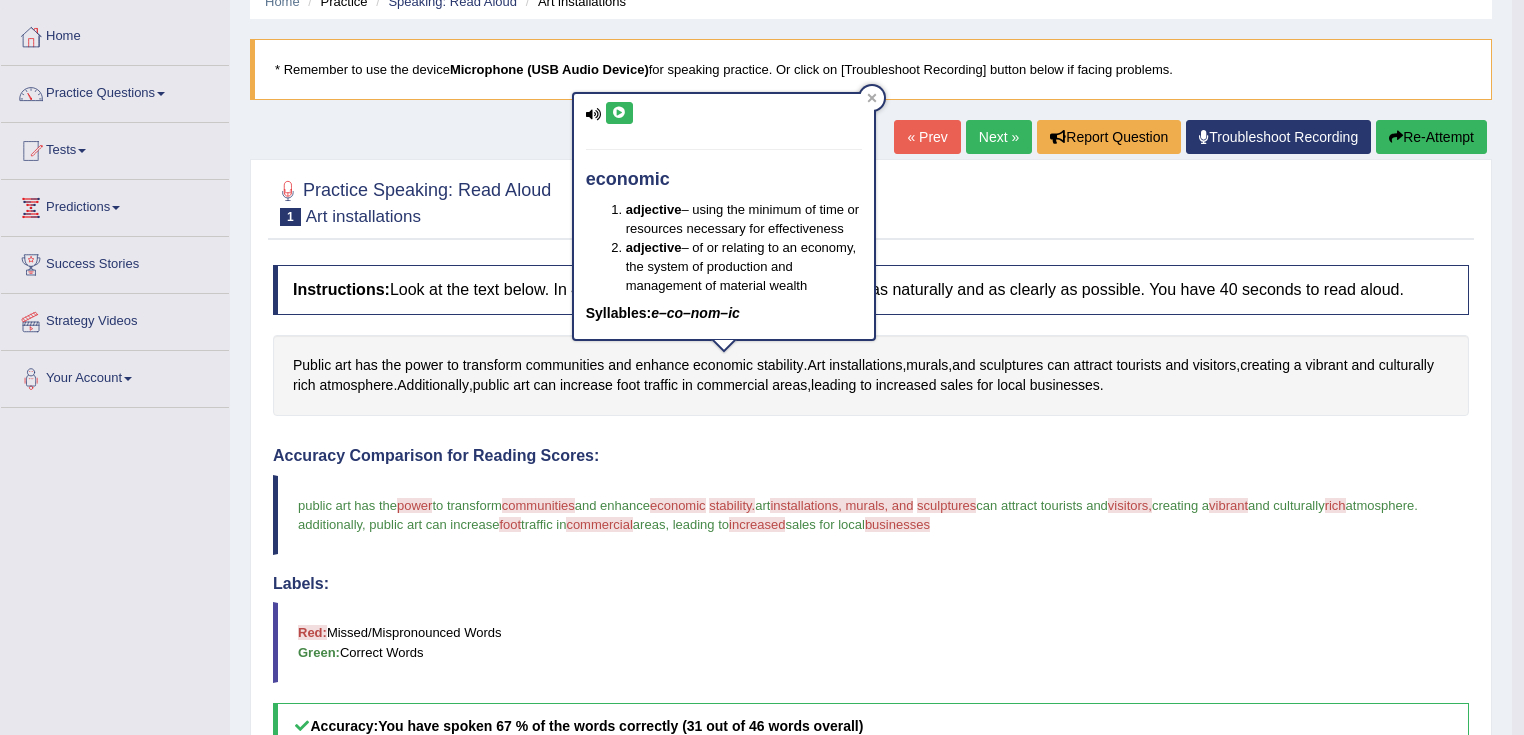 click at bounding box center [619, 113] 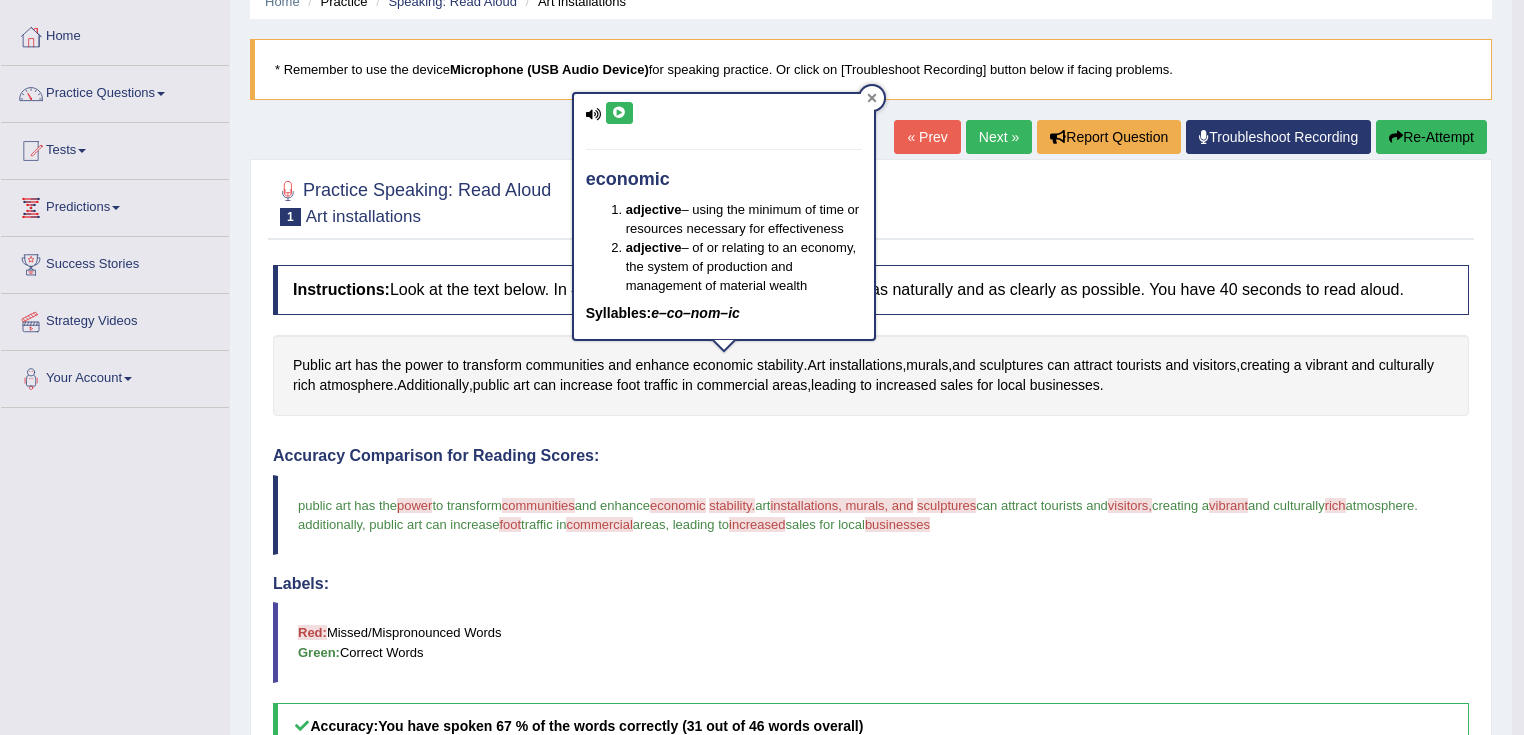click 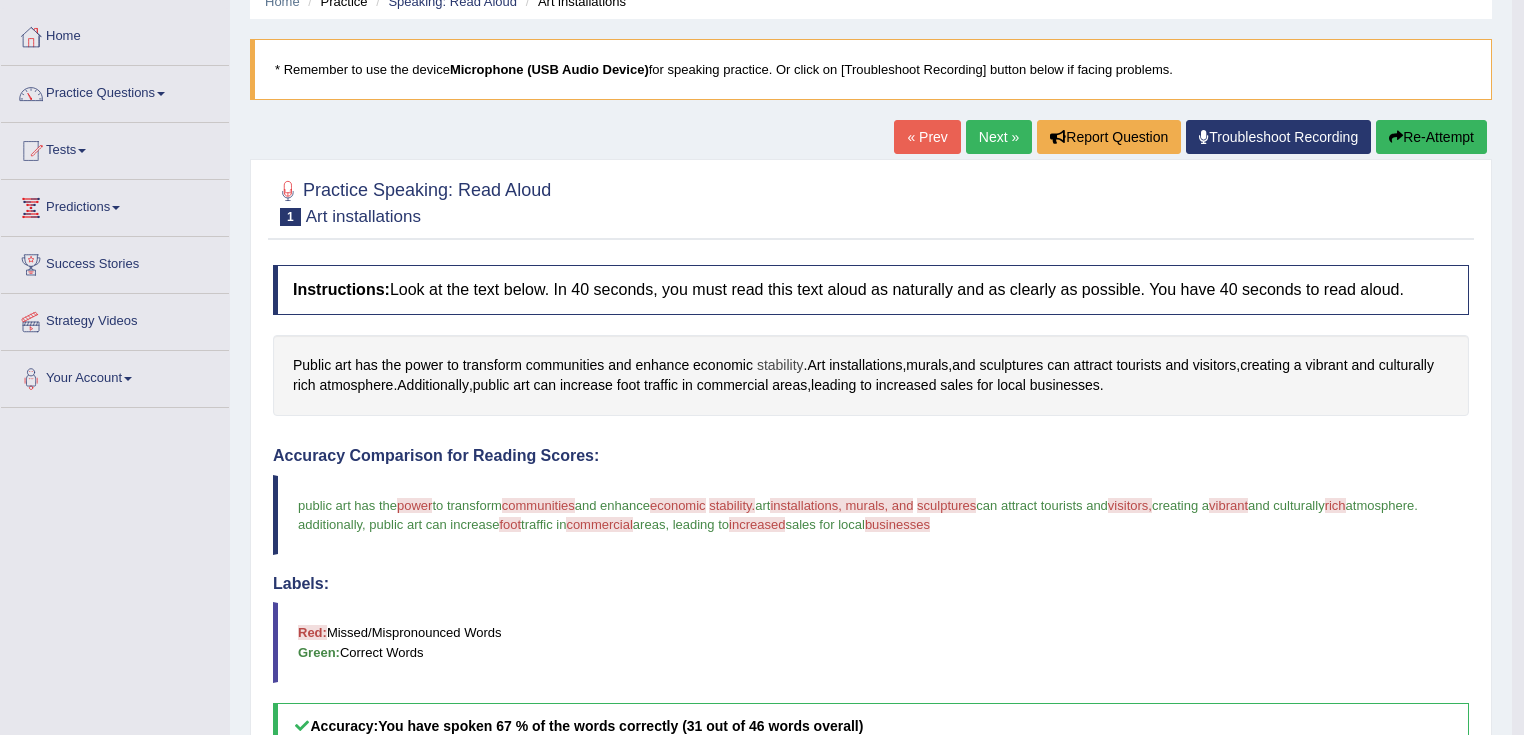 click on "stability" at bounding box center (780, 365) 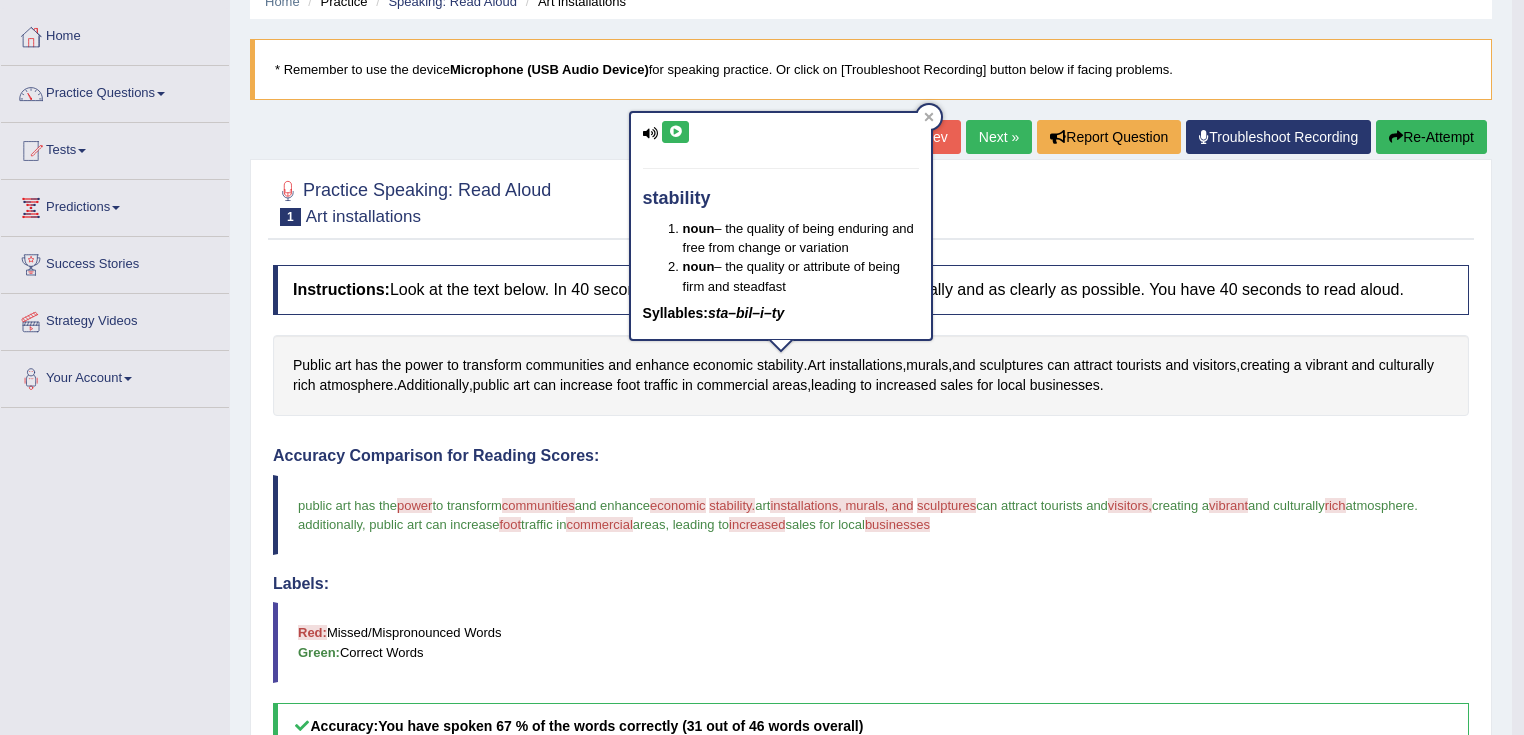 click at bounding box center (675, 132) 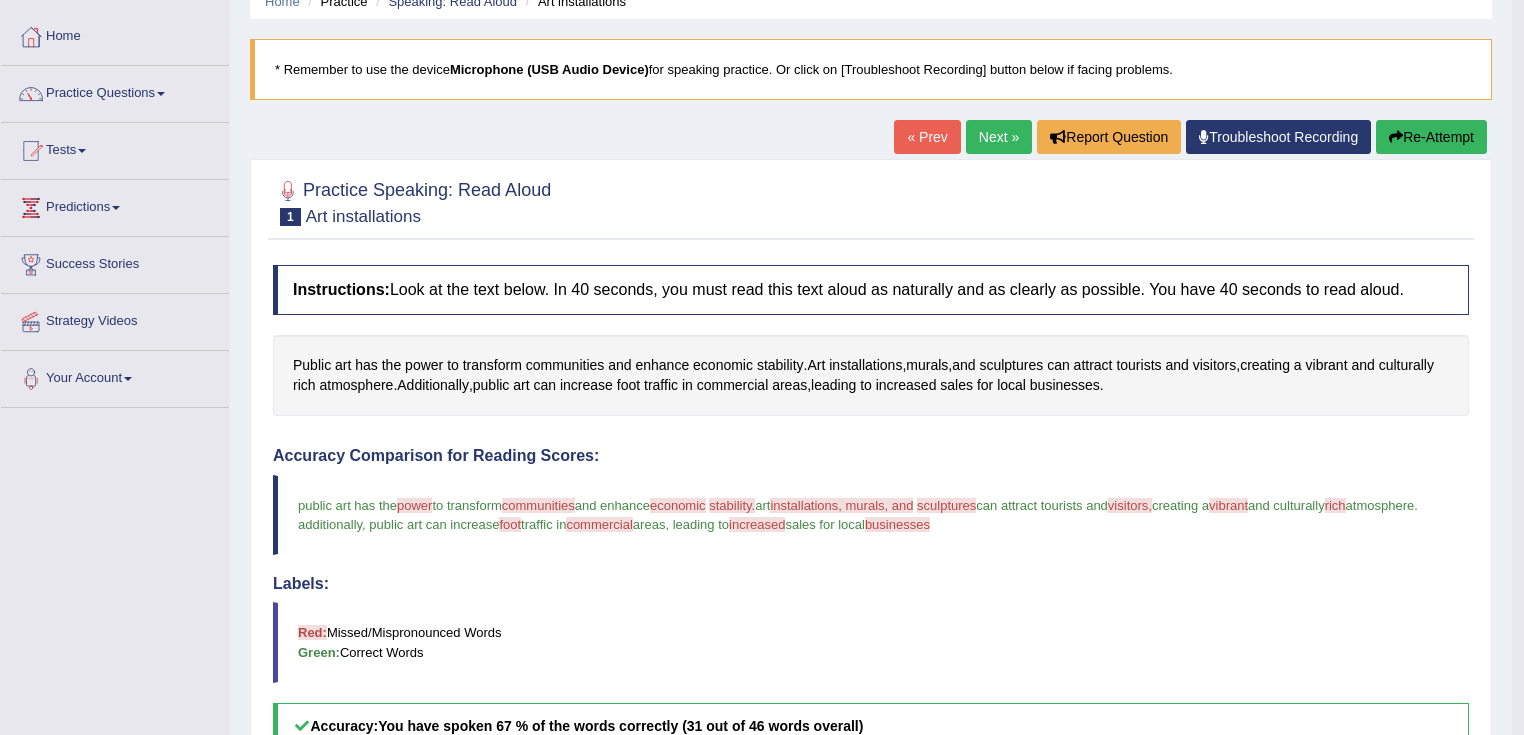 click on "installations, murals, and" at bounding box center (841, 505) 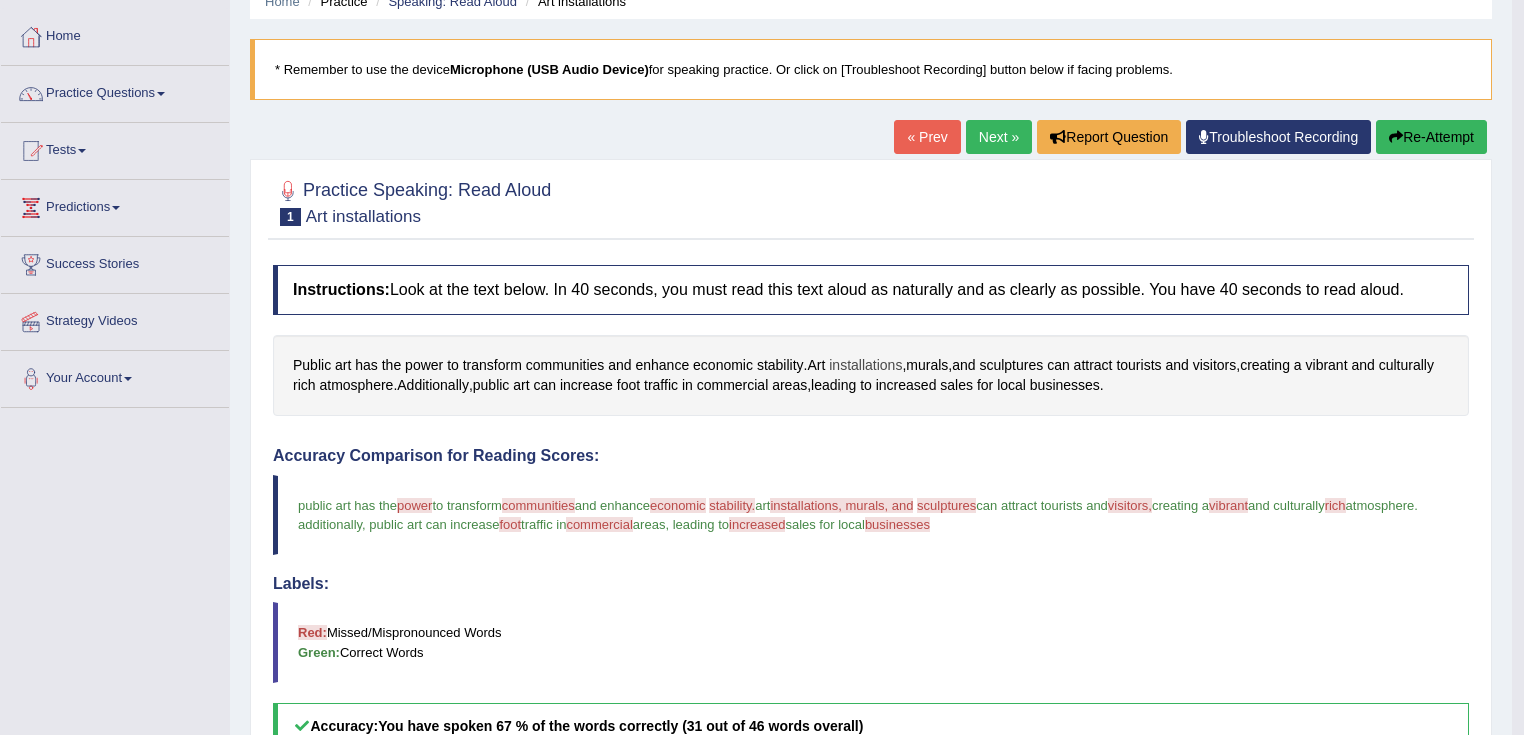 click on "installations" at bounding box center (865, 365) 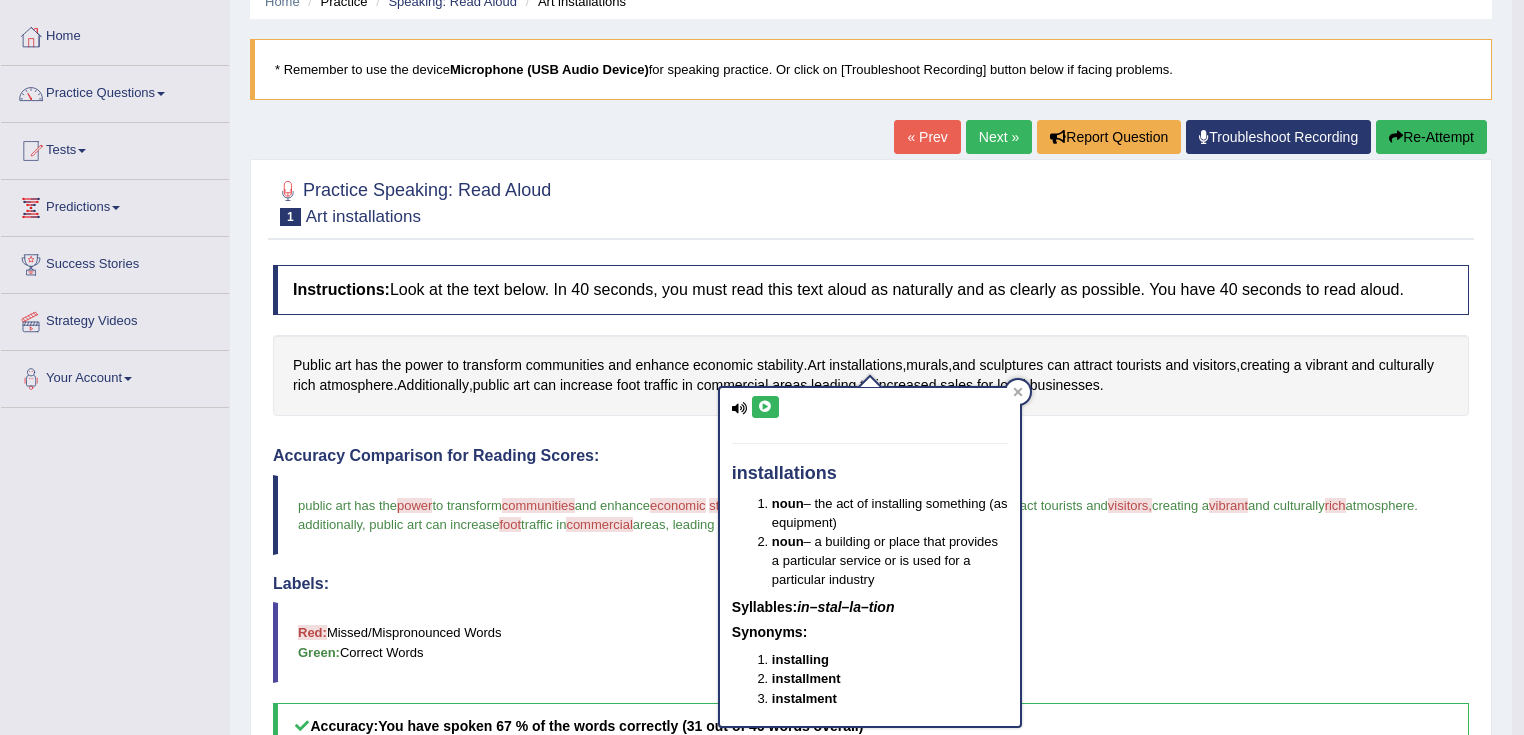click at bounding box center (765, 407) 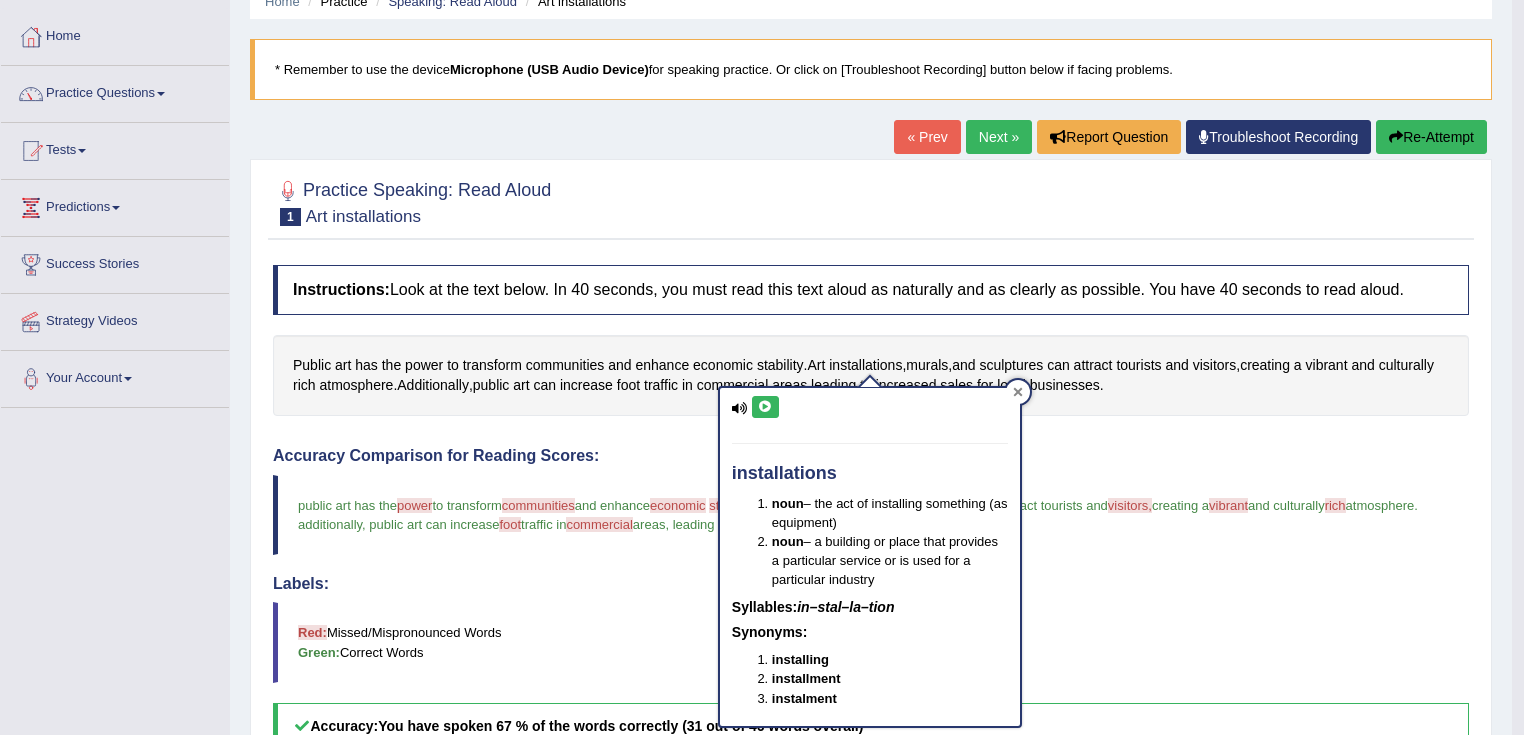 click at bounding box center [1018, 392] 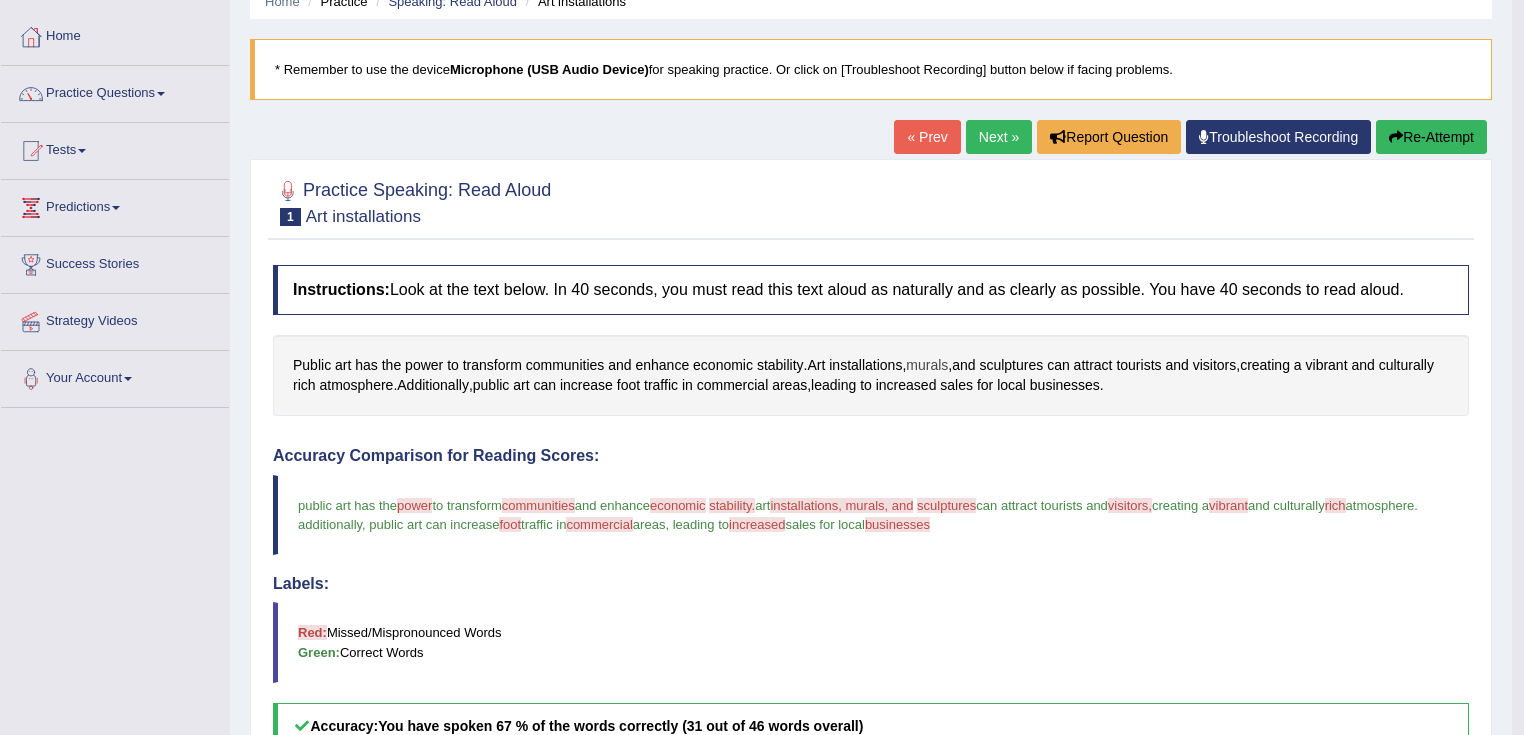 click on "murals" at bounding box center (927, 365) 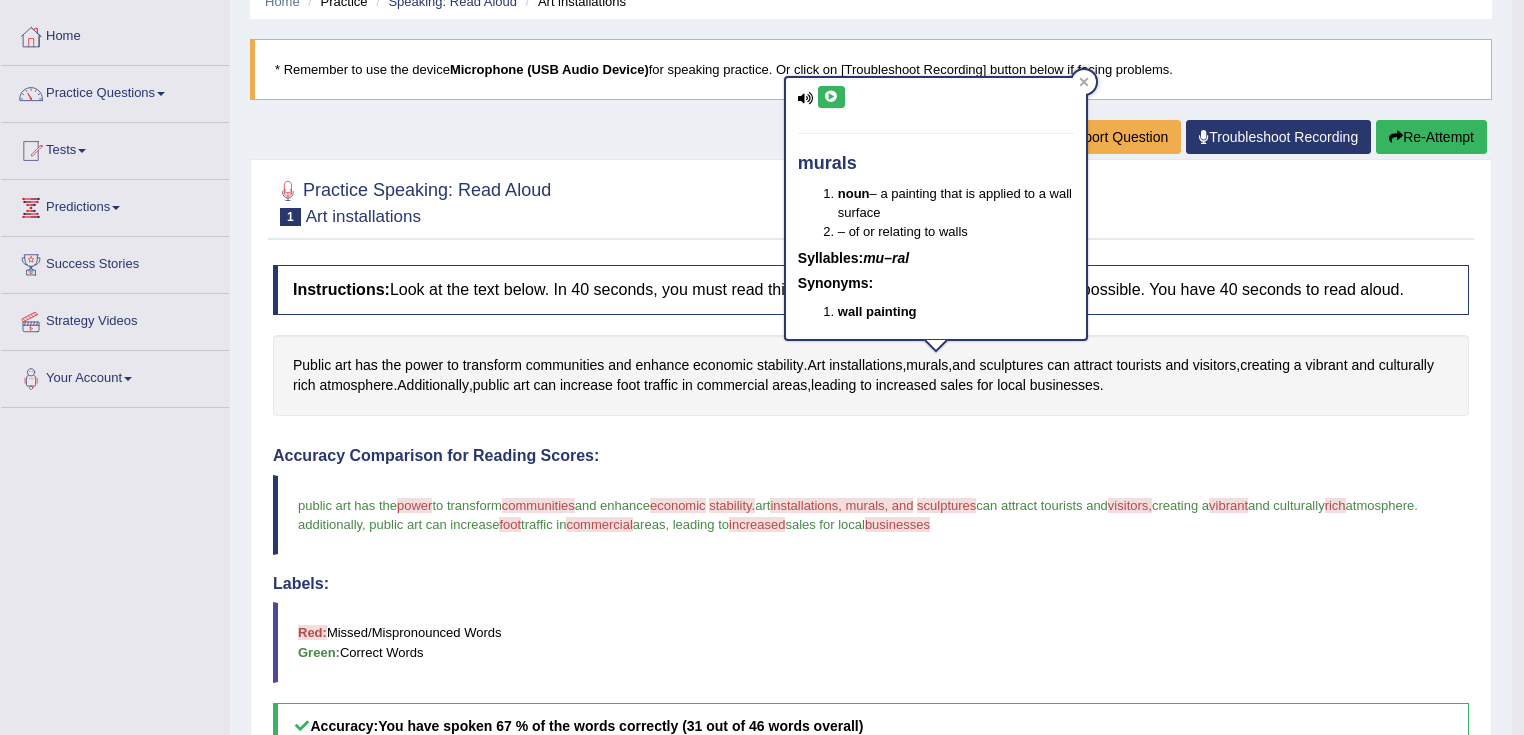 click at bounding box center (831, 97) 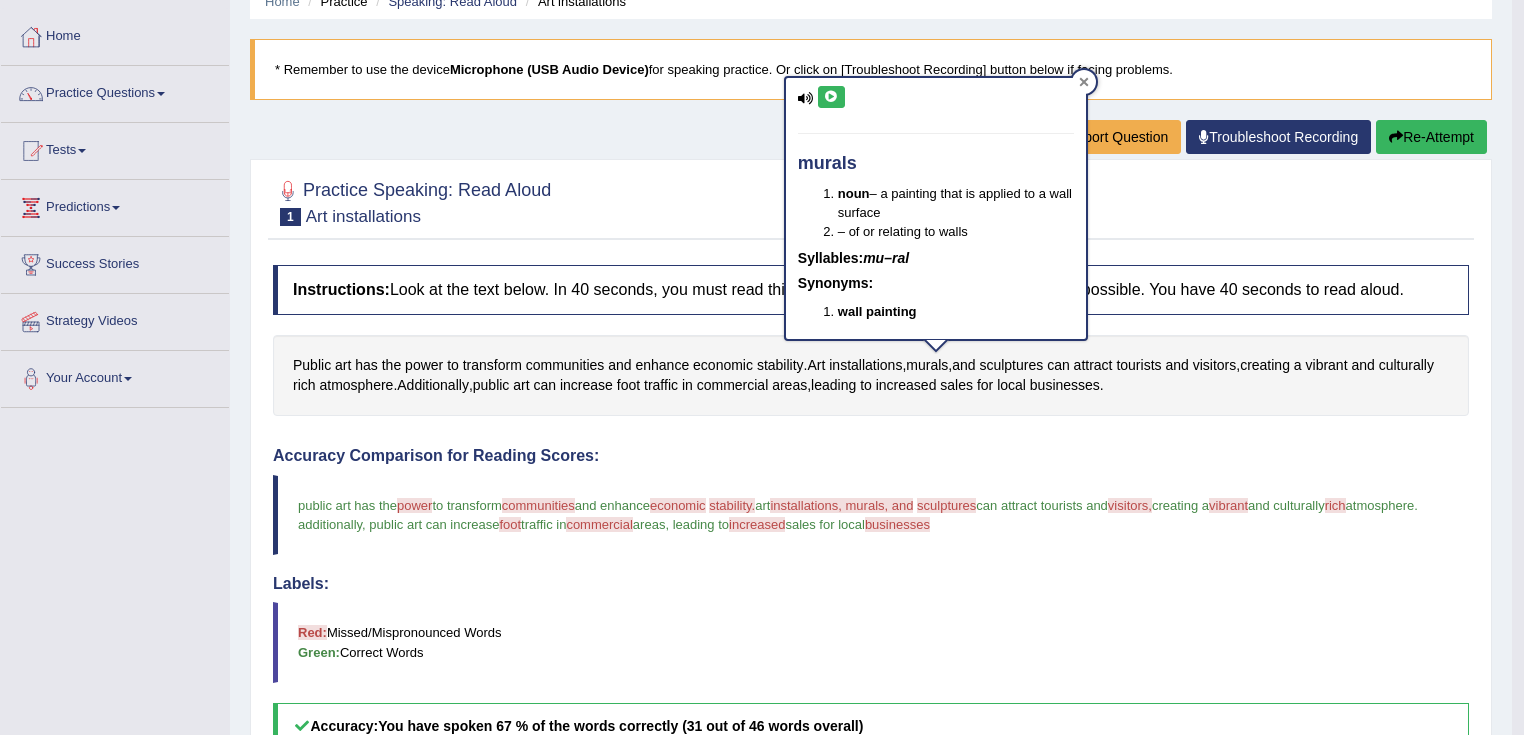 click at bounding box center [1084, 82] 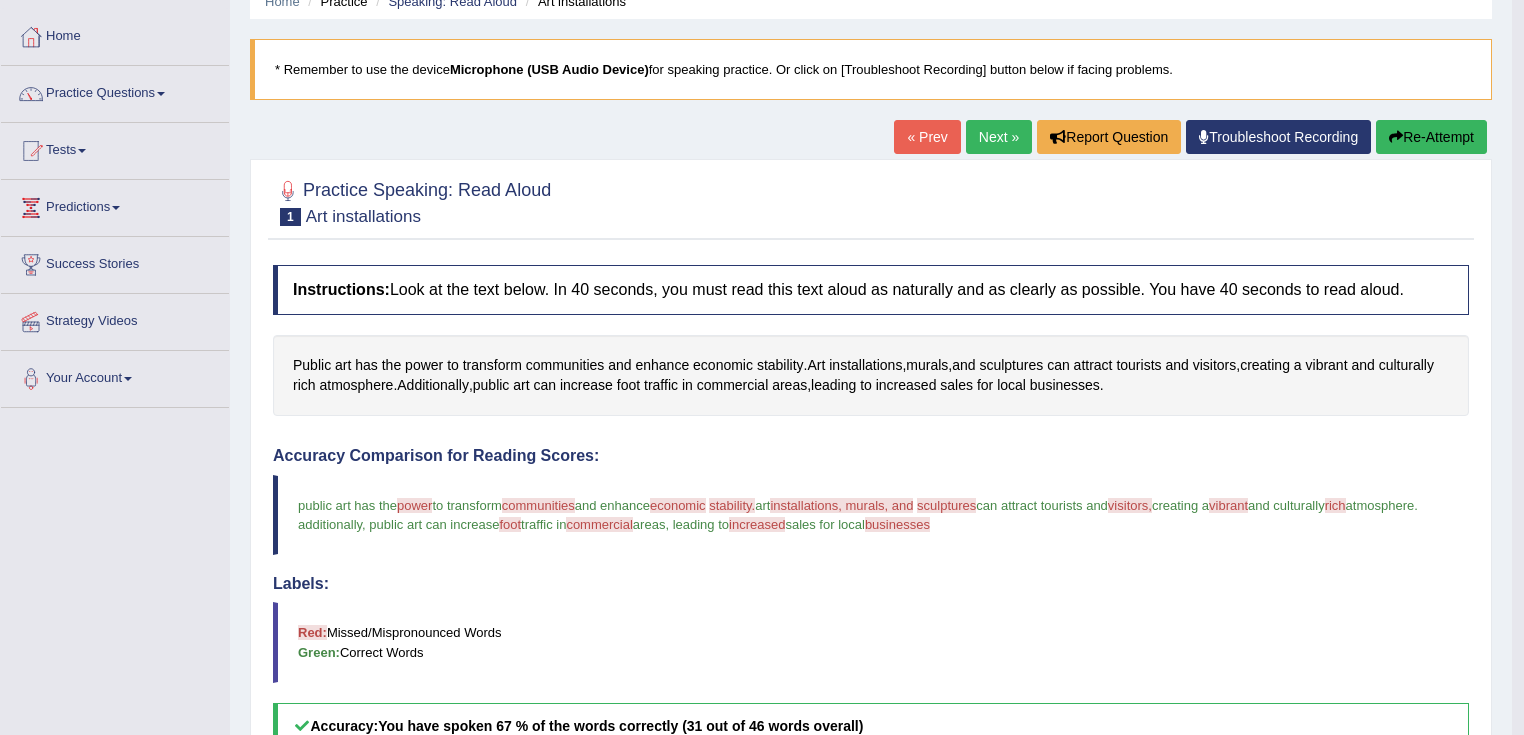 scroll, scrollTop: 0, scrollLeft: 0, axis: both 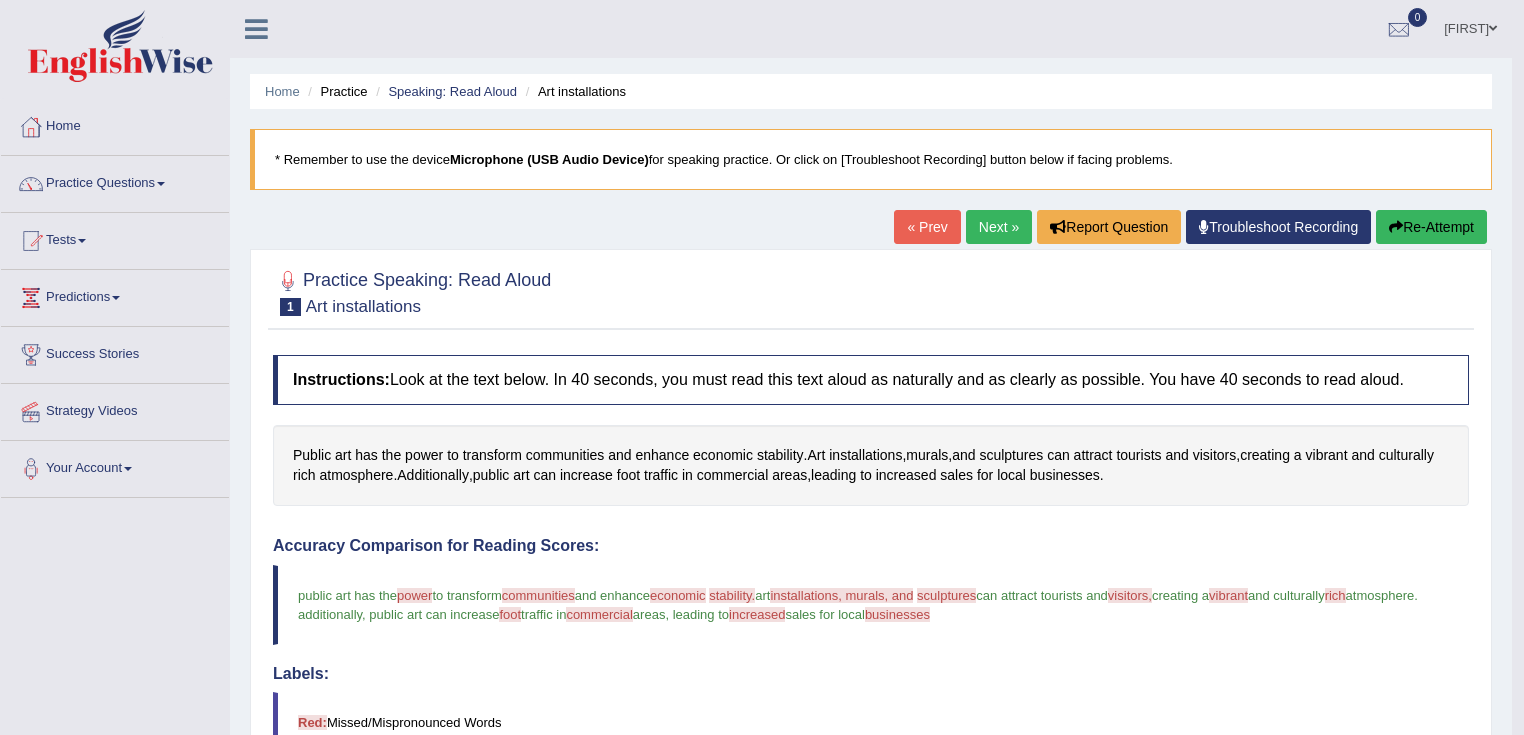 click on "[FIRST]" at bounding box center [1470, 26] 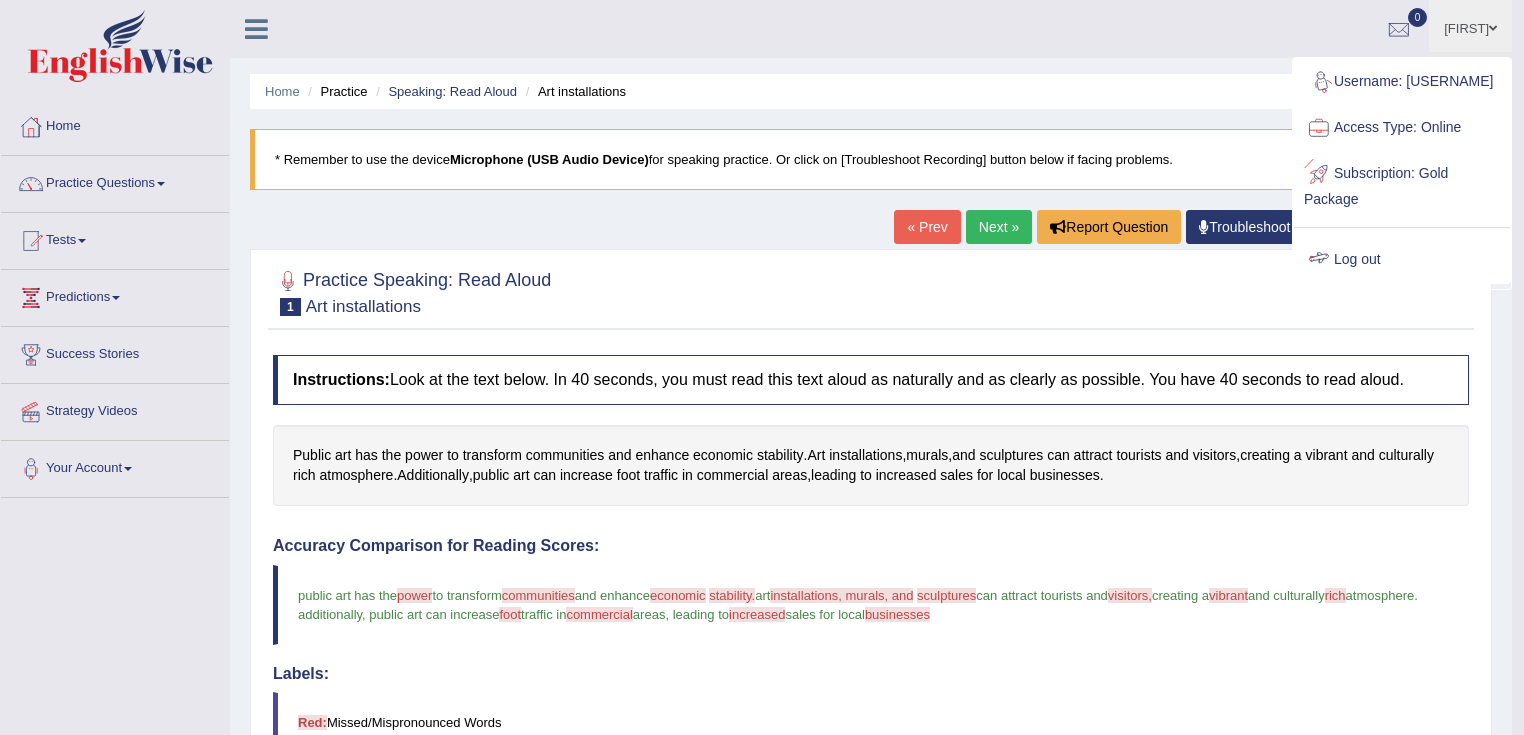 click on "Log out" at bounding box center [1402, 260] 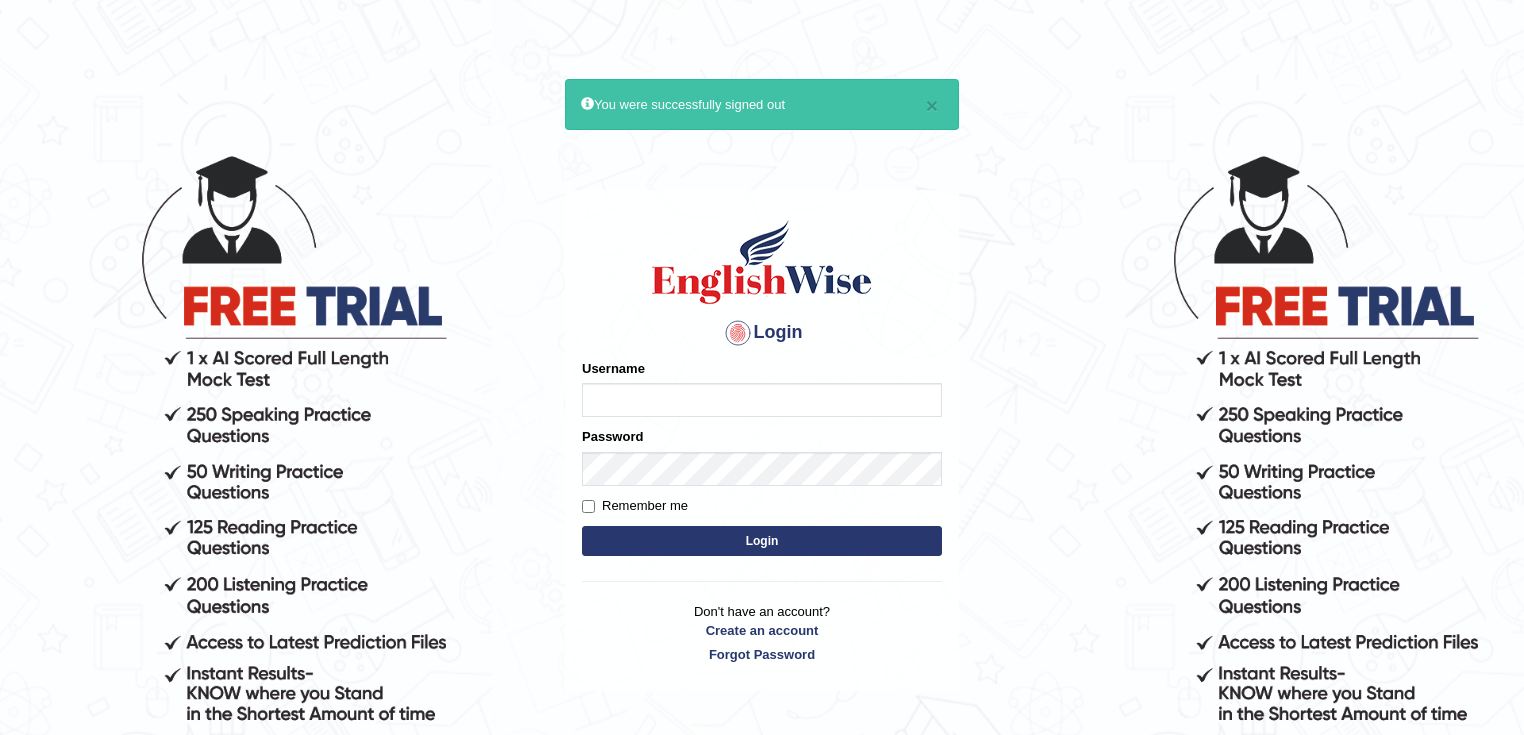 scroll, scrollTop: 0, scrollLeft: 0, axis: both 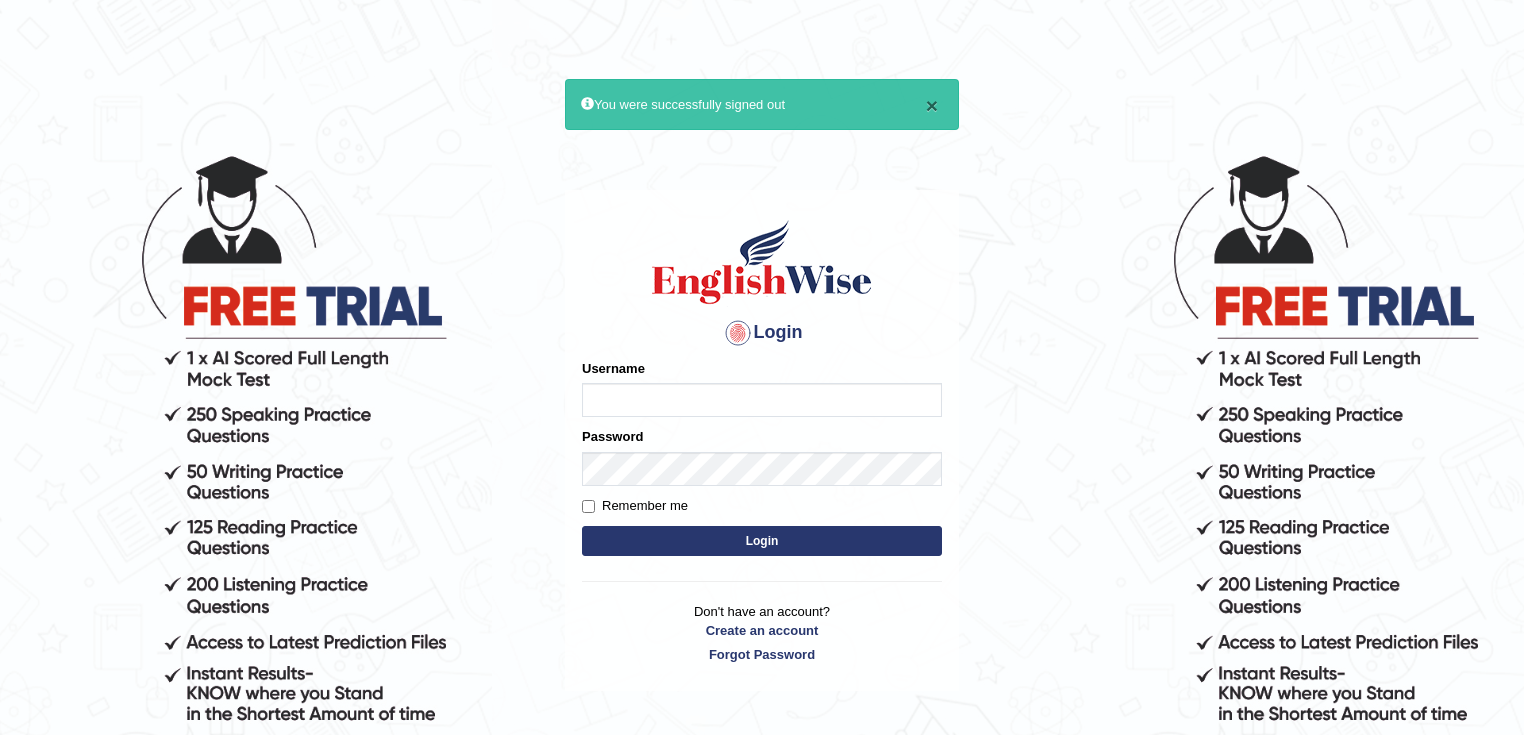click on "×" at bounding box center [932, 105] 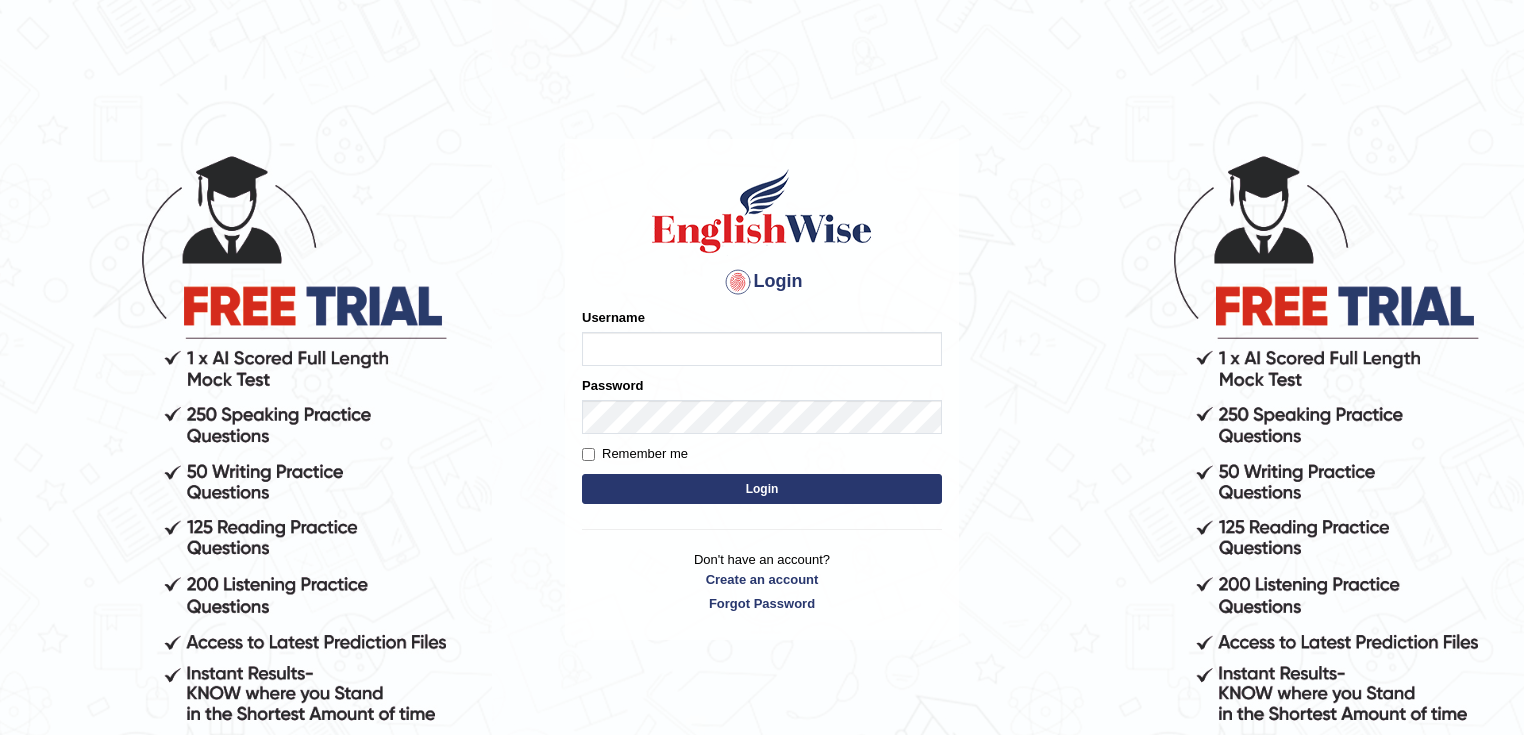 scroll, scrollTop: 0, scrollLeft: 0, axis: both 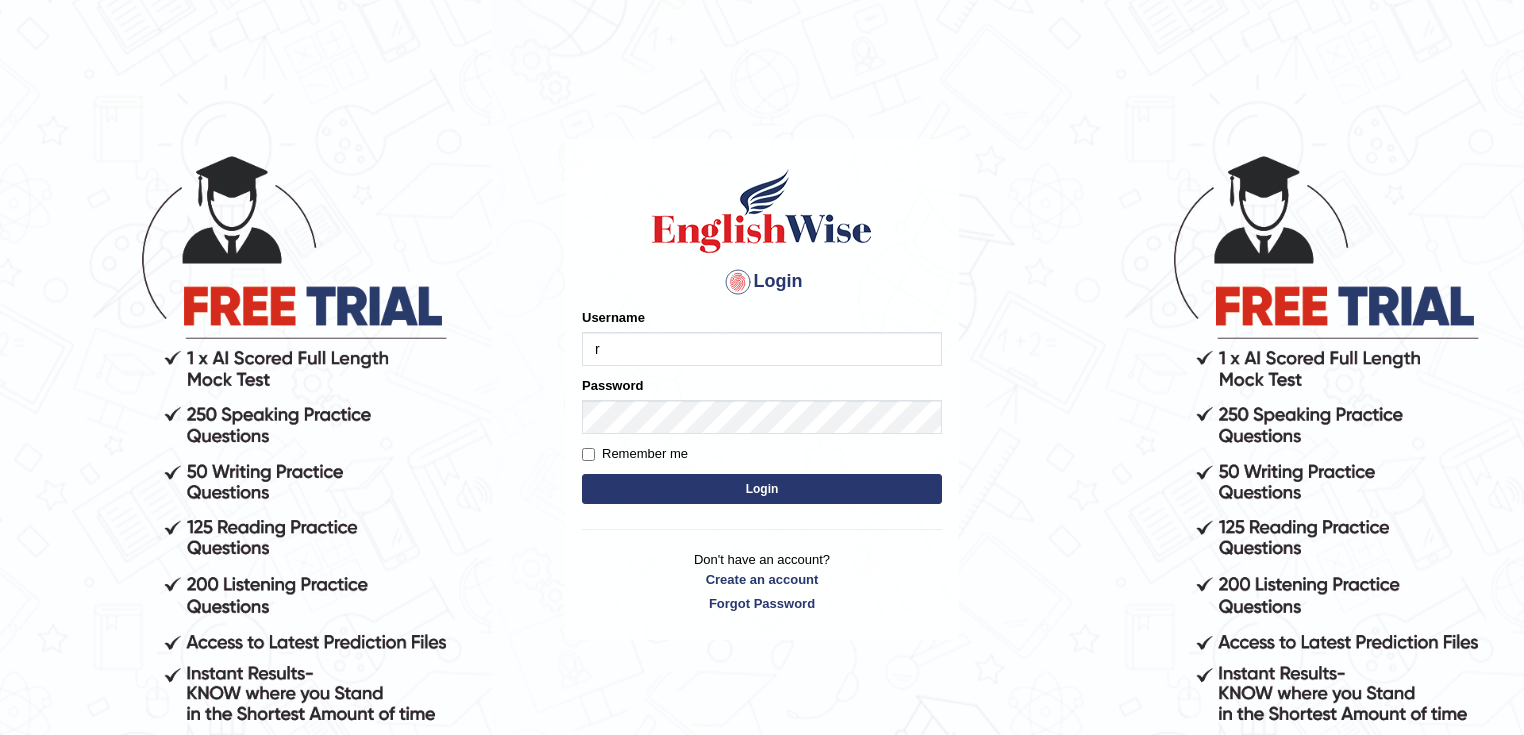 type on "reema199" 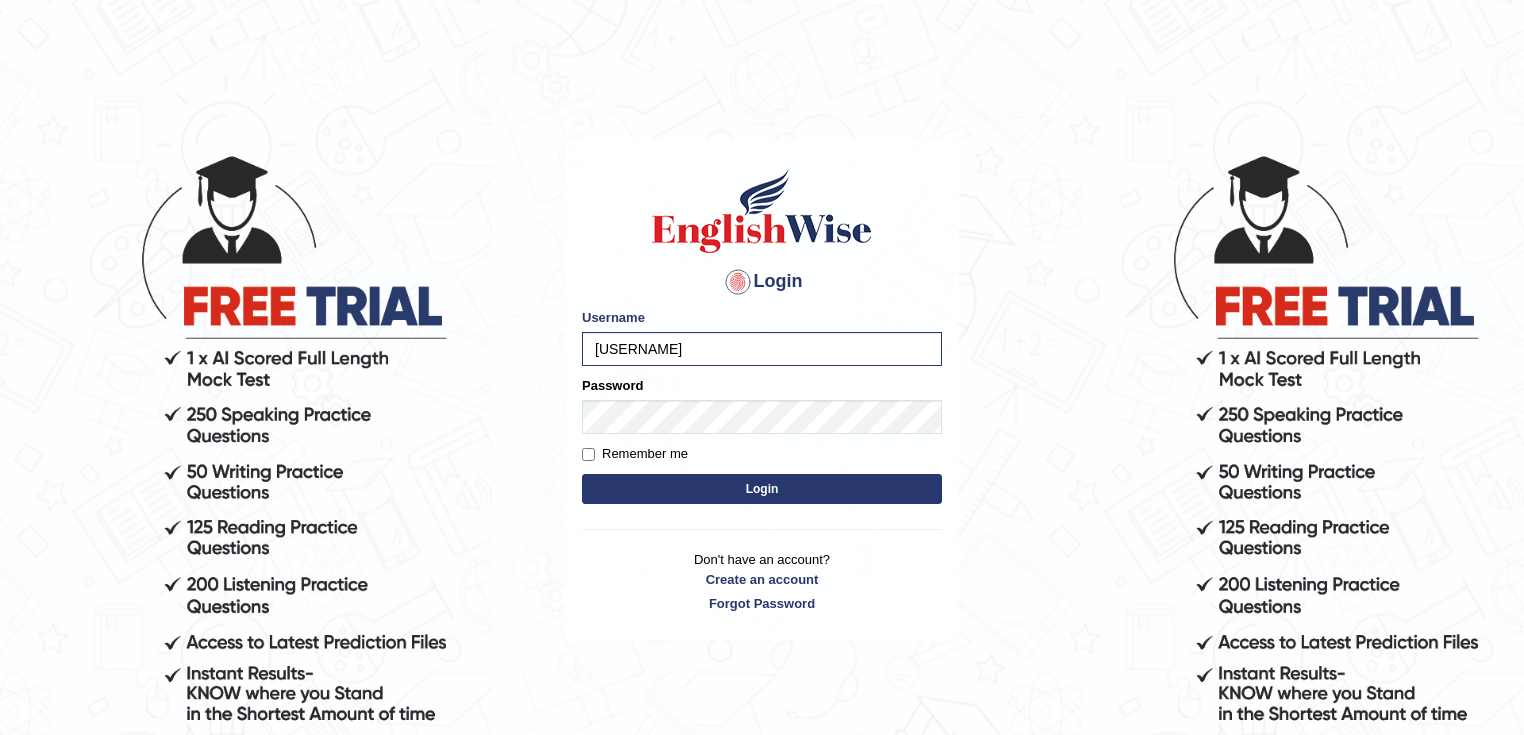 click on "Login" at bounding box center [762, 489] 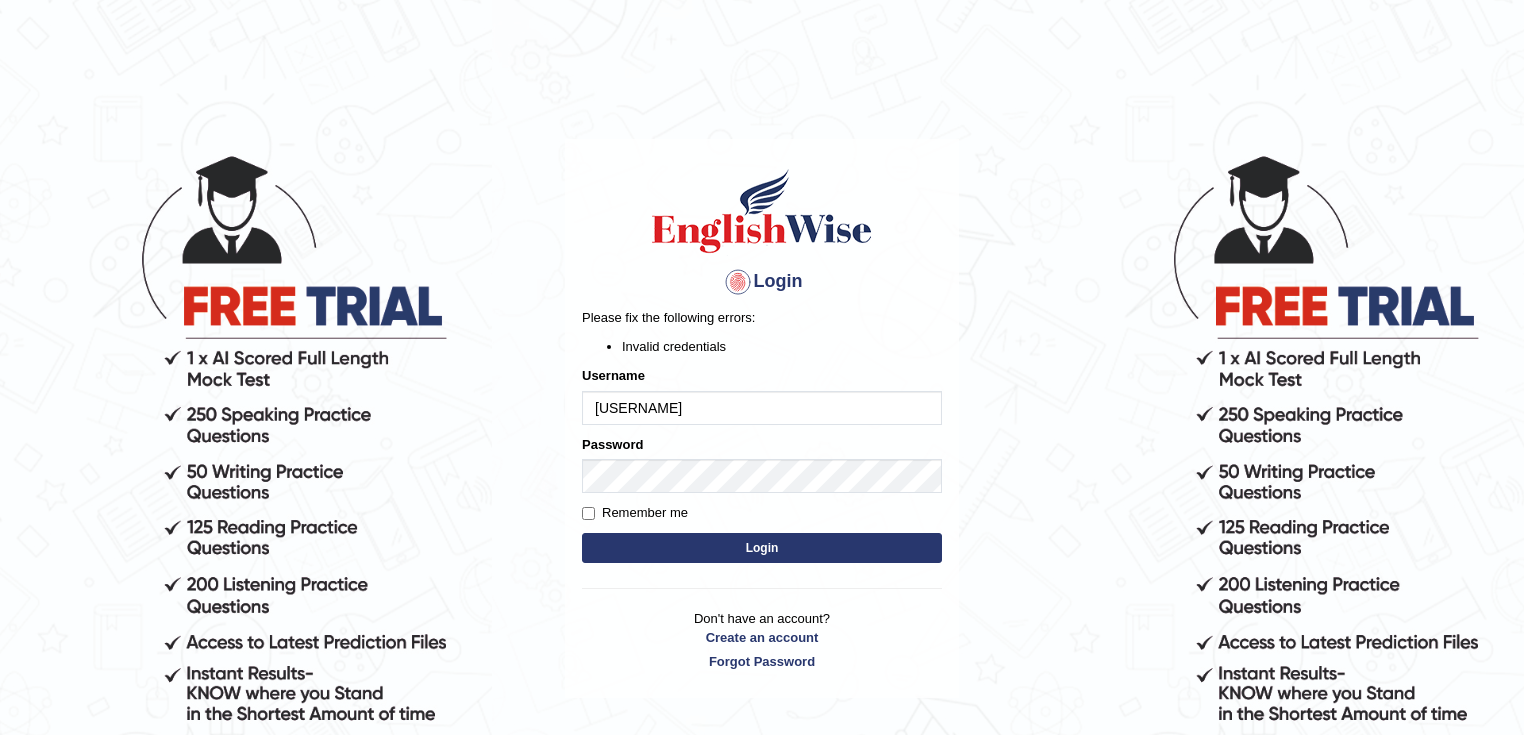 scroll, scrollTop: 0, scrollLeft: 0, axis: both 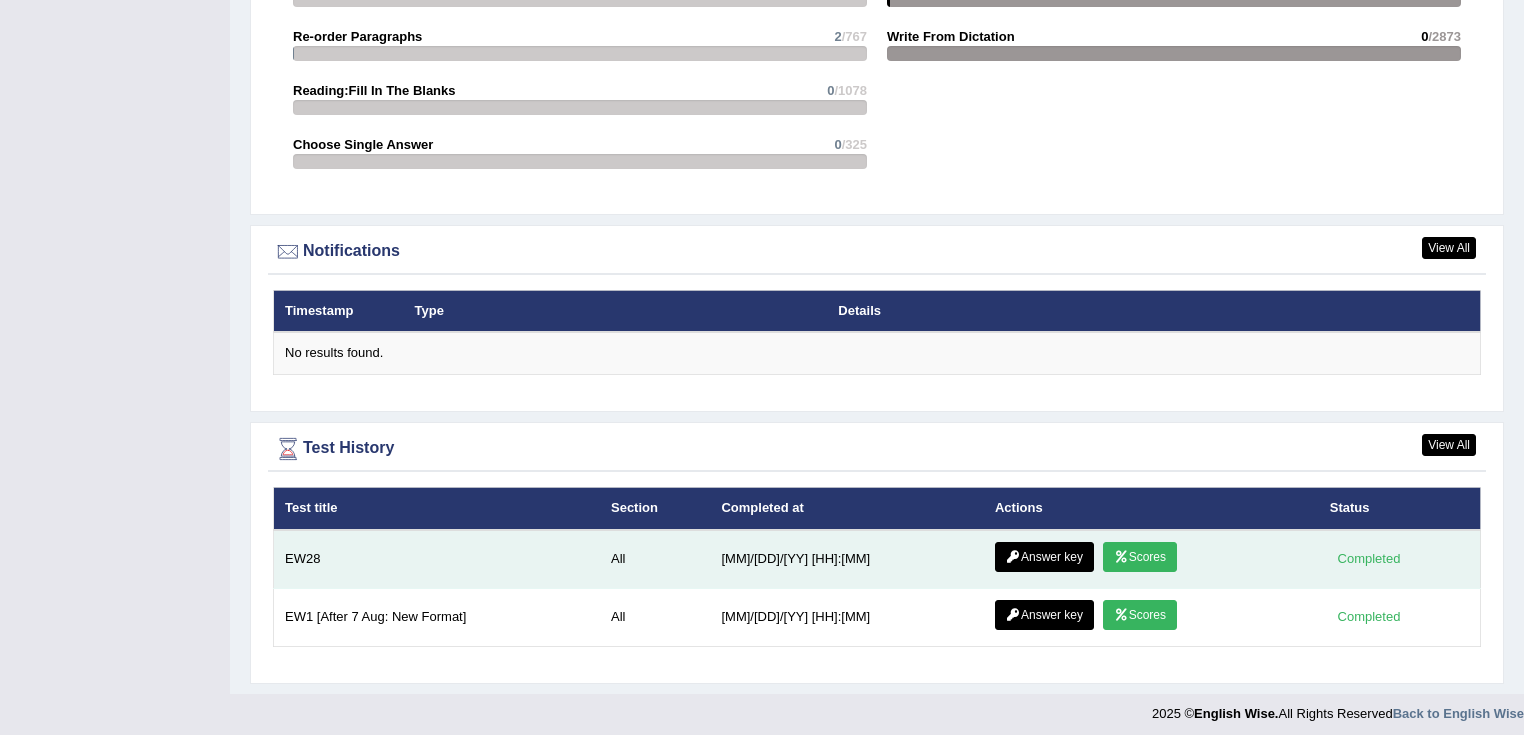 click on "Scores" at bounding box center (1140, 557) 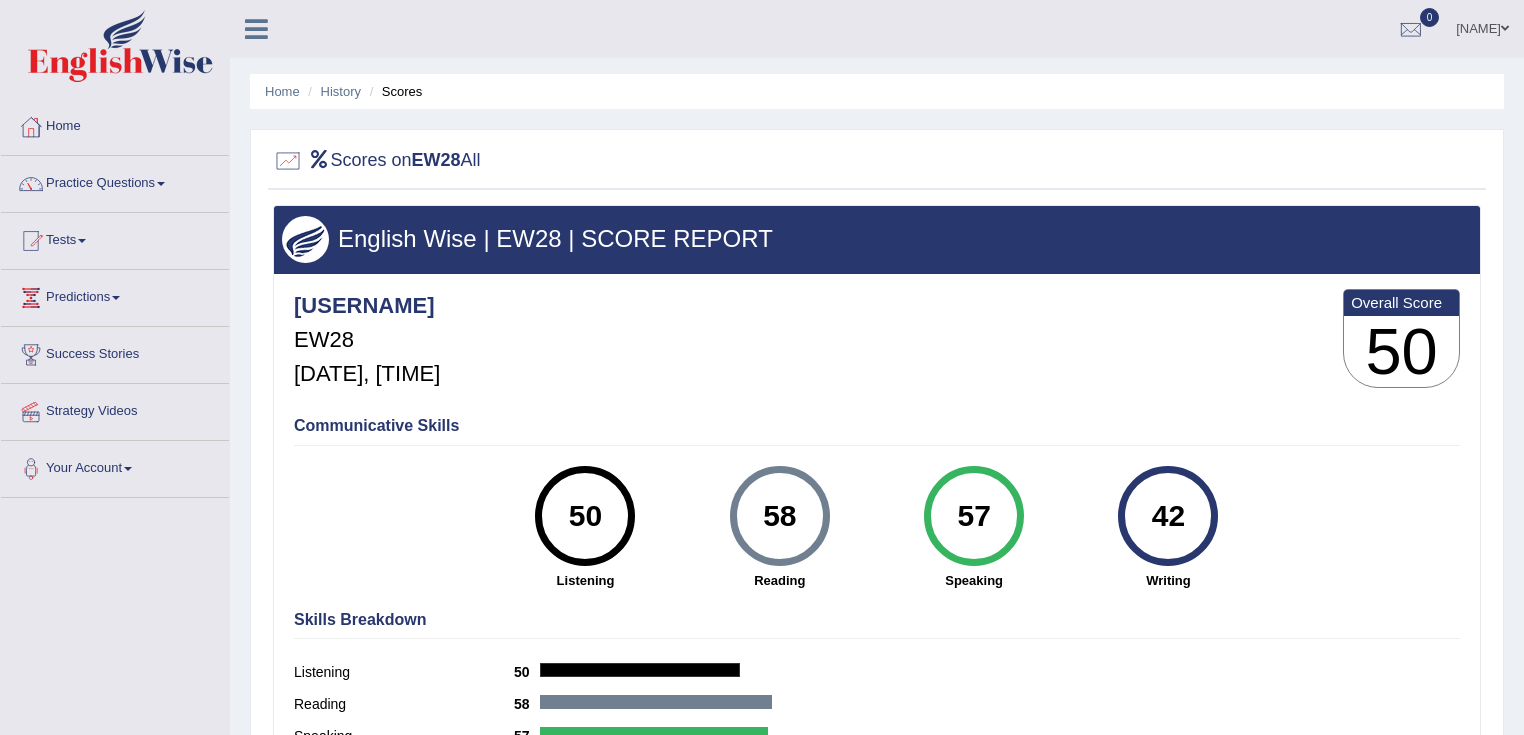 scroll, scrollTop: 0, scrollLeft: 0, axis: both 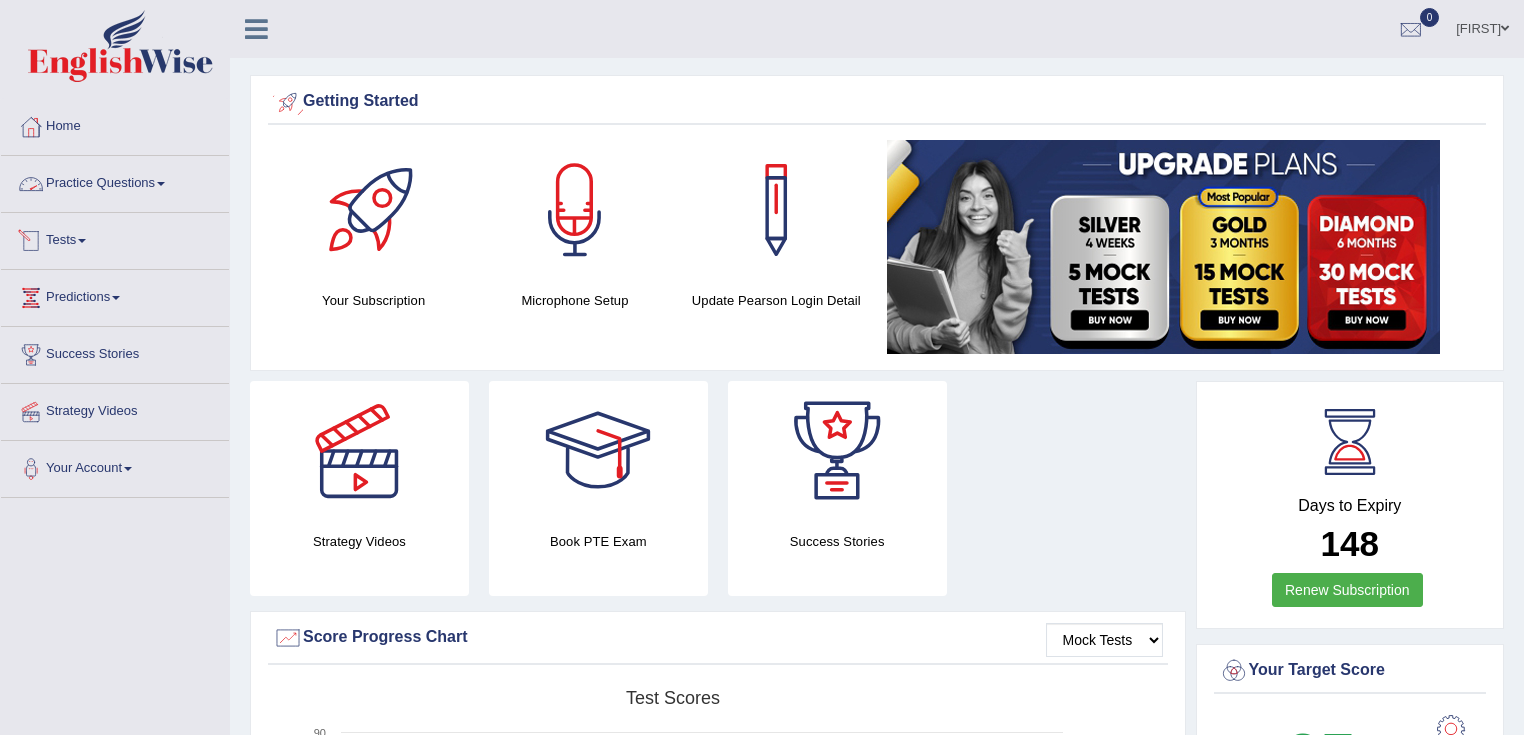 click on "Practice Questions" at bounding box center [115, 181] 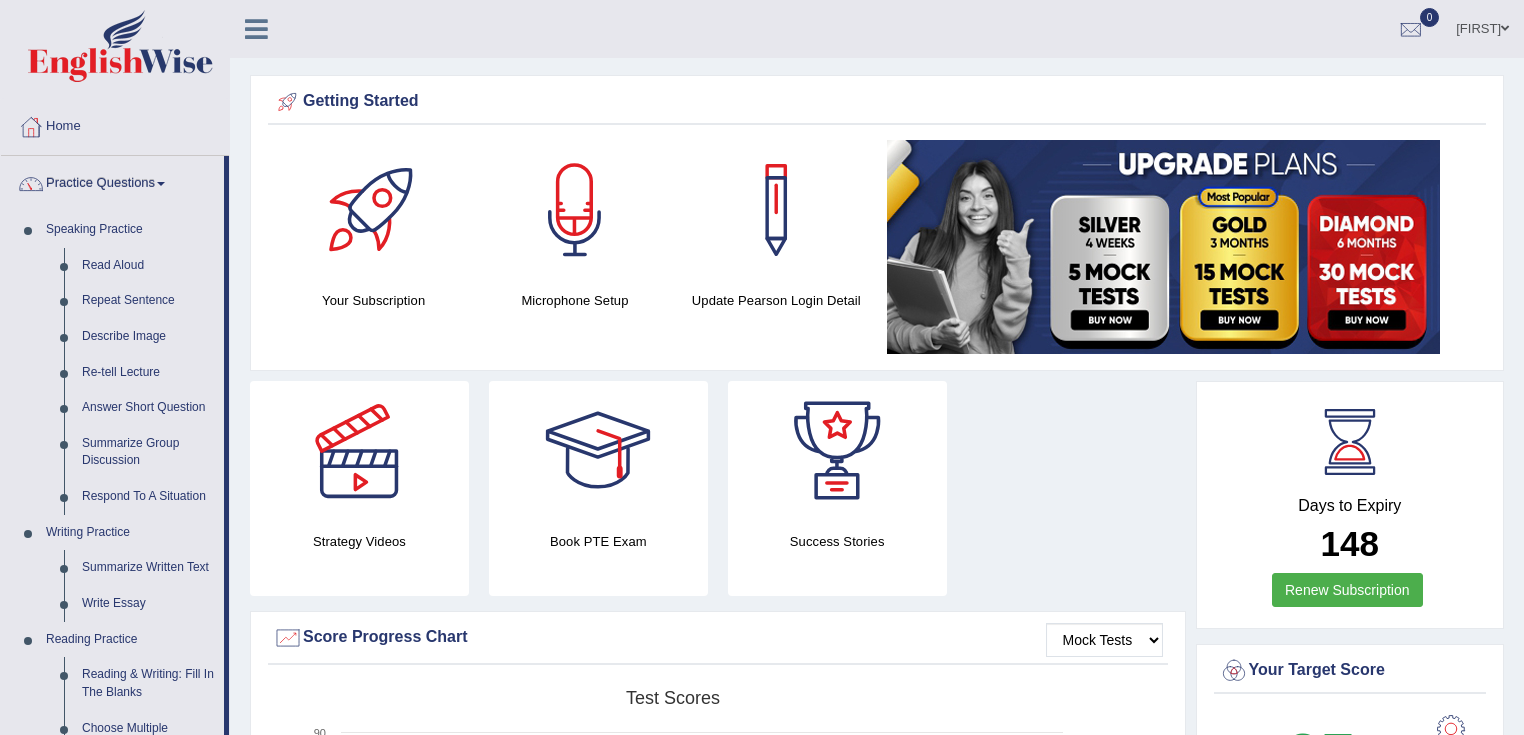 click on "Toggle navigation
Home
Practice Questions   Speaking Practice Read Aloud
Repeat Sentence
Describe Image
Re-tell Lecture
Answer Short Question
Summarize Group Discussion
Respond To A Situation
Writing Practice  Summarize Written Text
Write Essay
Reading Practice  Reading & Writing: Fill In The Blanks
Choose Multiple Answers
Re-order Paragraphs
Fill In The Blanks
Choose Single Answer
Listening Practice  Summarize Spoken Text
Highlight Incorrect Words
Highlight Correct Summary
Select Missing Word
Choose Single Answer
Choose Multiple Answers
Fill In The Blanks
Write From Dictation
Pronunciation
Tests  Take Practice Sectional Test
Take Mock Test" at bounding box center (762, 1478) 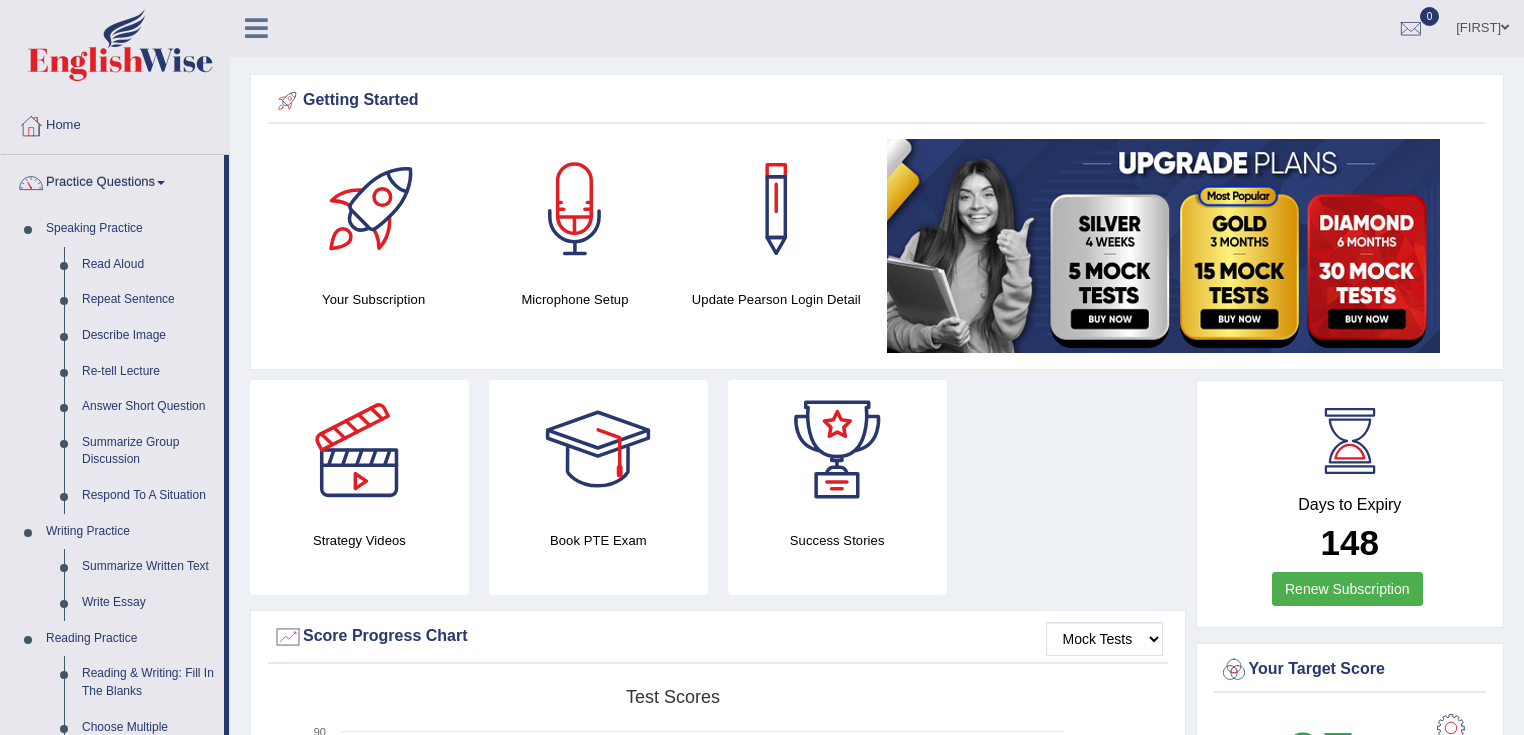 scroll, scrollTop: 0, scrollLeft: 0, axis: both 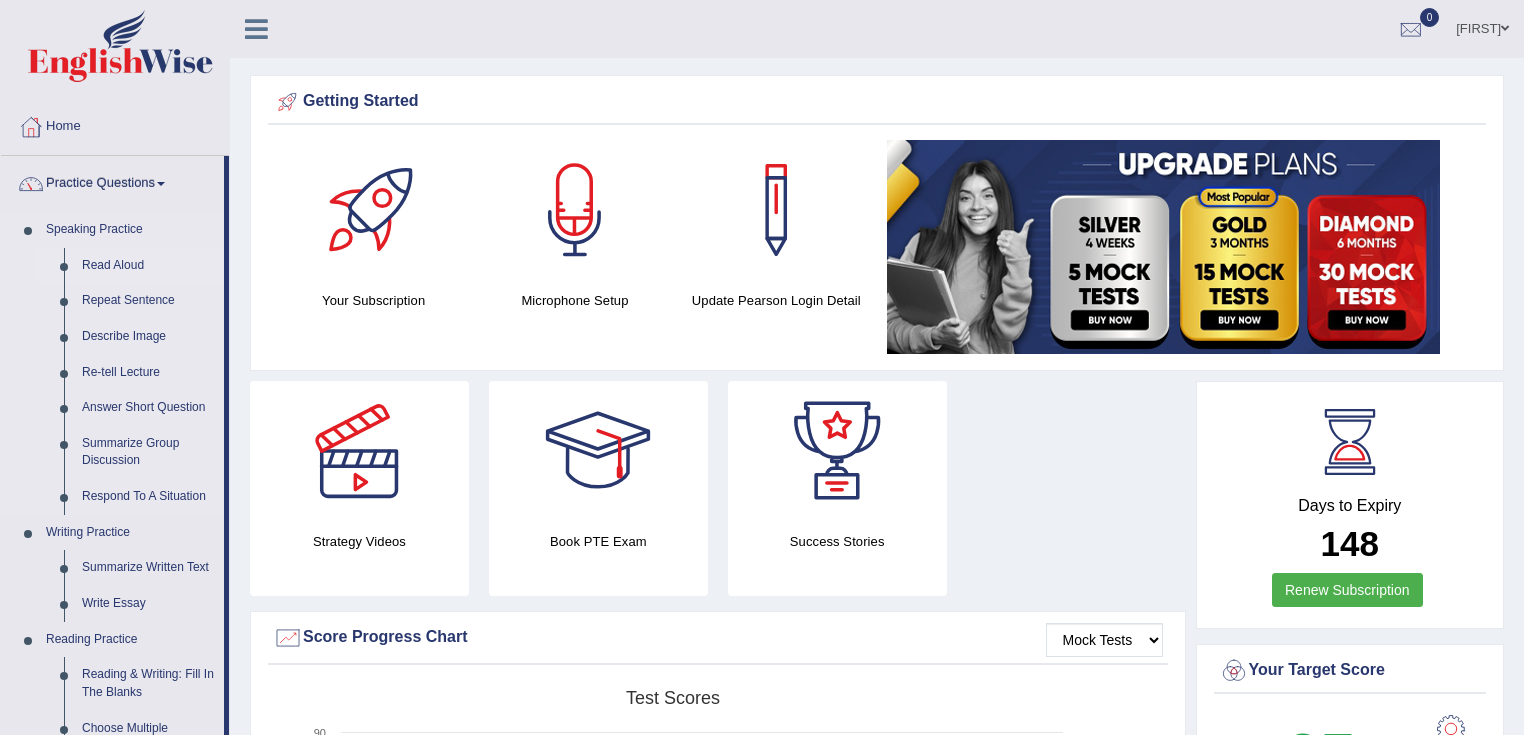 click on "Read Aloud" at bounding box center [148, 266] 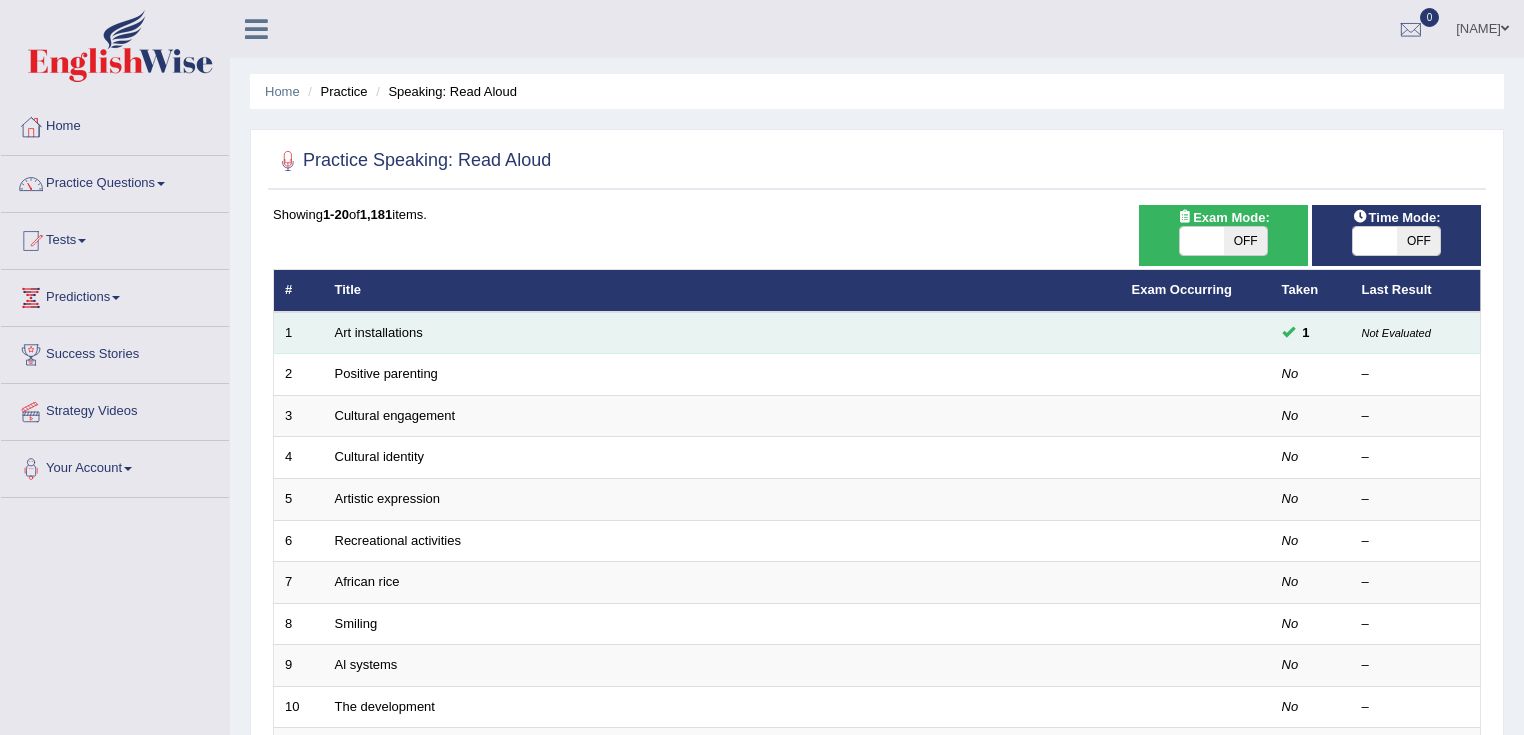 scroll, scrollTop: 0, scrollLeft: 0, axis: both 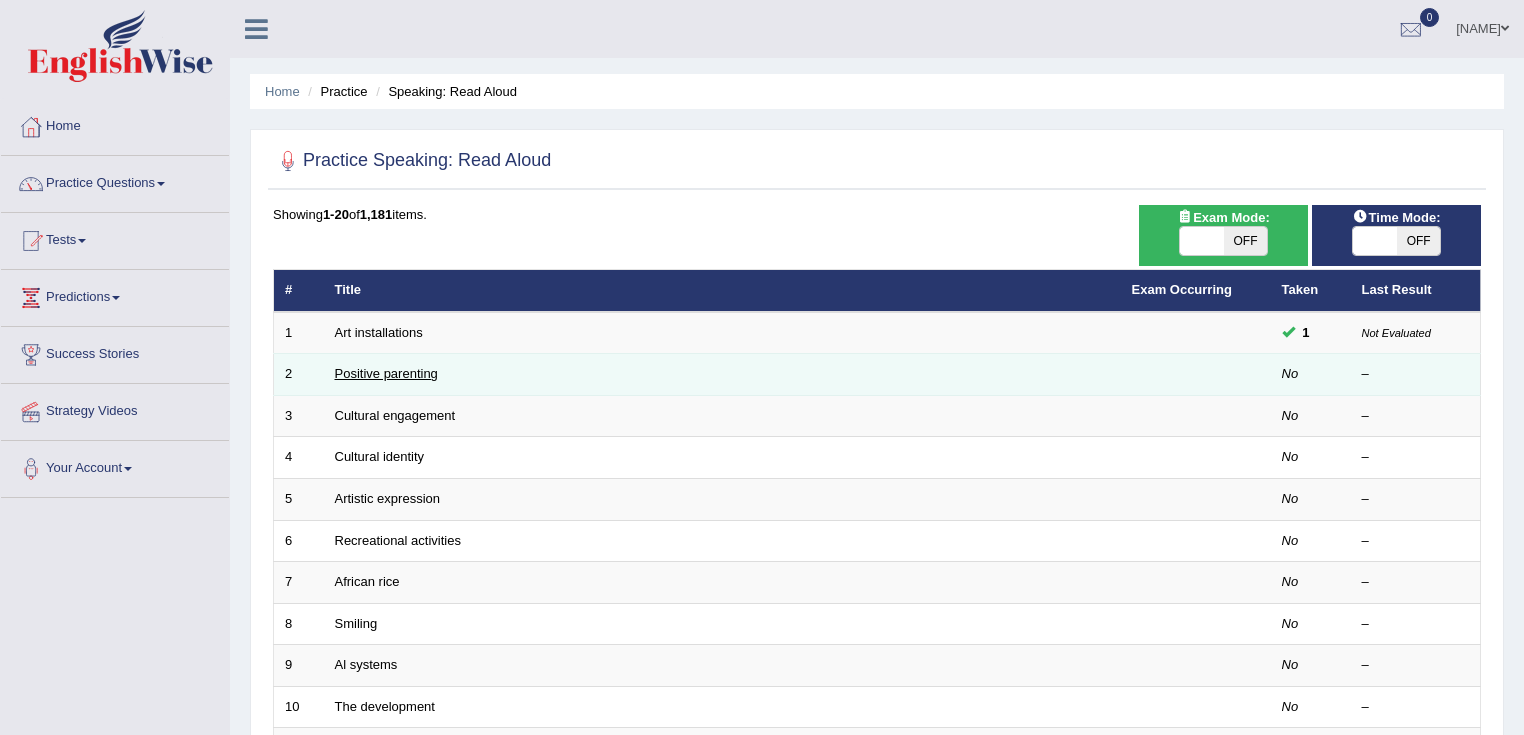 click on "Positive parenting" at bounding box center (386, 373) 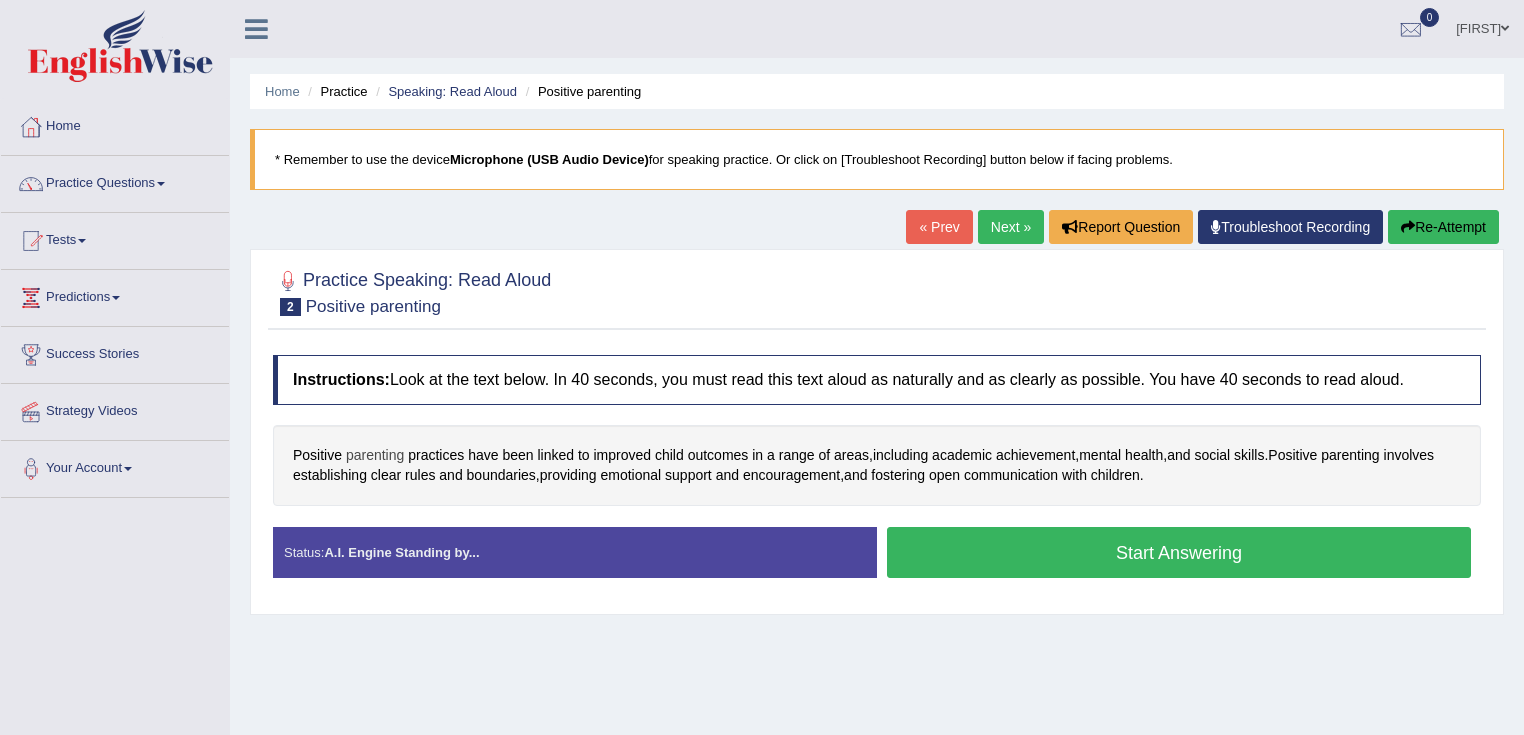 scroll, scrollTop: 0, scrollLeft: 0, axis: both 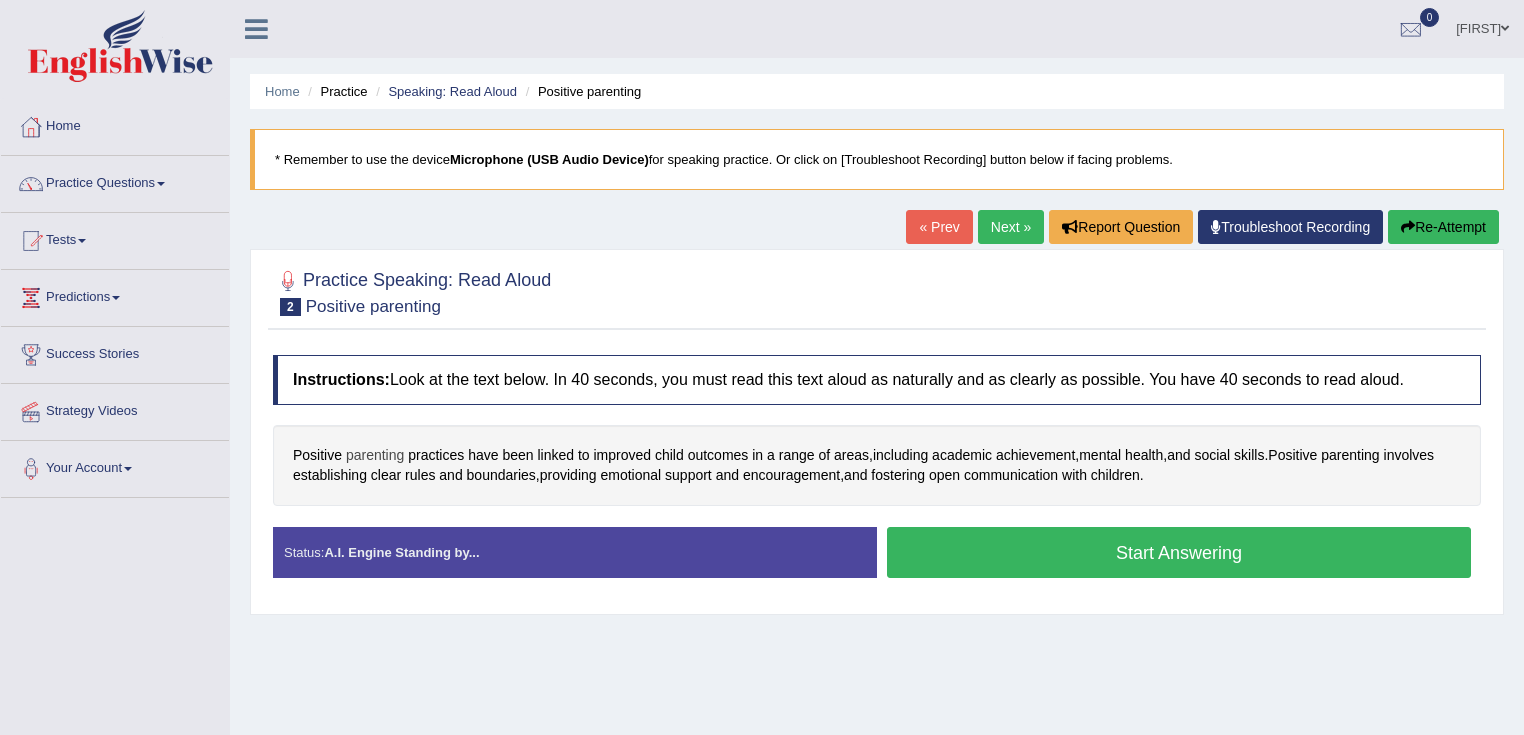 click on "parenting" at bounding box center [375, 455] 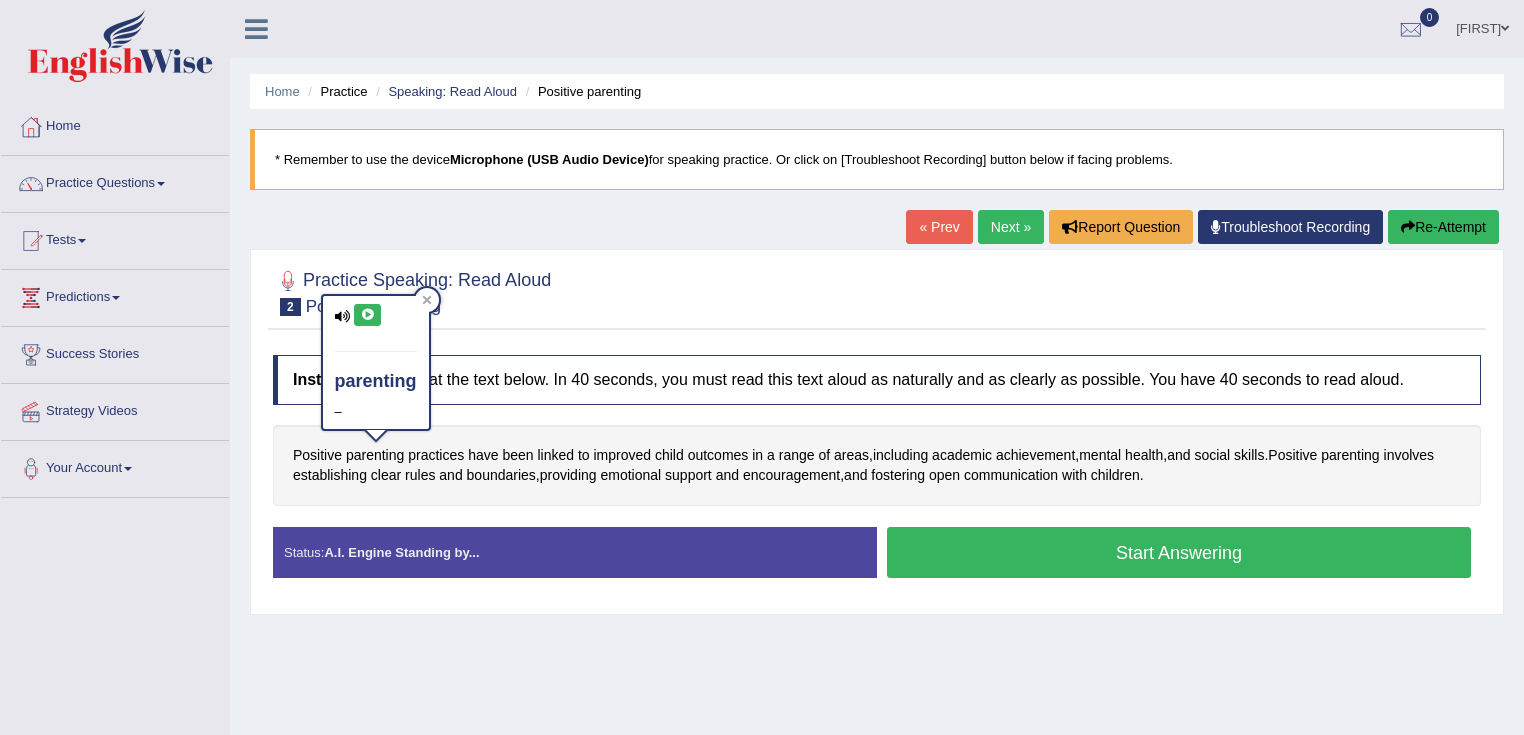 click at bounding box center [367, 315] 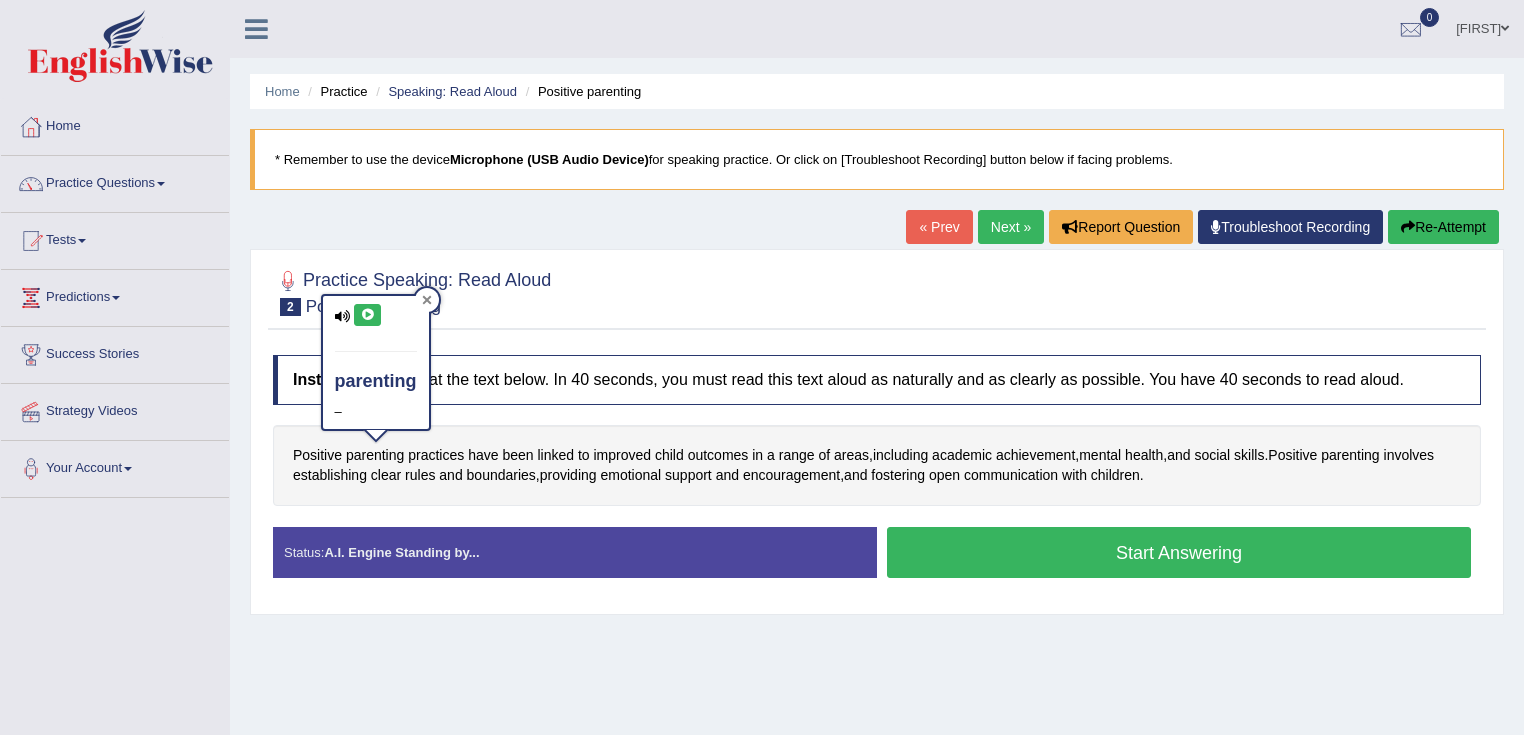 click 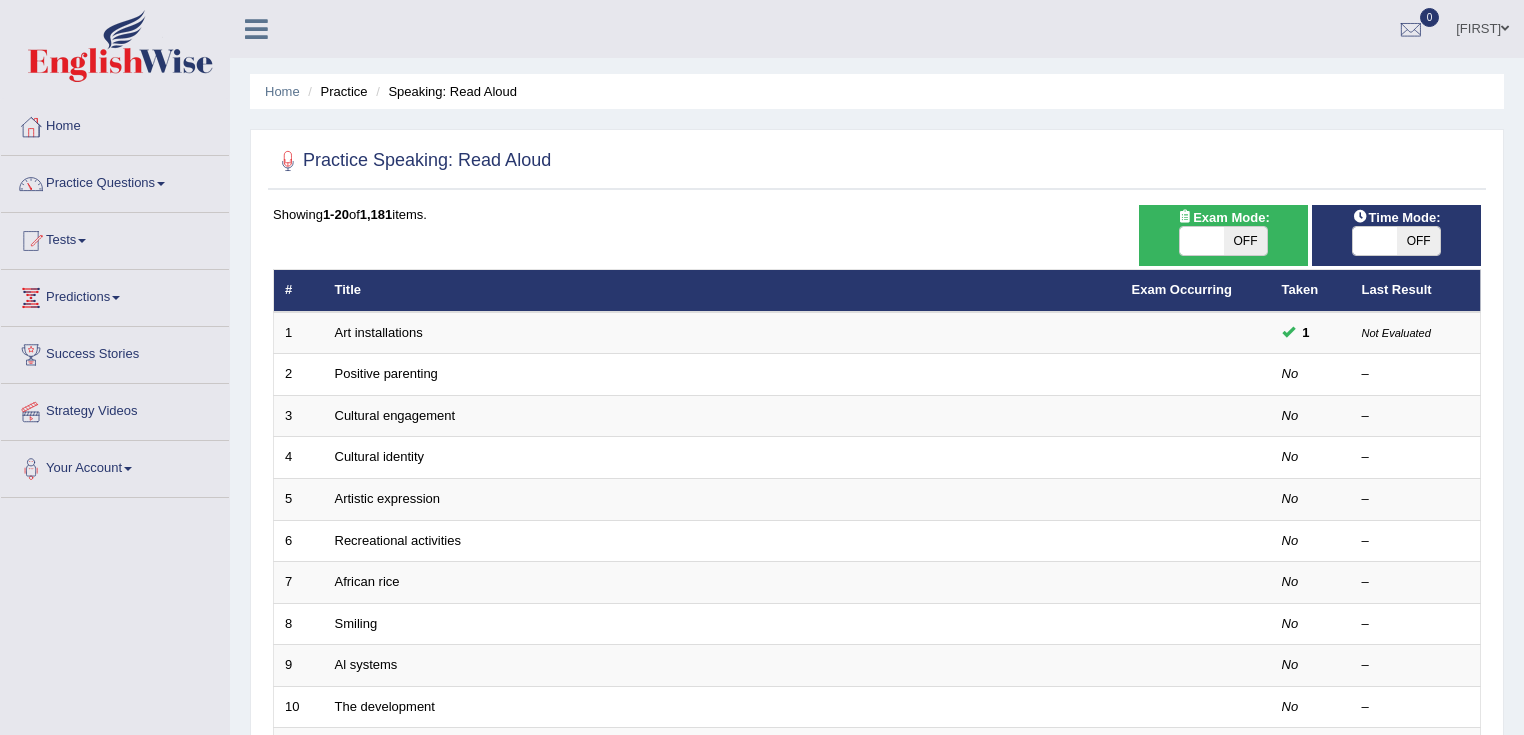 scroll, scrollTop: 0, scrollLeft: 0, axis: both 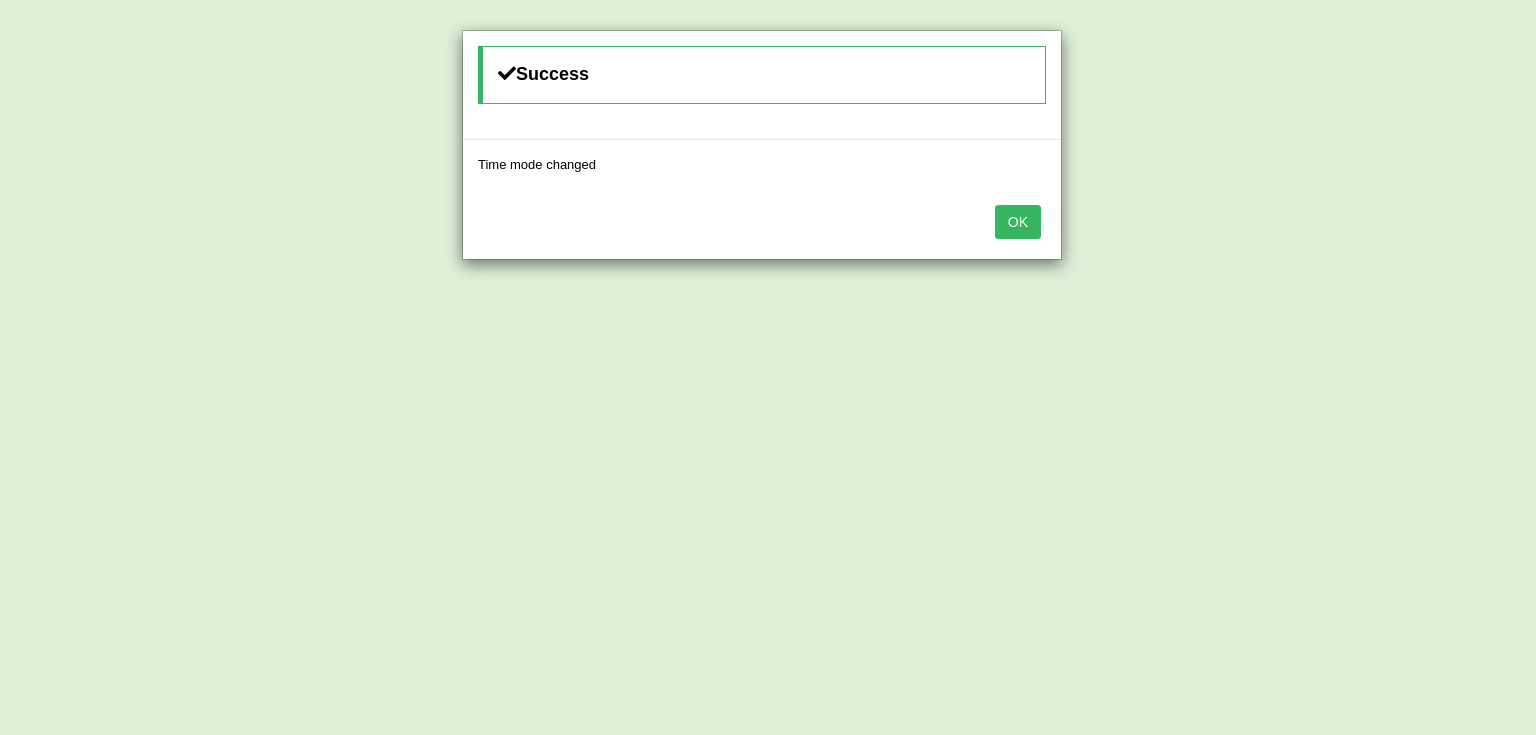 click on "OK" at bounding box center (1018, 222) 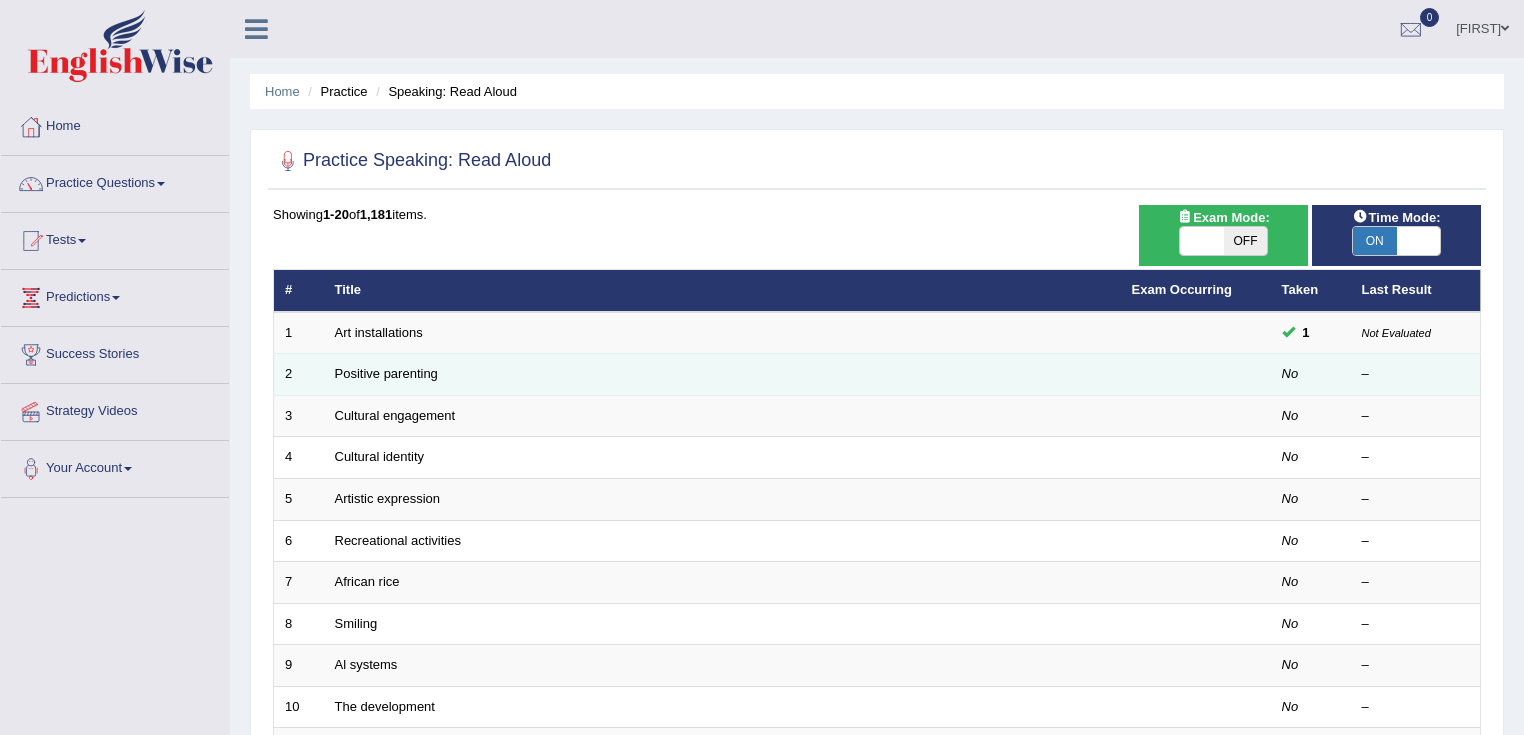 click on "Positive parenting" at bounding box center [722, 375] 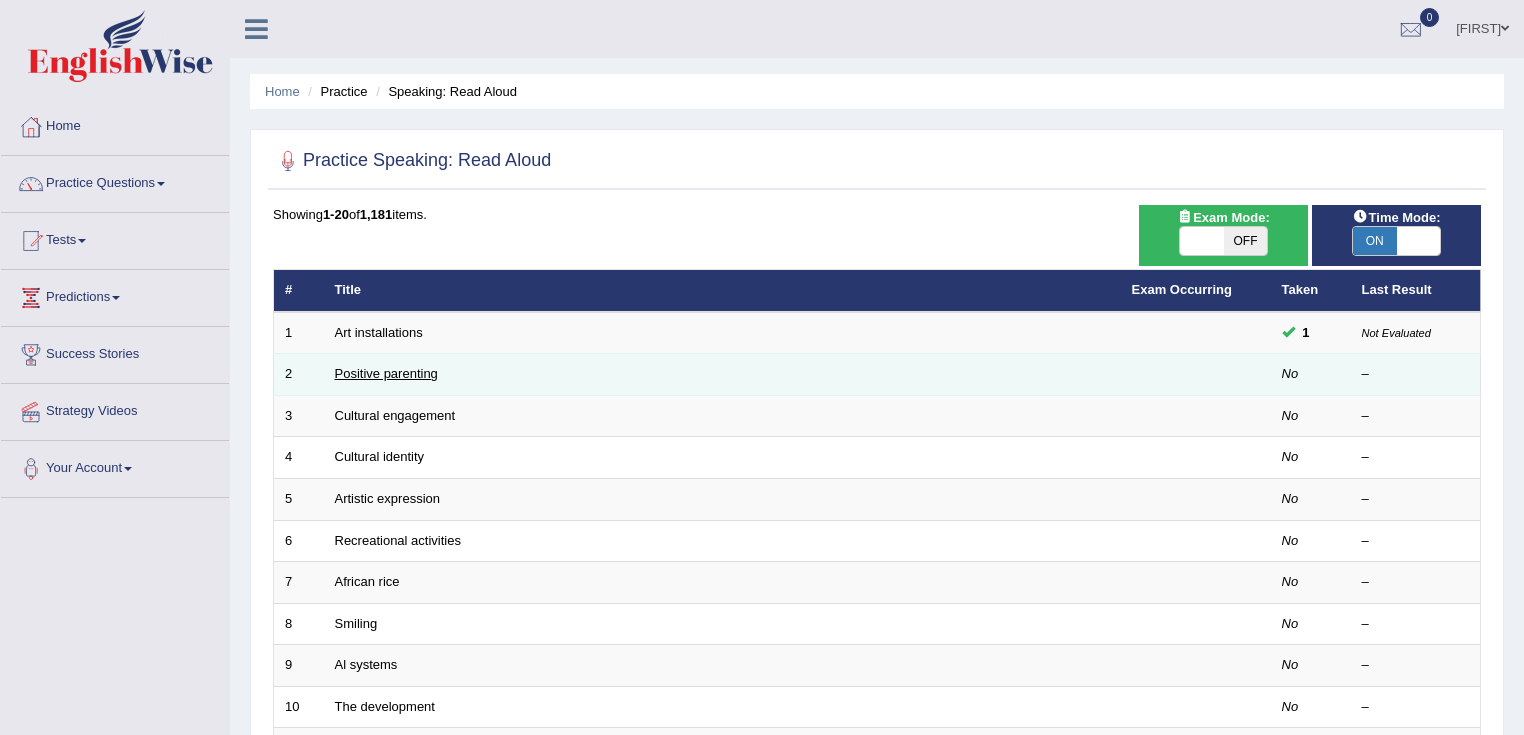 click on "Positive parenting" at bounding box center [386, 373] 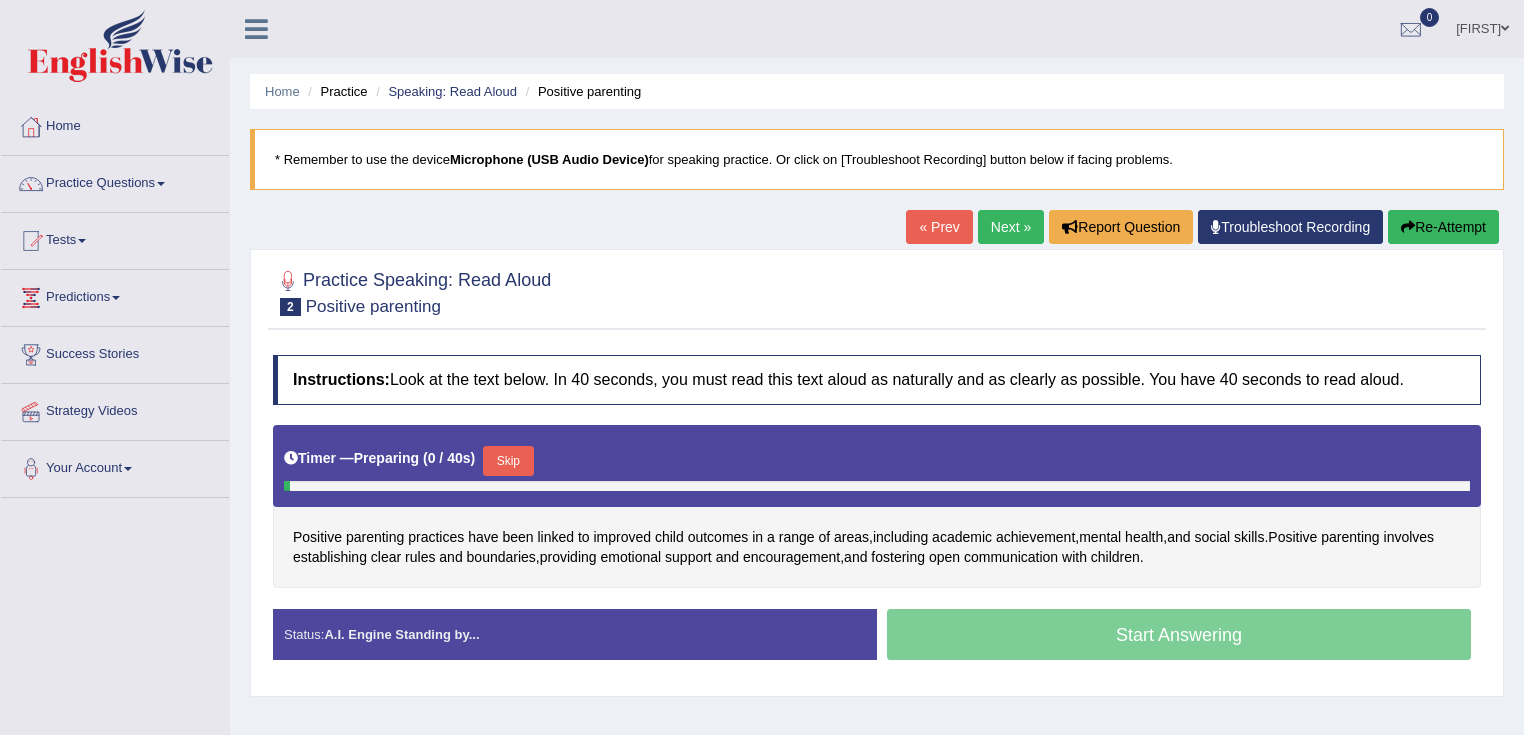 scroll, scrollTop: 0, scrollLeft: 0, axis: both 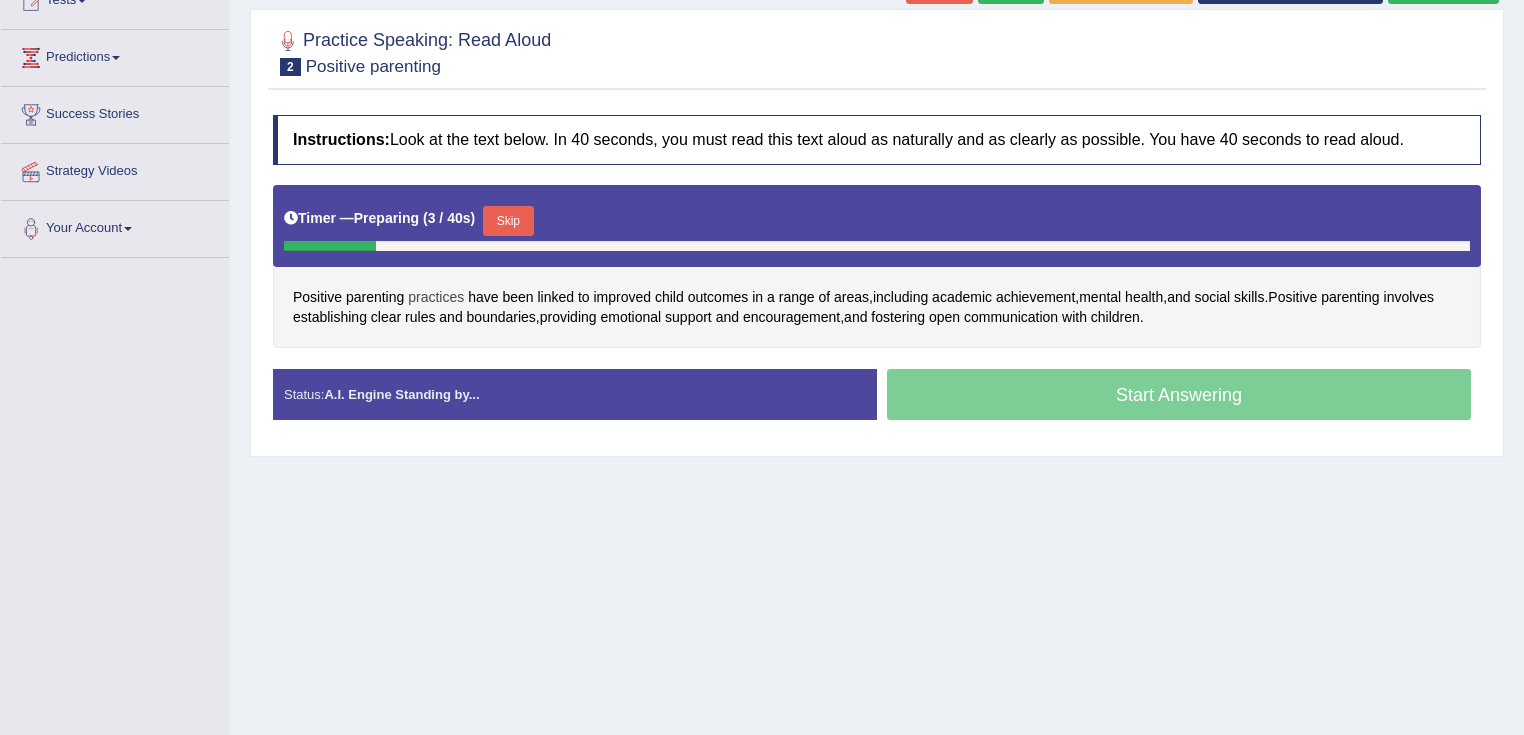 click on "practices" at bounding box center [436, 297] 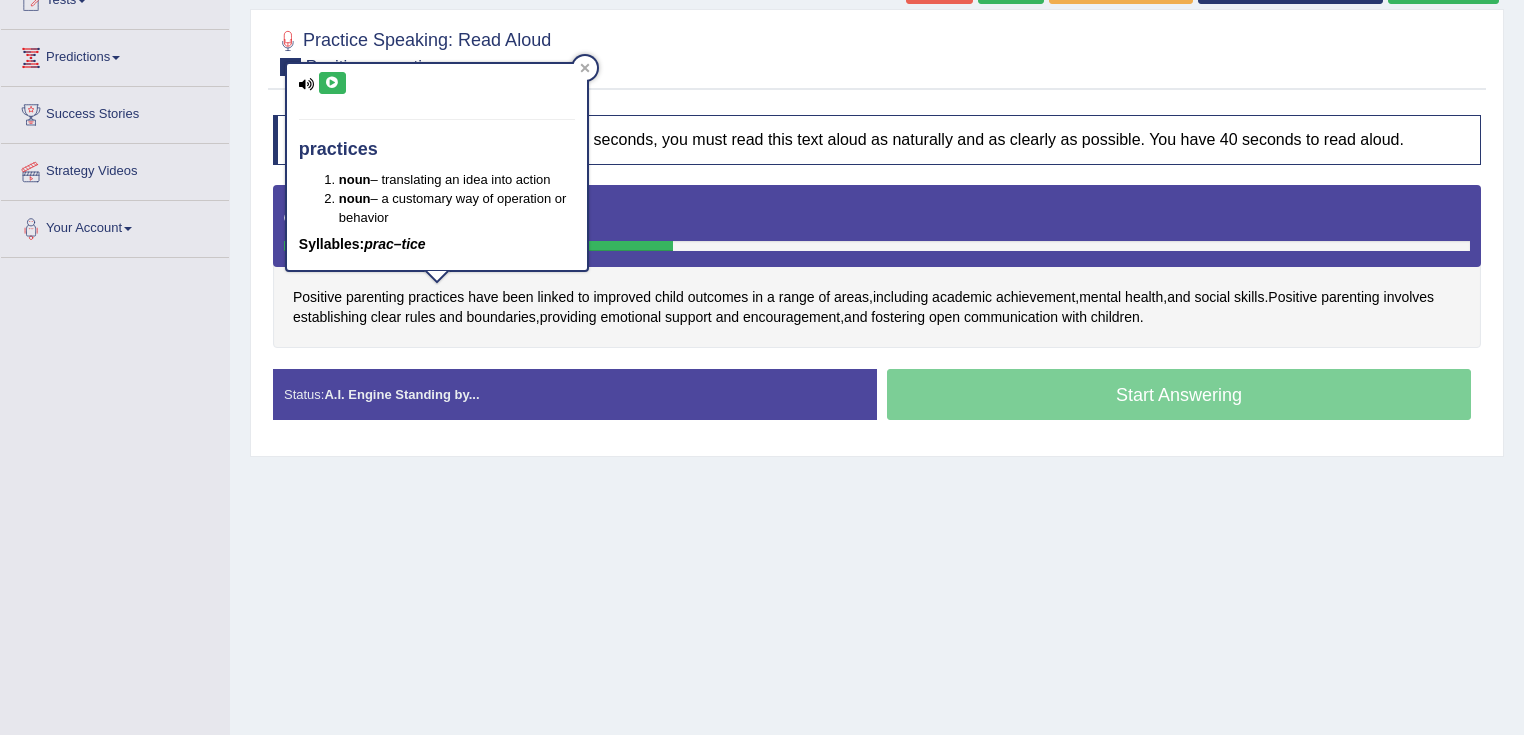 click on "Positive   parenting   practices   have   been   linked   to   improved   child   outcomes   in   a   range   of   areas ,  including   academic   achievement ,  mental   health ,  and   social   skills .  Positive   parenting   involves   establishing   clear   rules   and   boundaries ,  providing   emotional   support   and   encouragement ,  and   fostering   open   communication   with   children ." at bounding box center [877, 266] 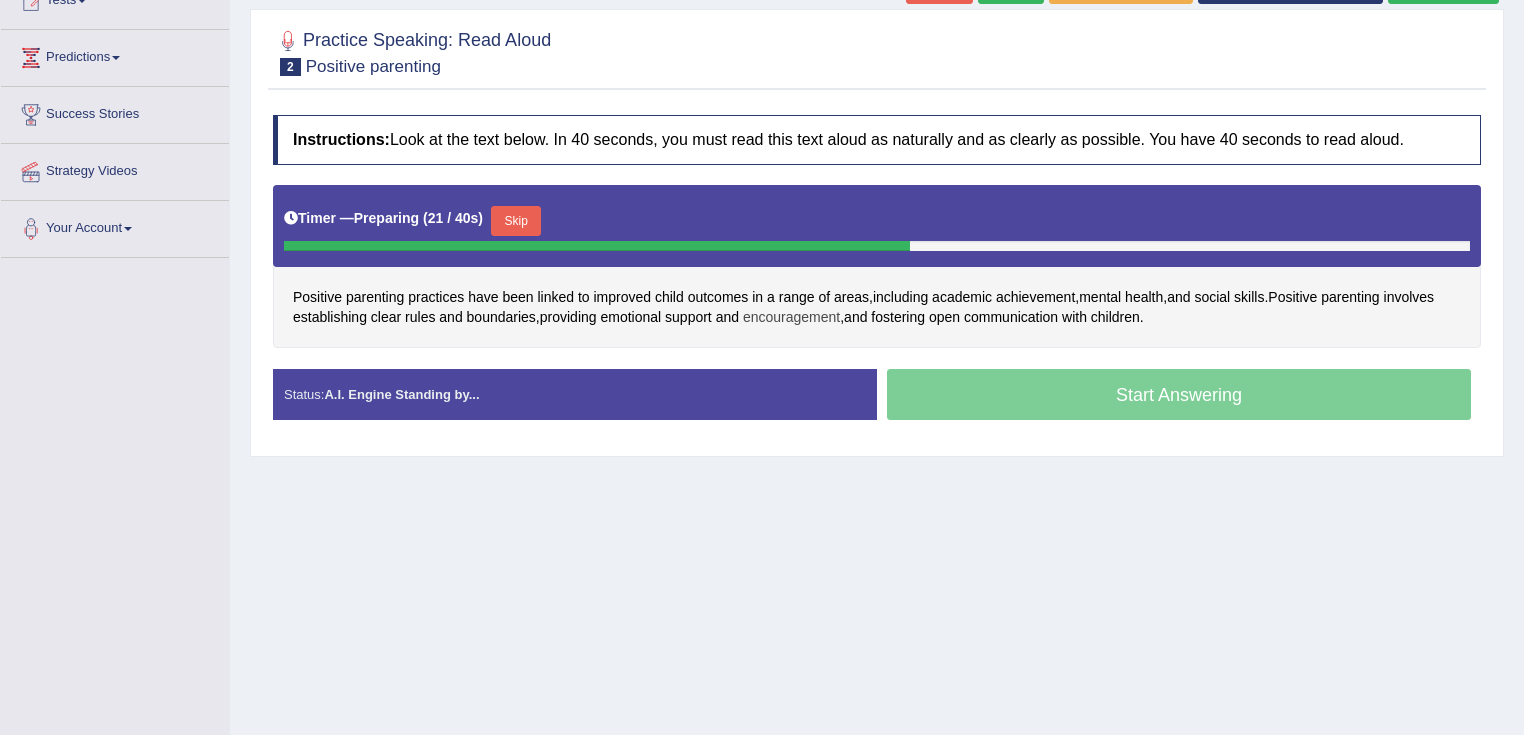 click on "encouragement" at bounding box center [791, 317] 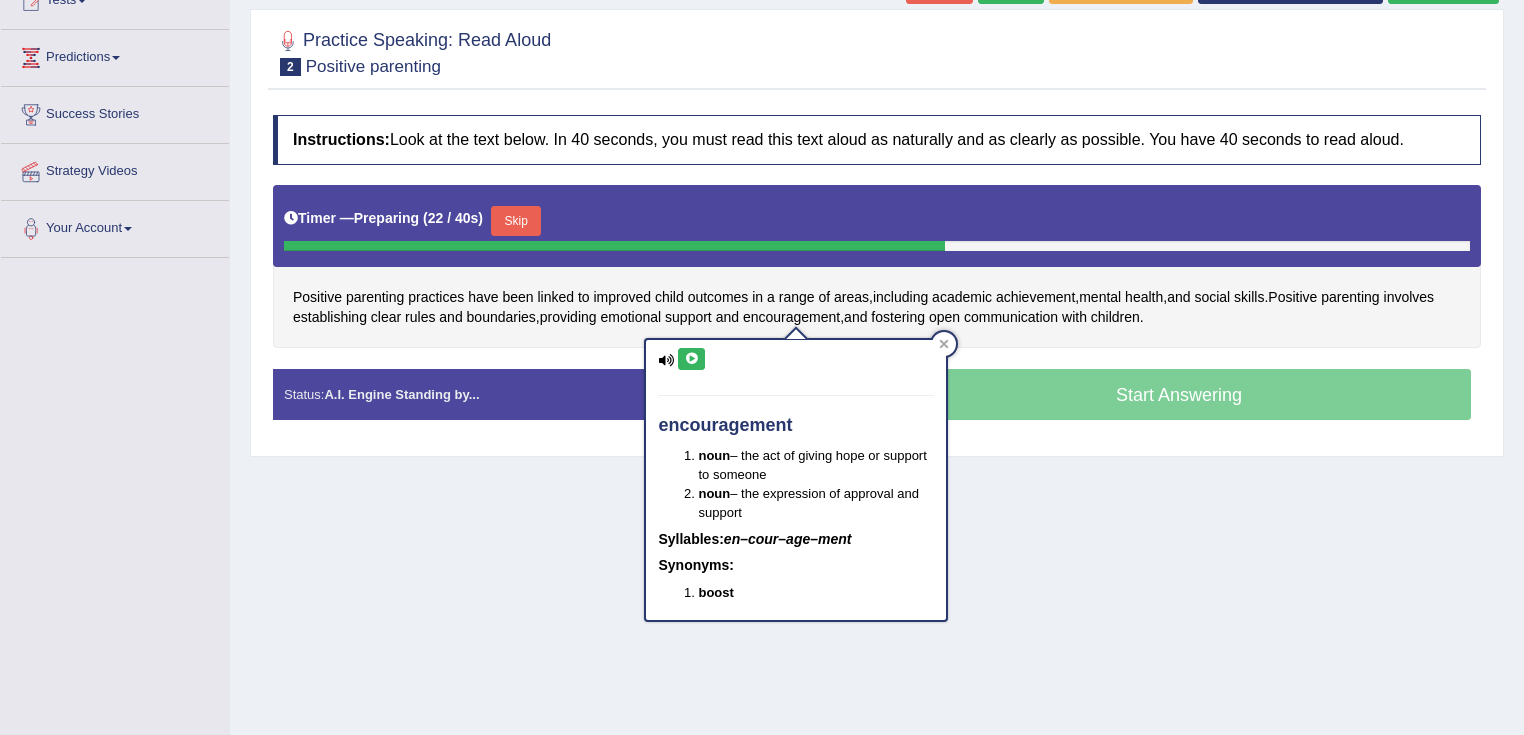click at bounding box center (691, 359) 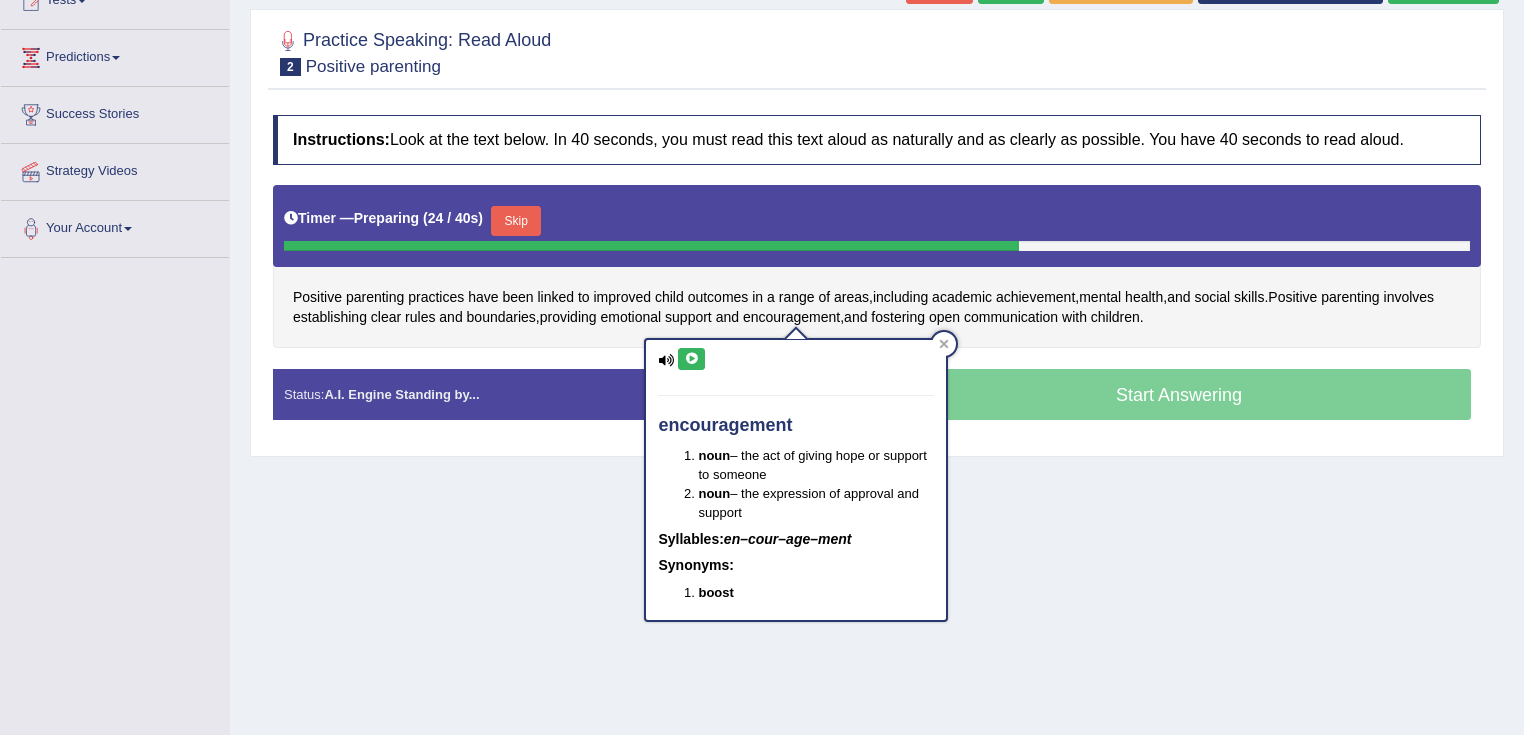click at bounding box center (691, 359) 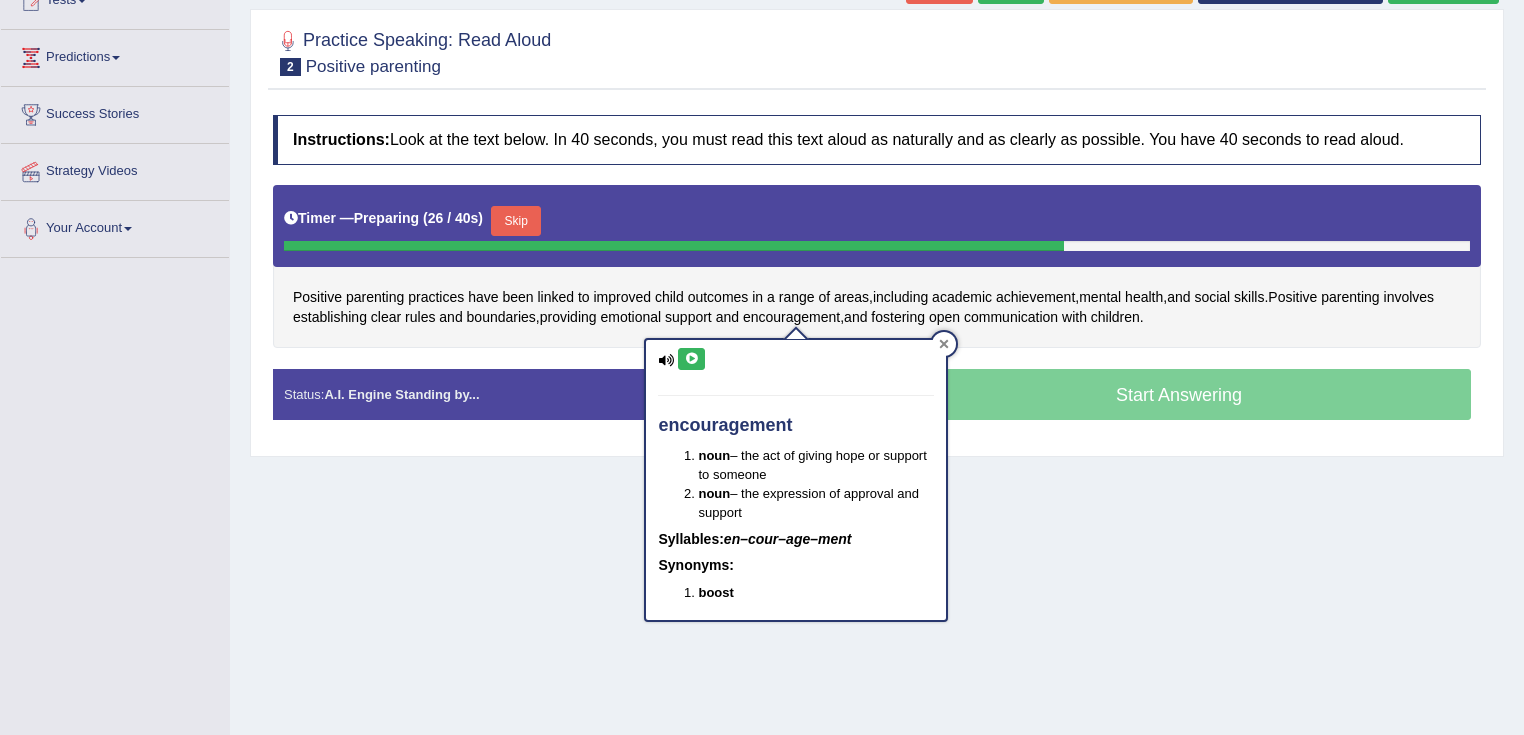 click 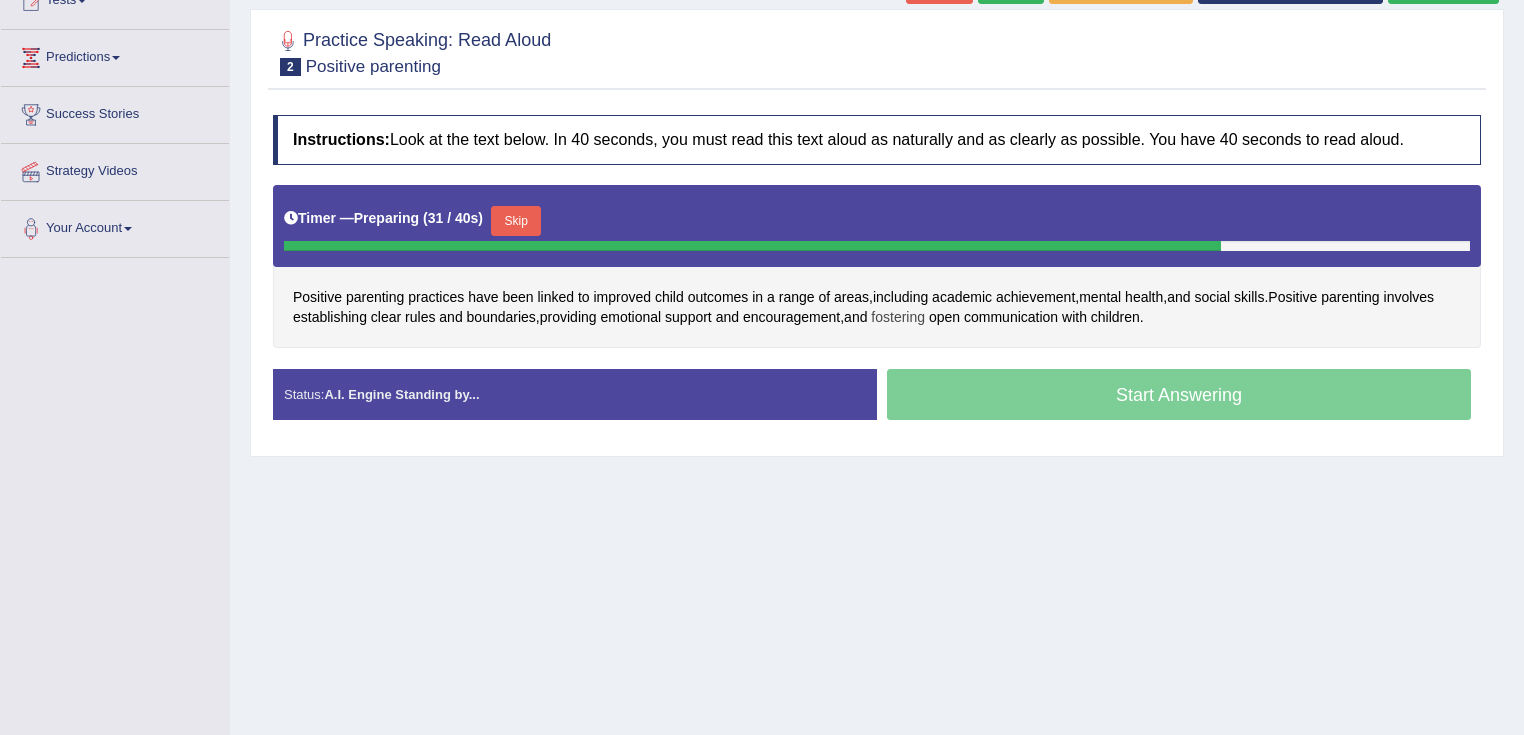click on "fostering" at bounding box center (898, 317) 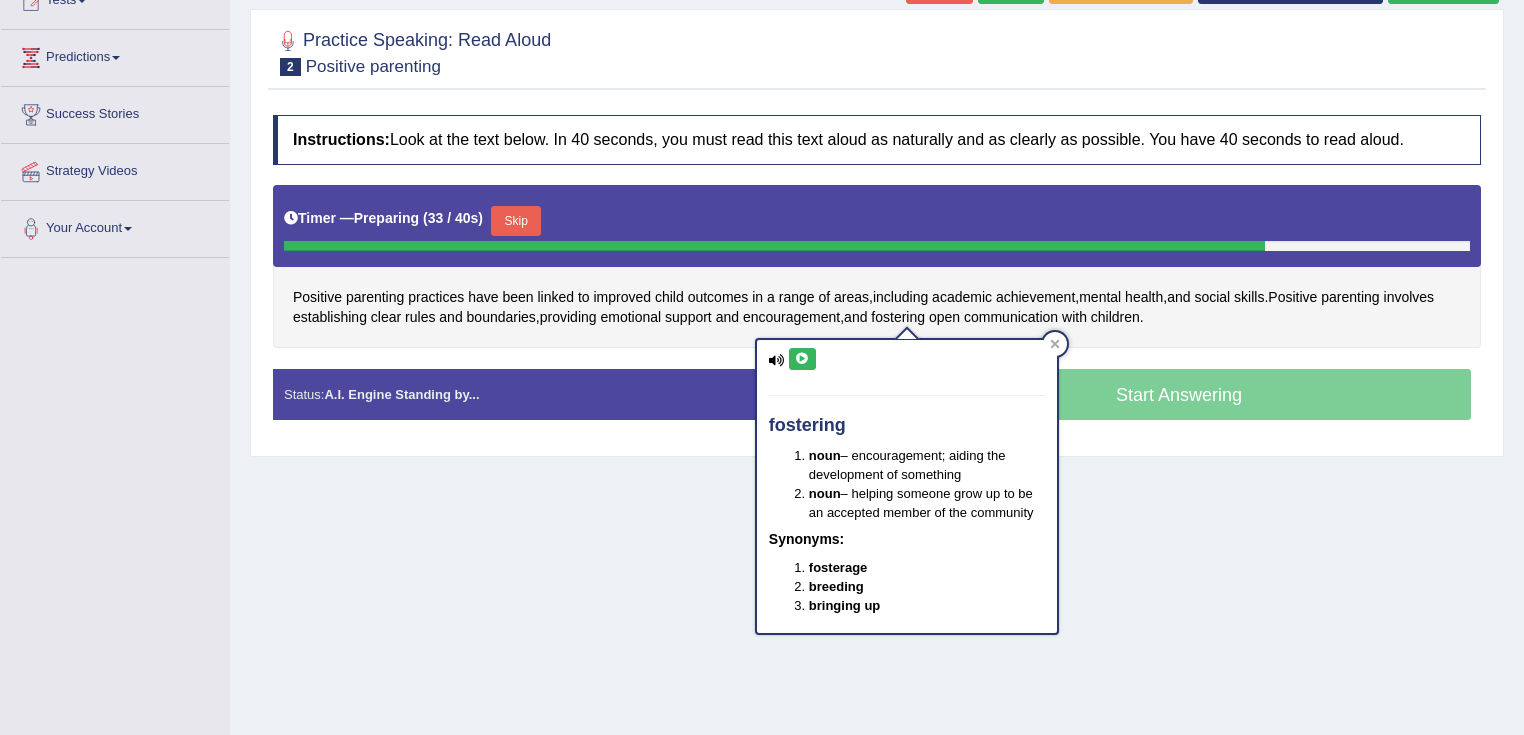 click at bounding box center [802, 359] 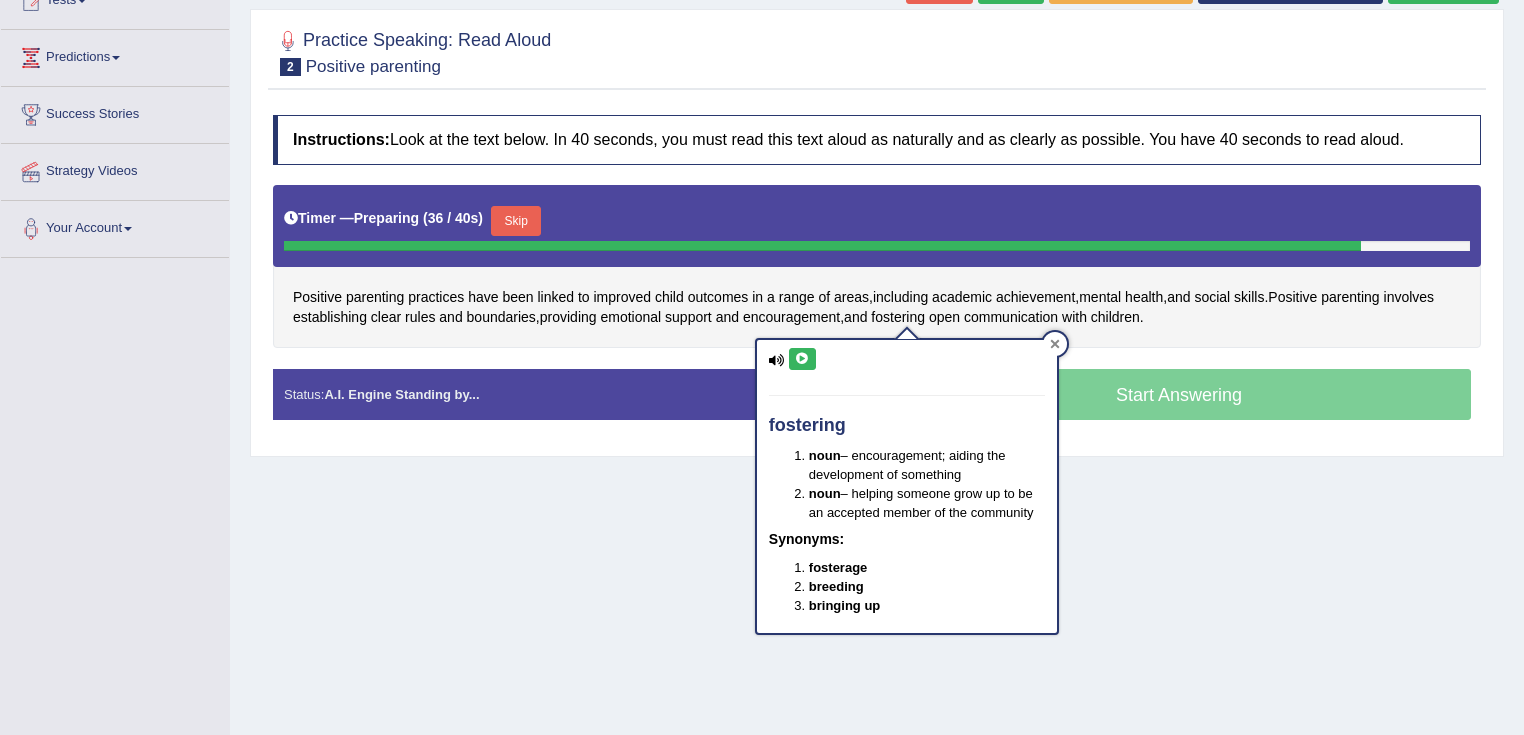 click 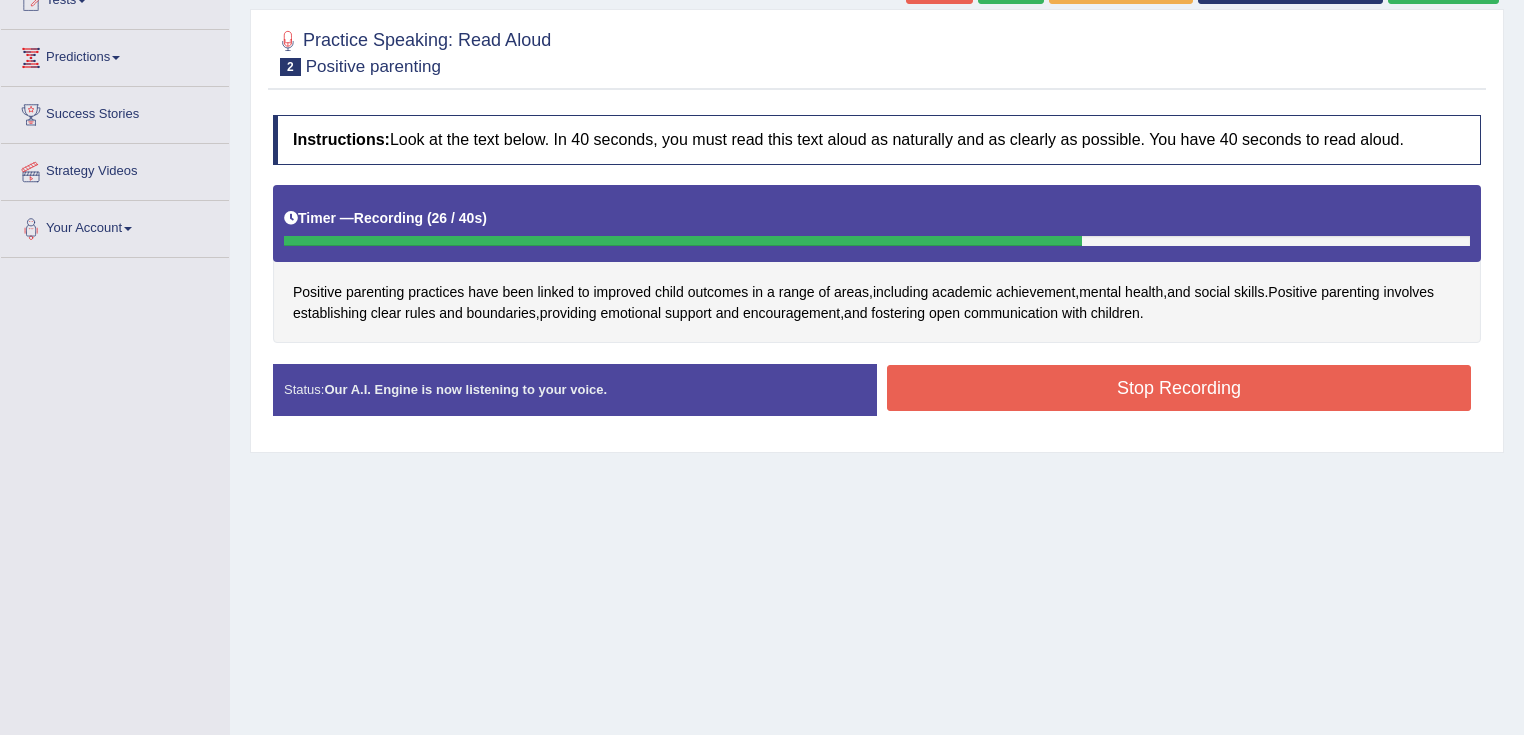 click on "Stop Recording" at bounding box center (1179, 388) 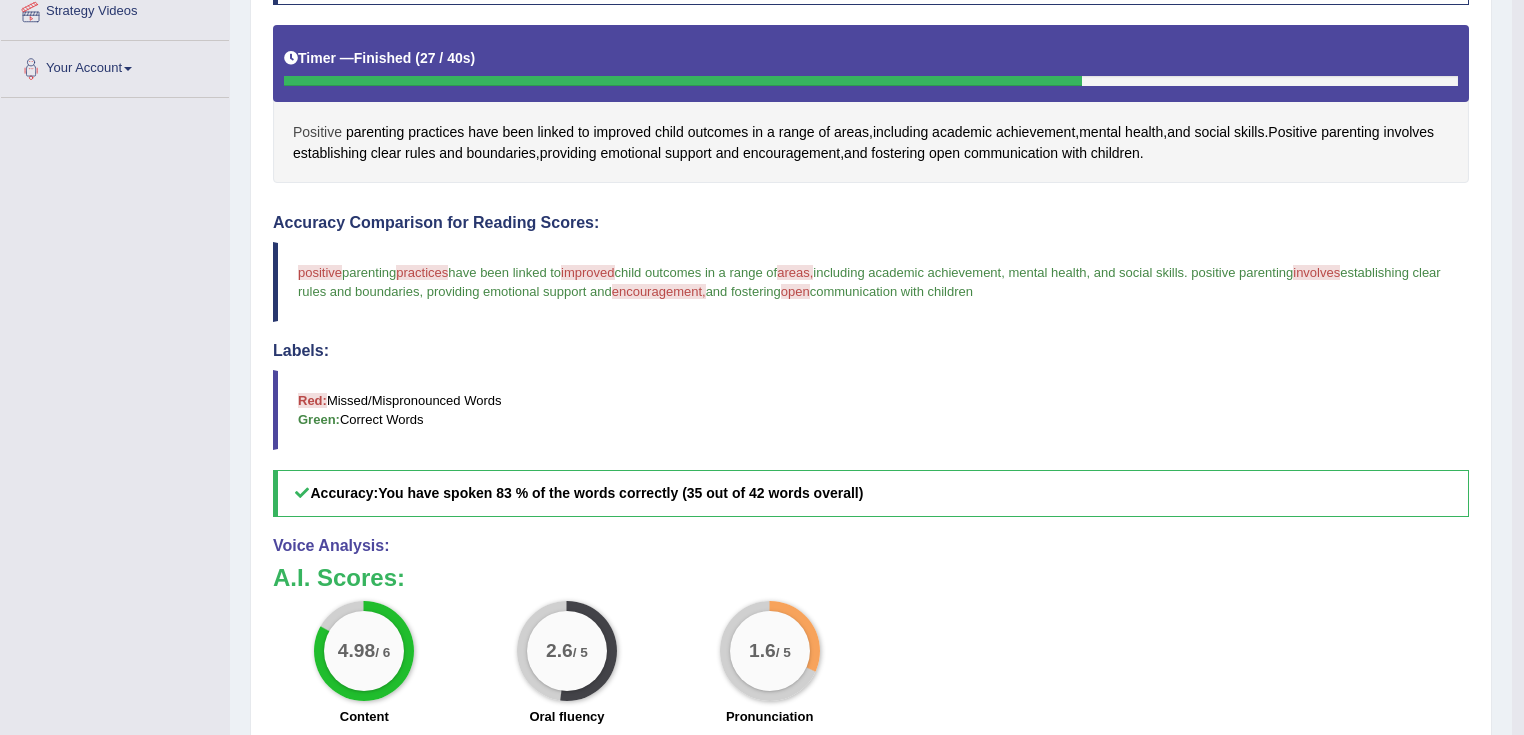 scroll, scrollTop: 320, scrollLeft: 0, axis: vertical 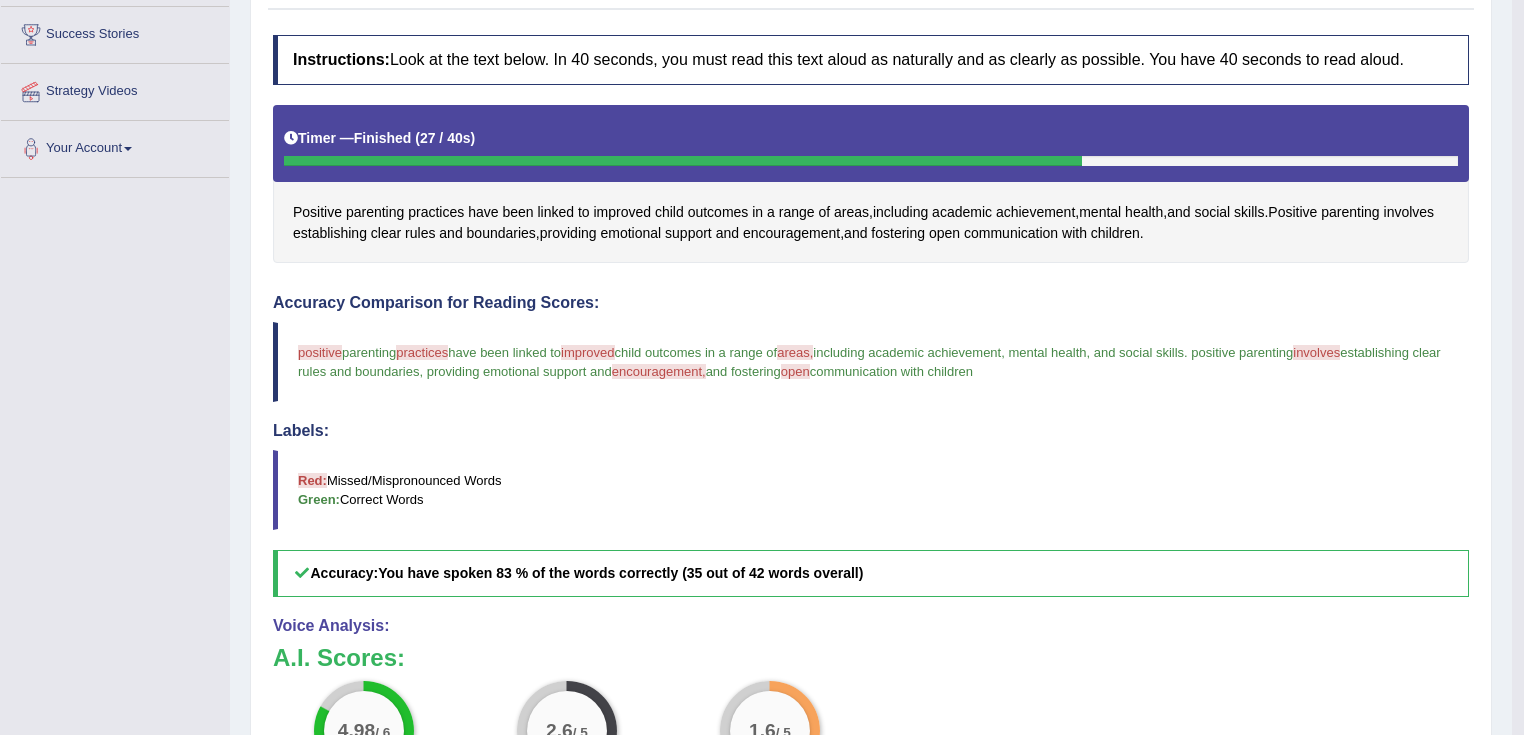 click on "encouragement," at bounding box center (659, 371) 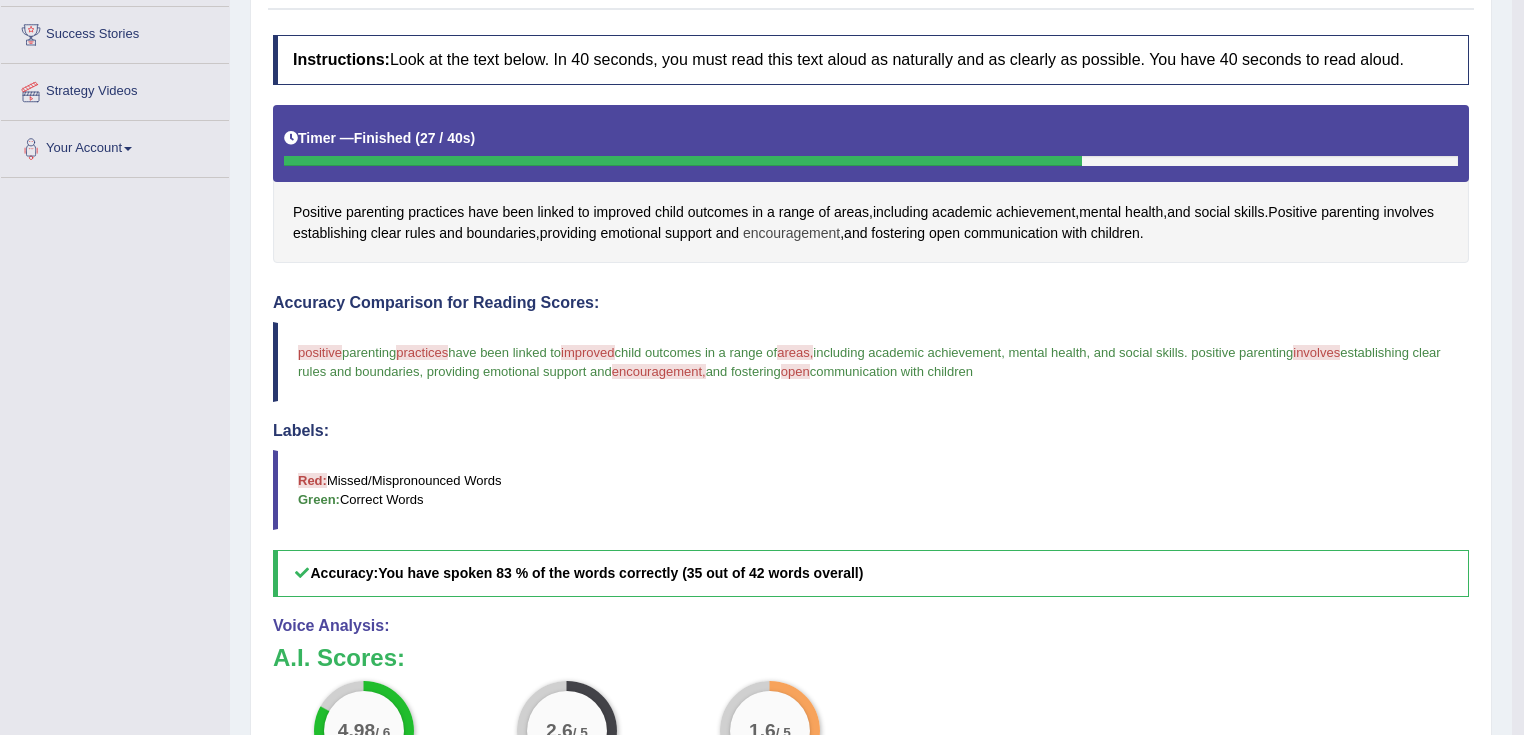 click on "encouragement" at bounding box center (791, 233) 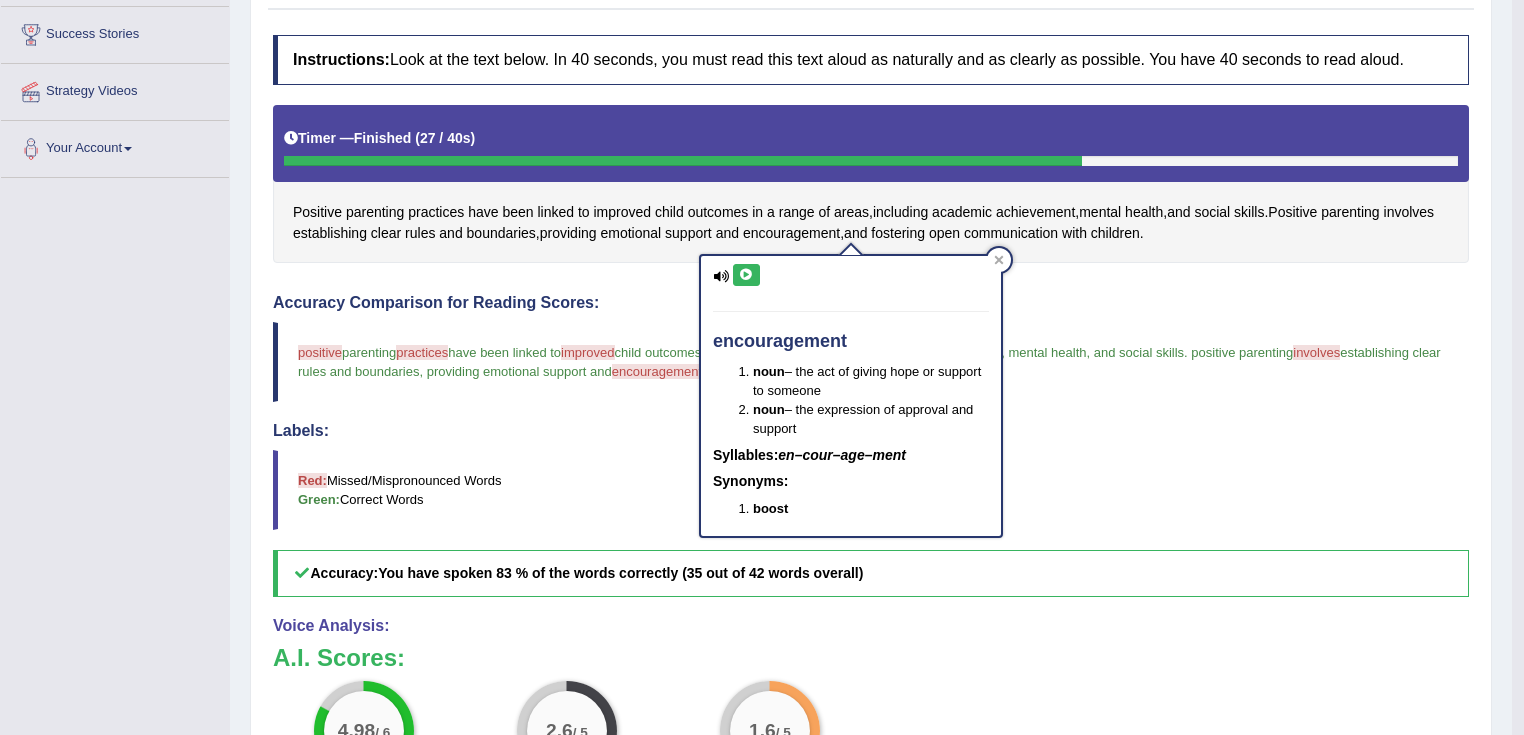 click at bounding box center [746, 275] 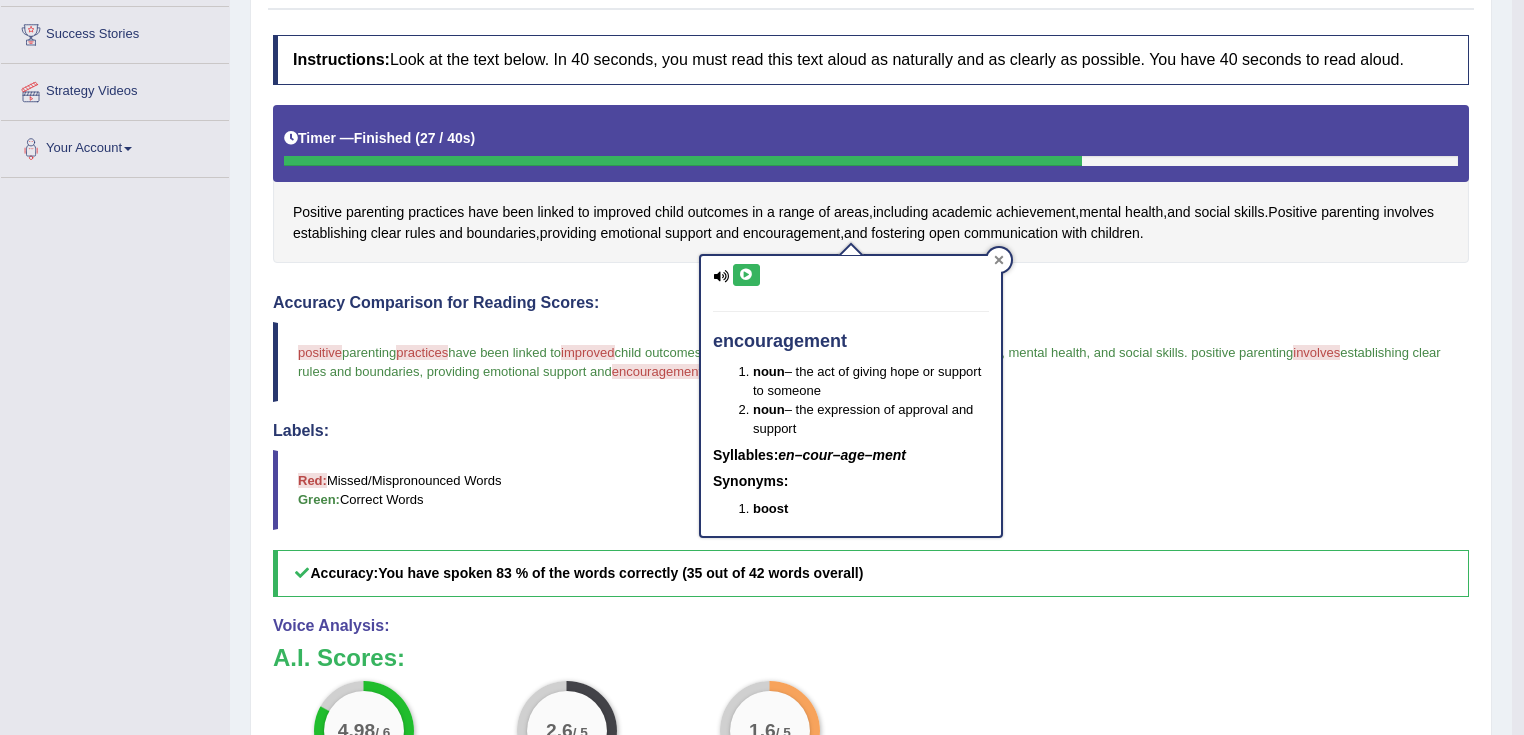 click 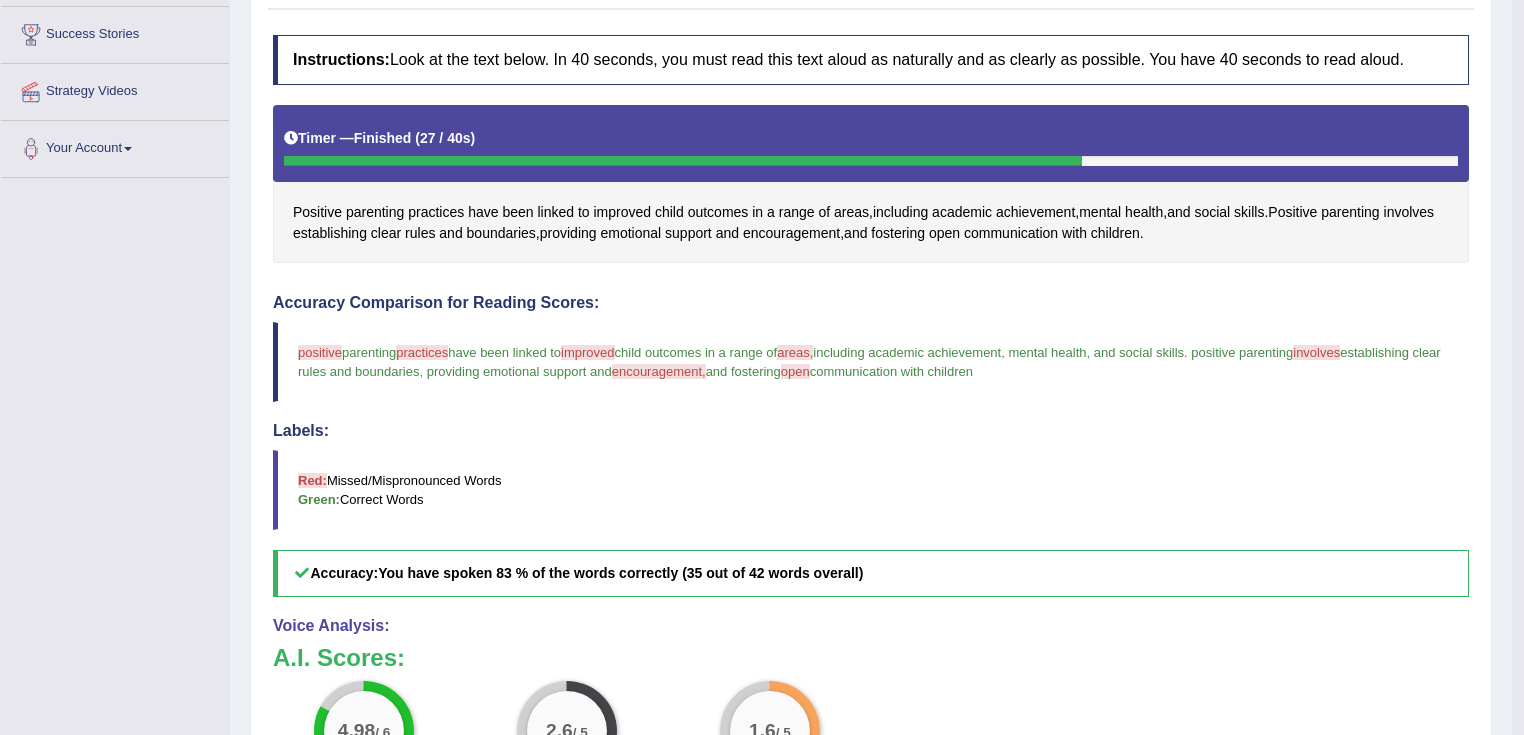 click on "involves" at bounding box center (1316, 352) 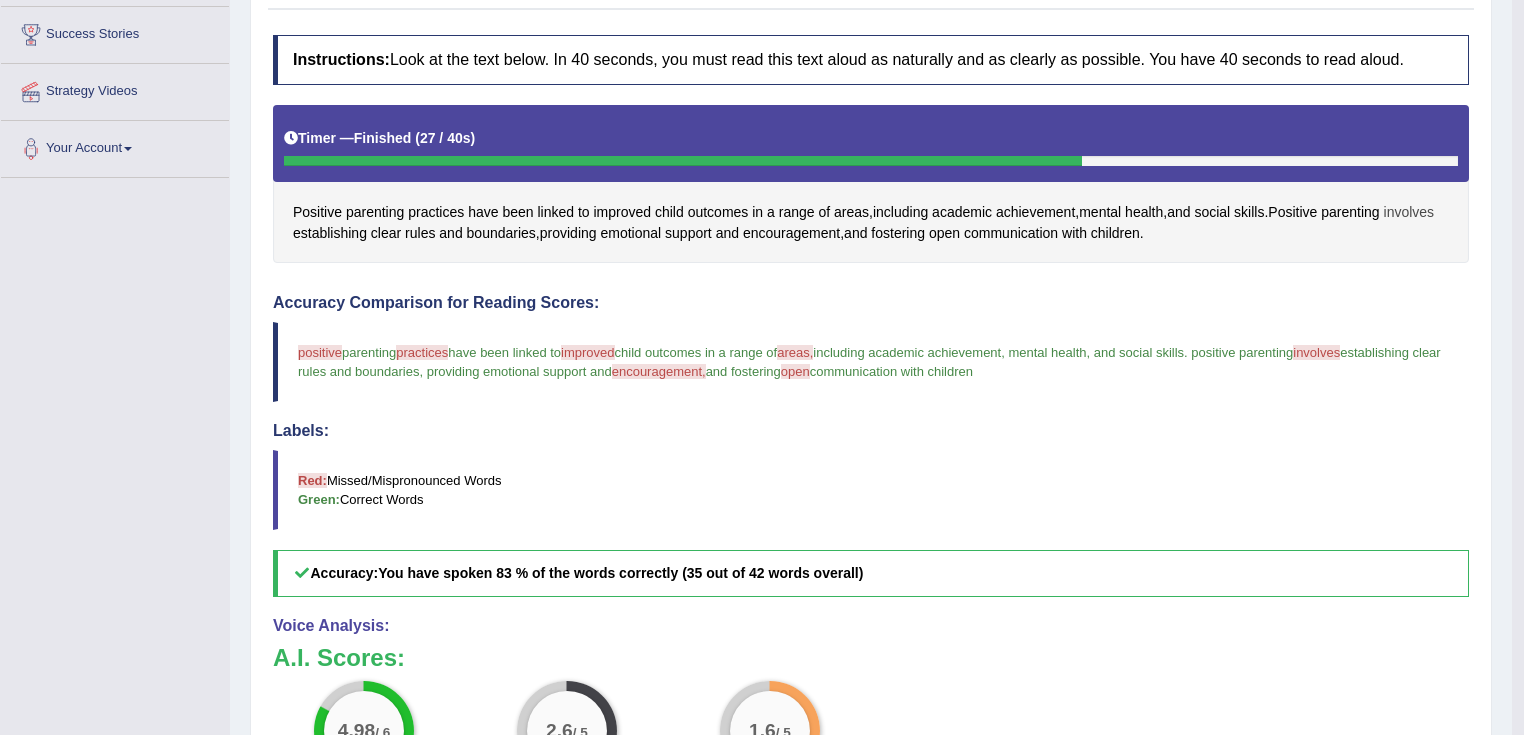 click on "involves" at bounding box center (1409, 212) 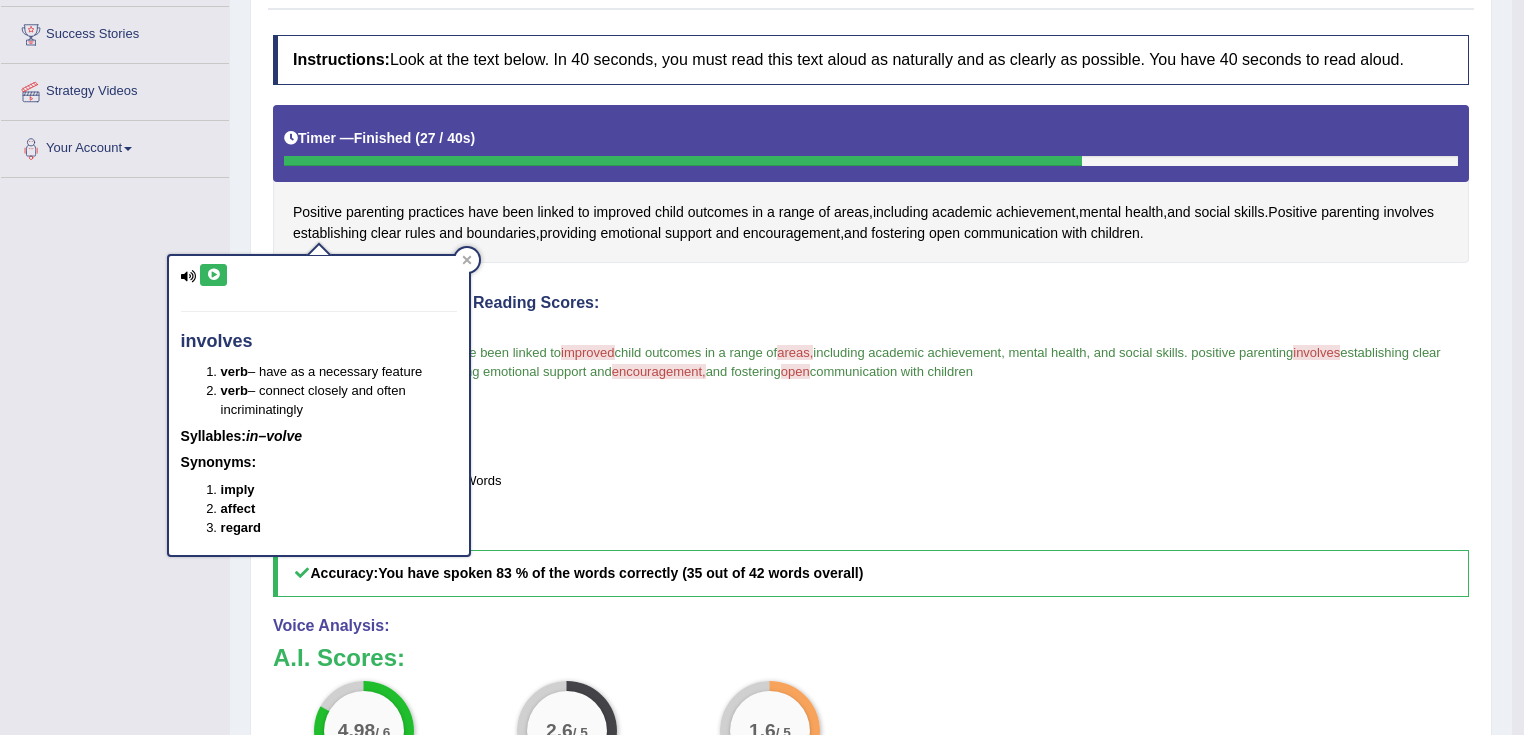 click at bounding box center (213, 275) 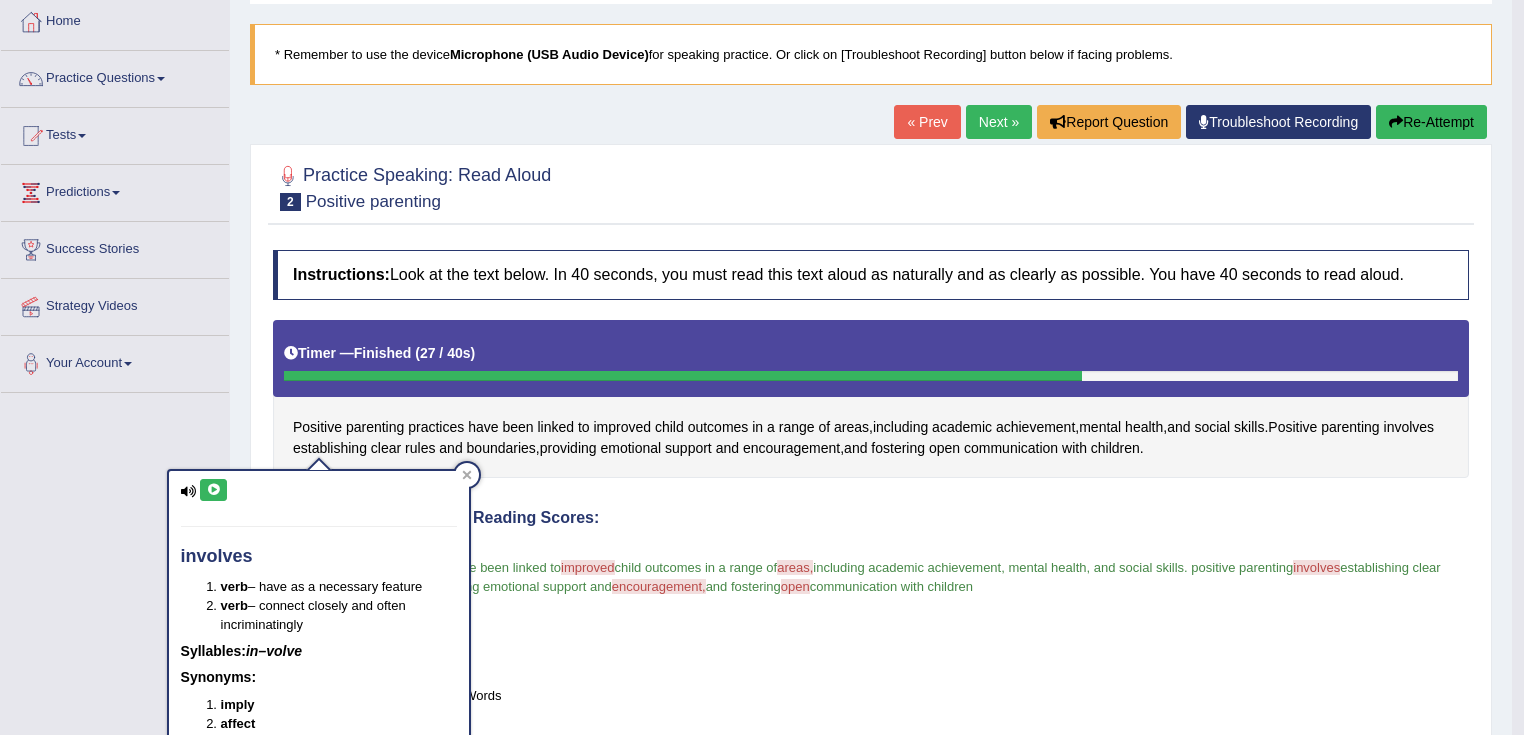 scroll, scrollTop: 80, scrollLeft: 0, axis: vertical 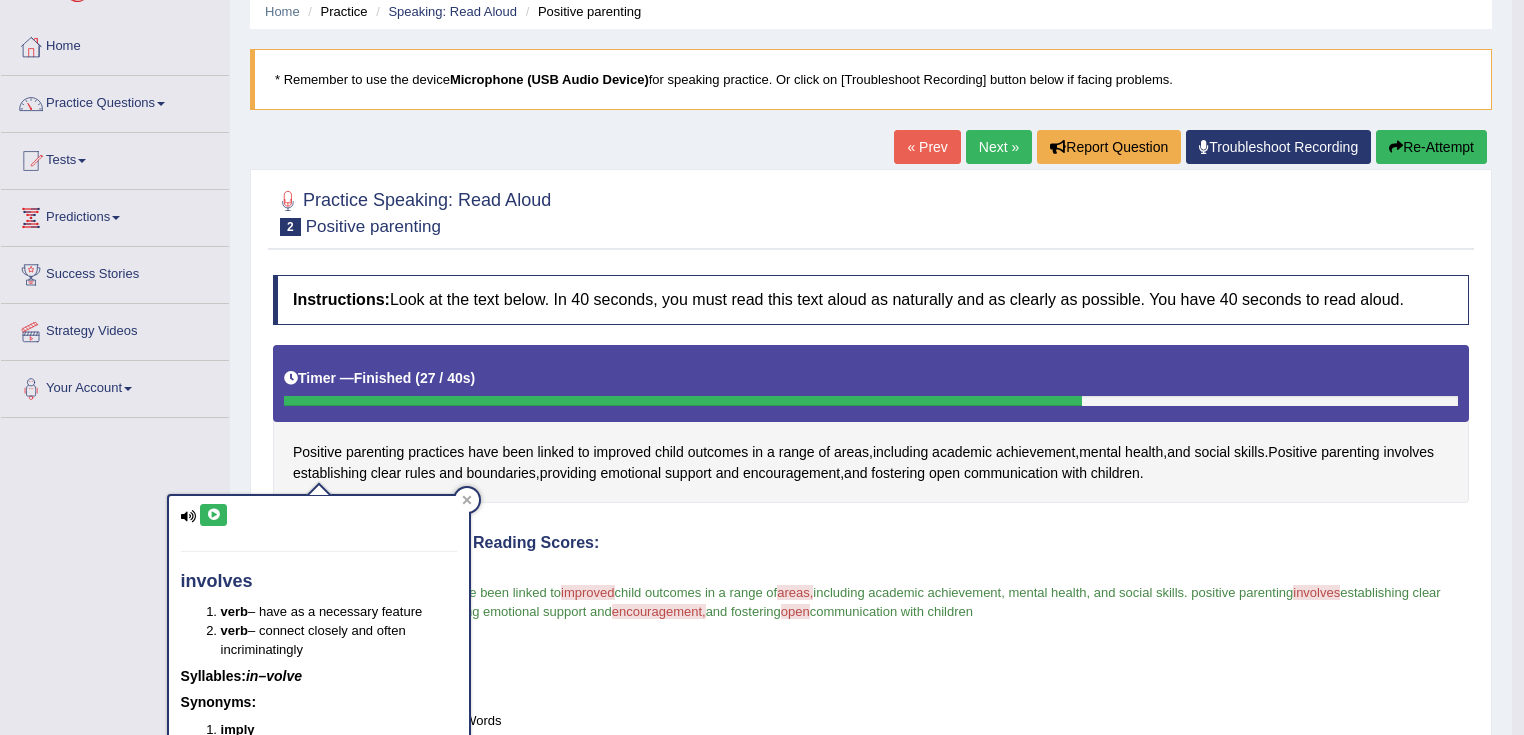 click on "Re-Attempt" at bounding box center [1431, 147] 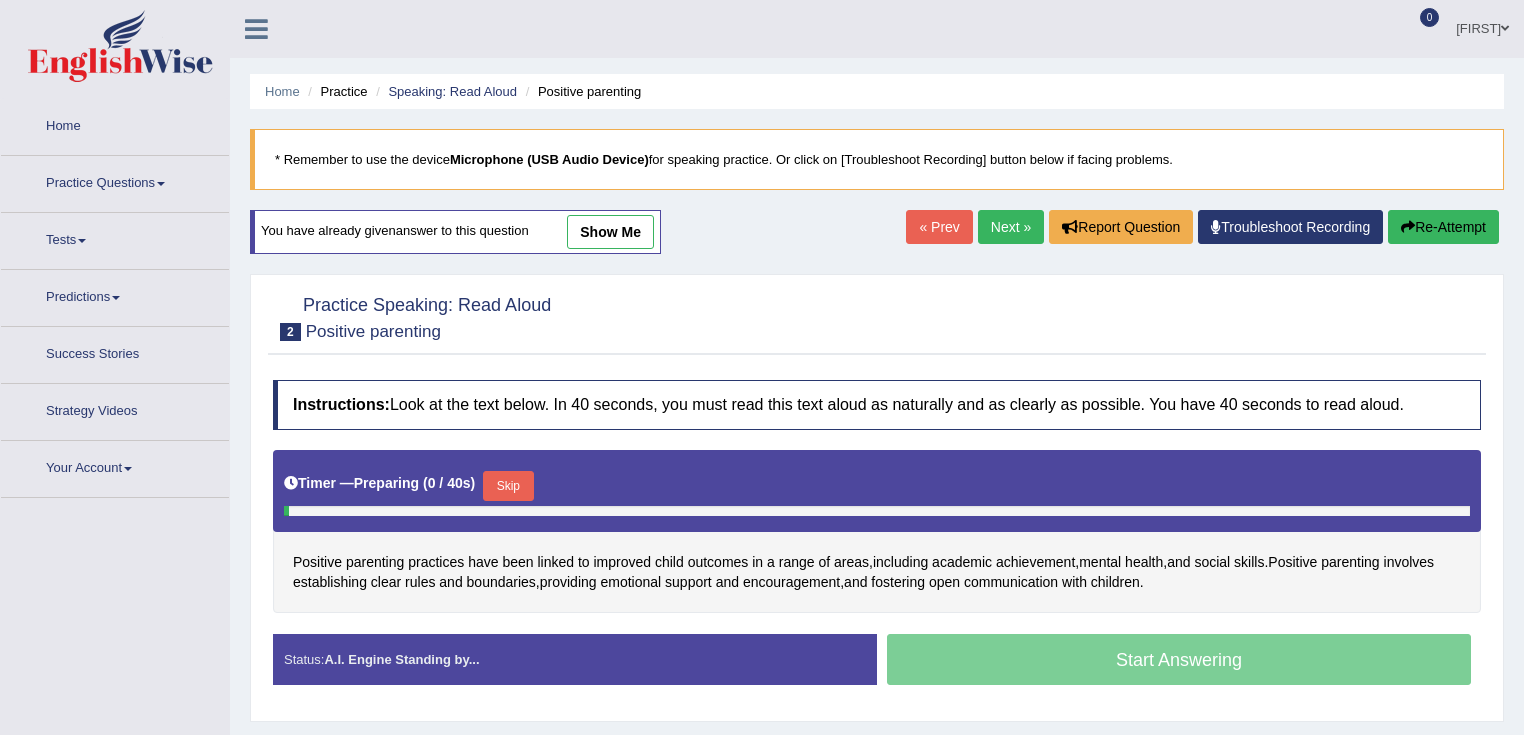 scroll, scrollTop: 80, scrollLeft: 0, axis: vertical 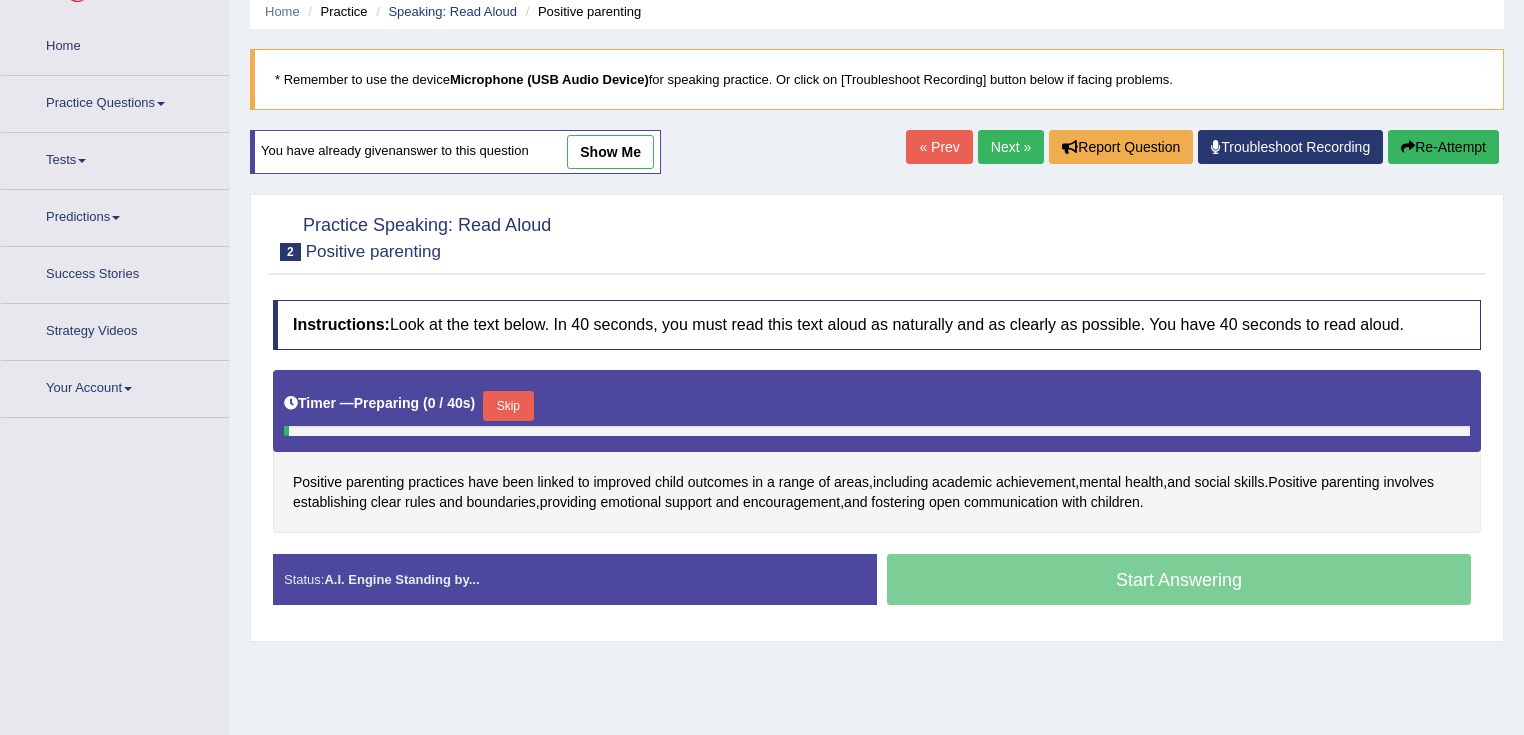 click on "Next »" at bounding box center [1011, 147] 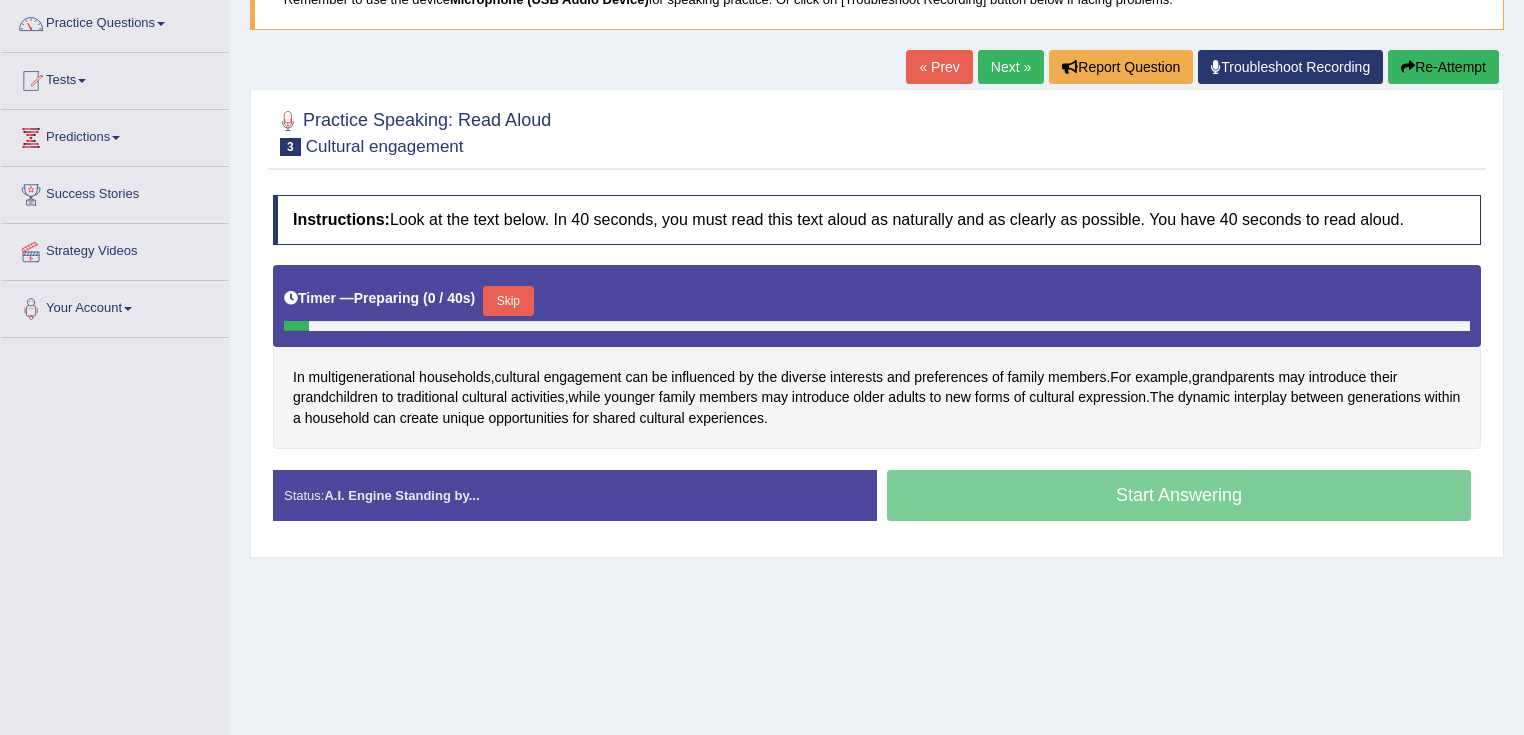 scroll, scrollTop: 160, scrollLeft: 0, axis: vertical 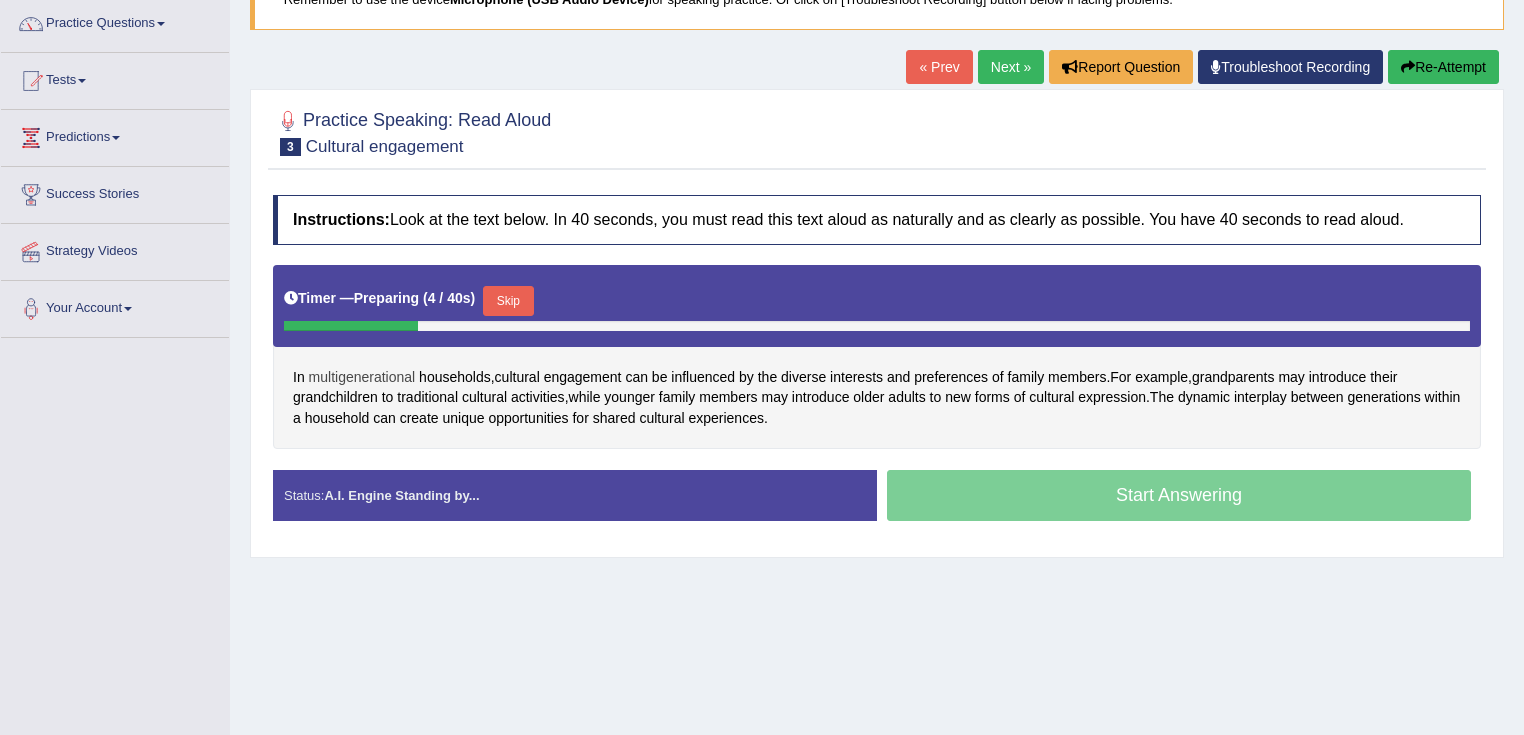 click on "multigenerational" at bounding box center (362, 377) 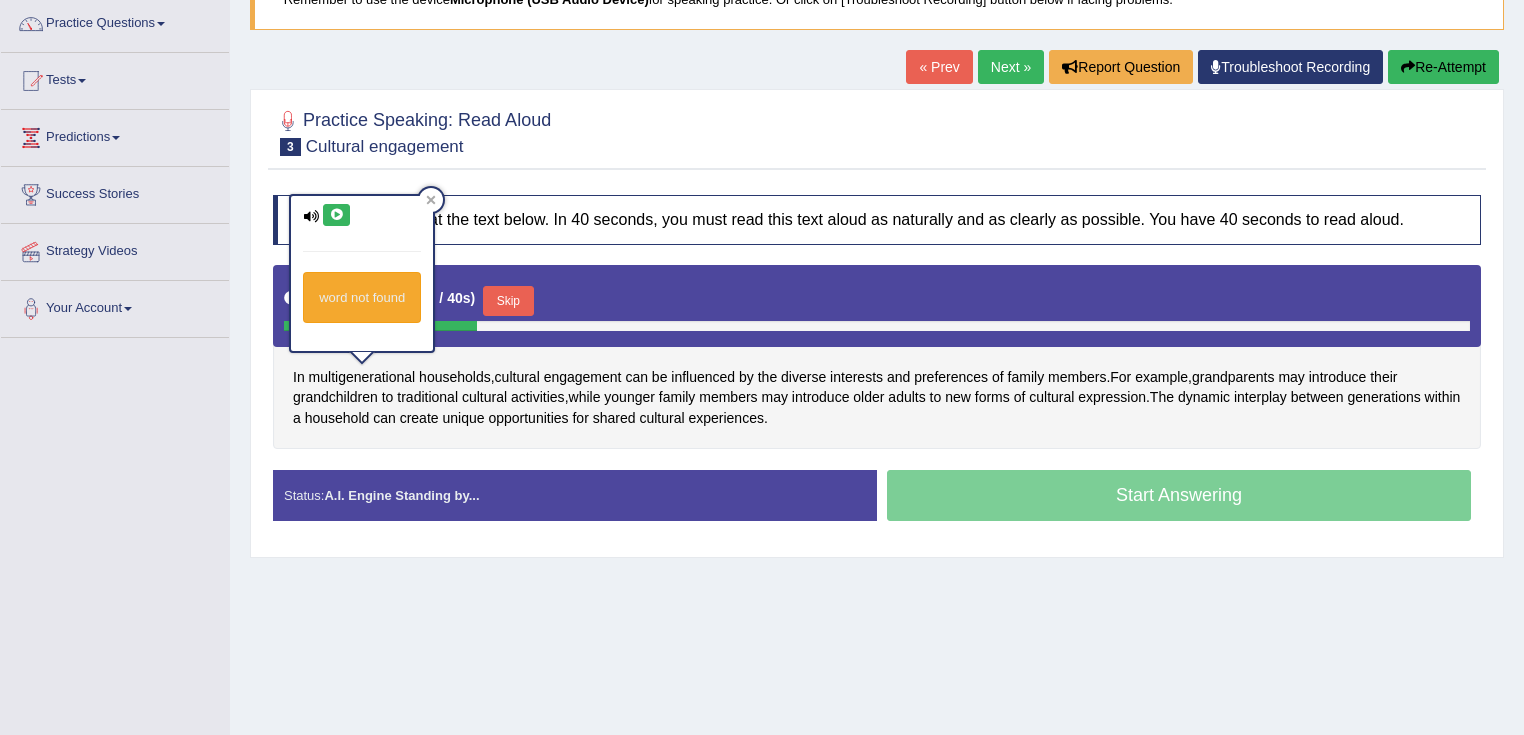 click at bounding box center (336, 215) 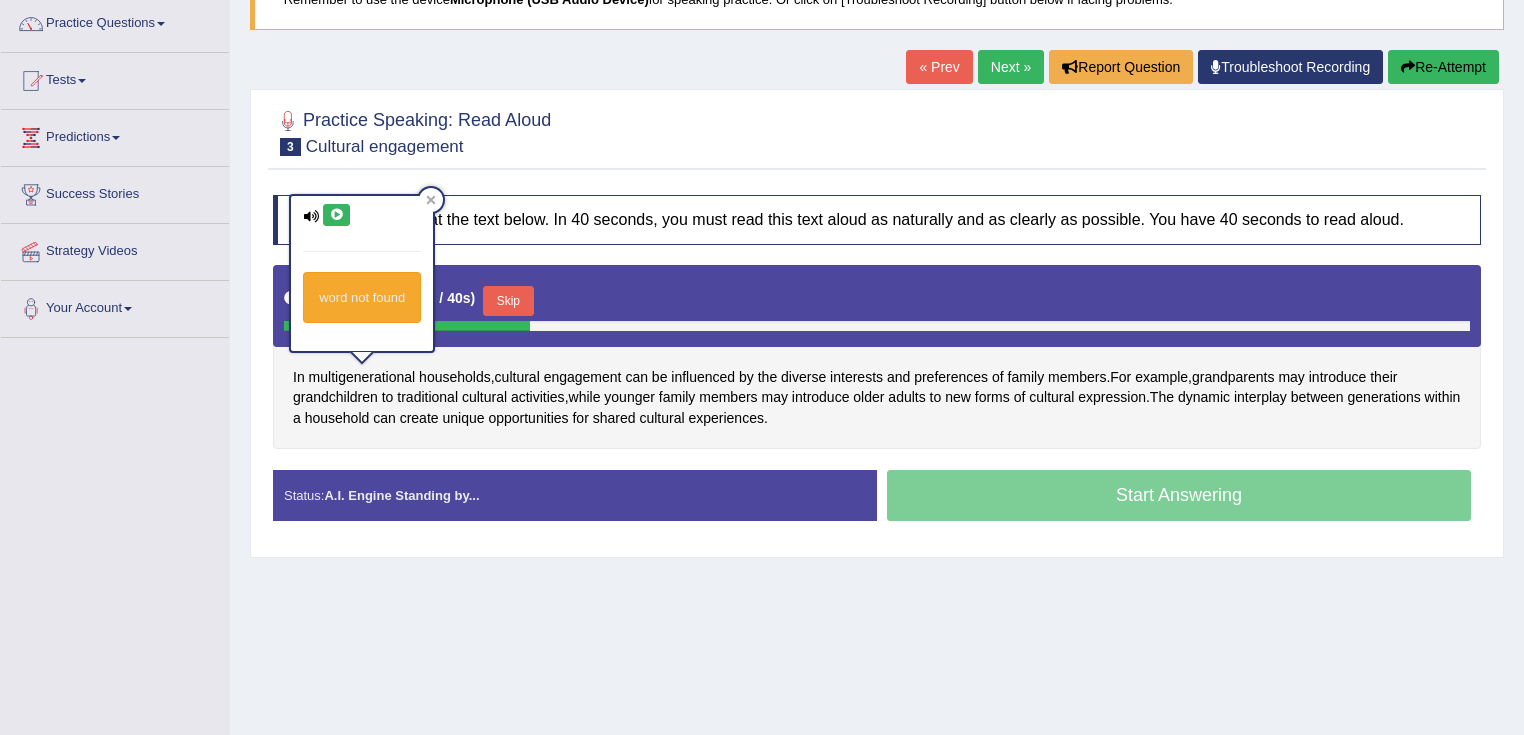 click at bounding box center [336, 215] 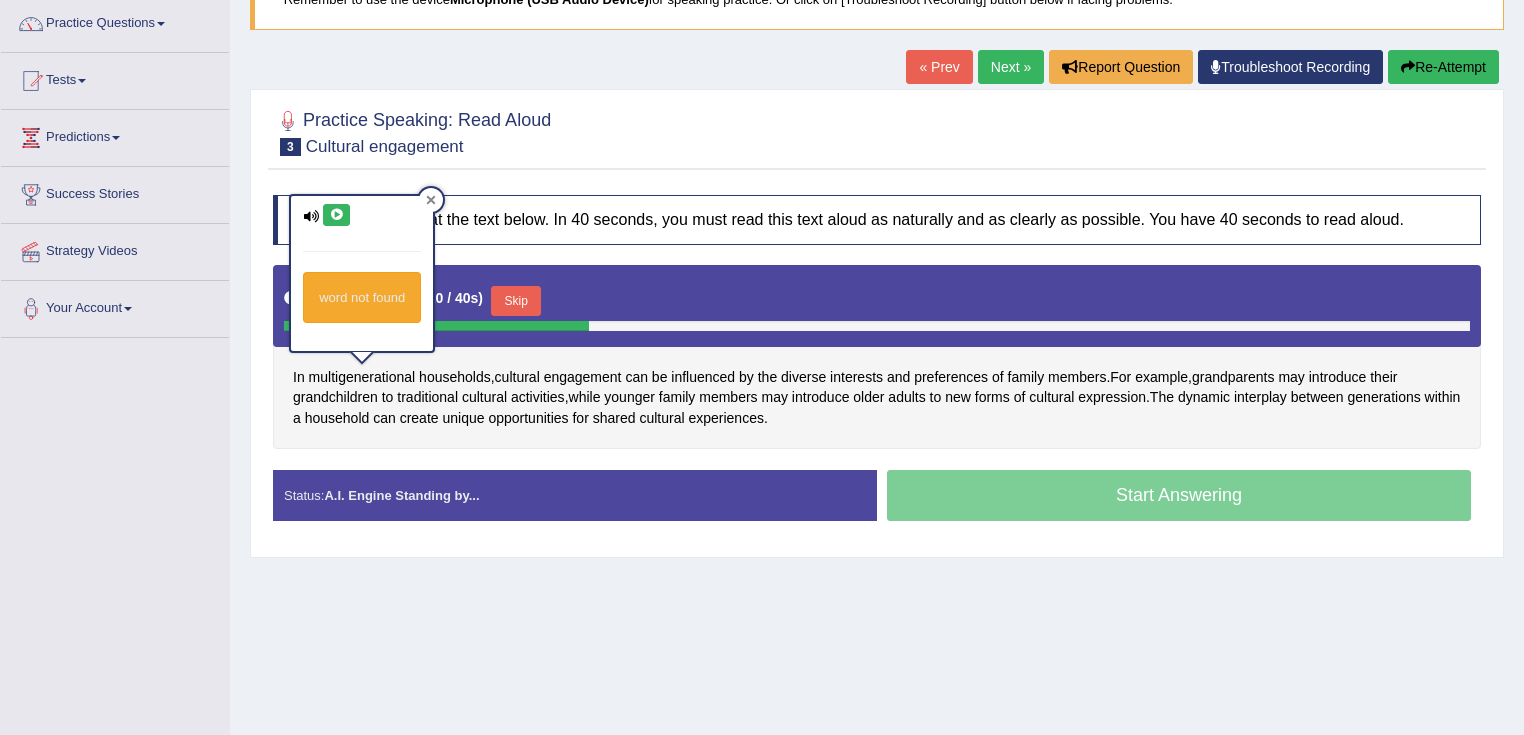 click 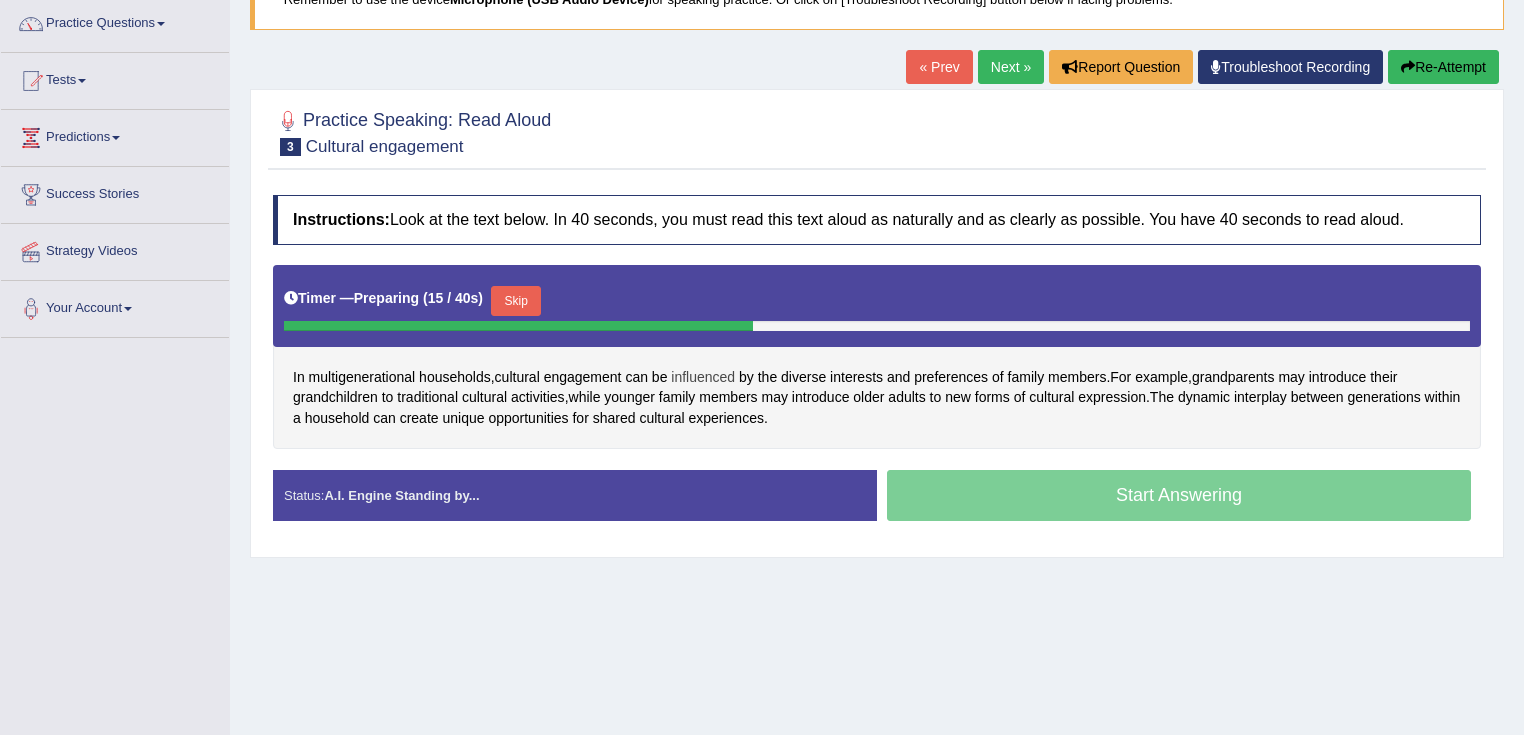 click on "influenced" at bounding box center (703, 377) 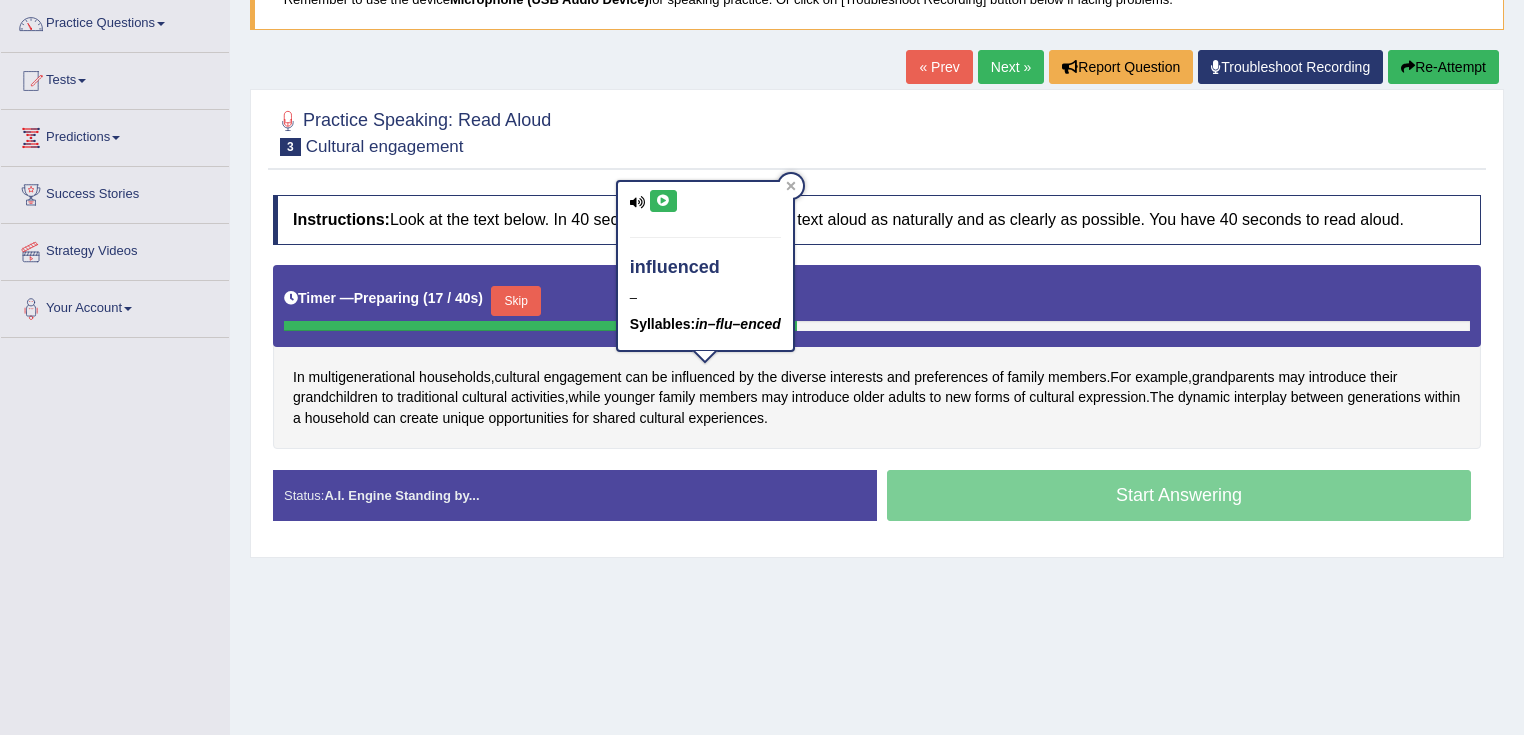 click at bounding box center [663, 201] 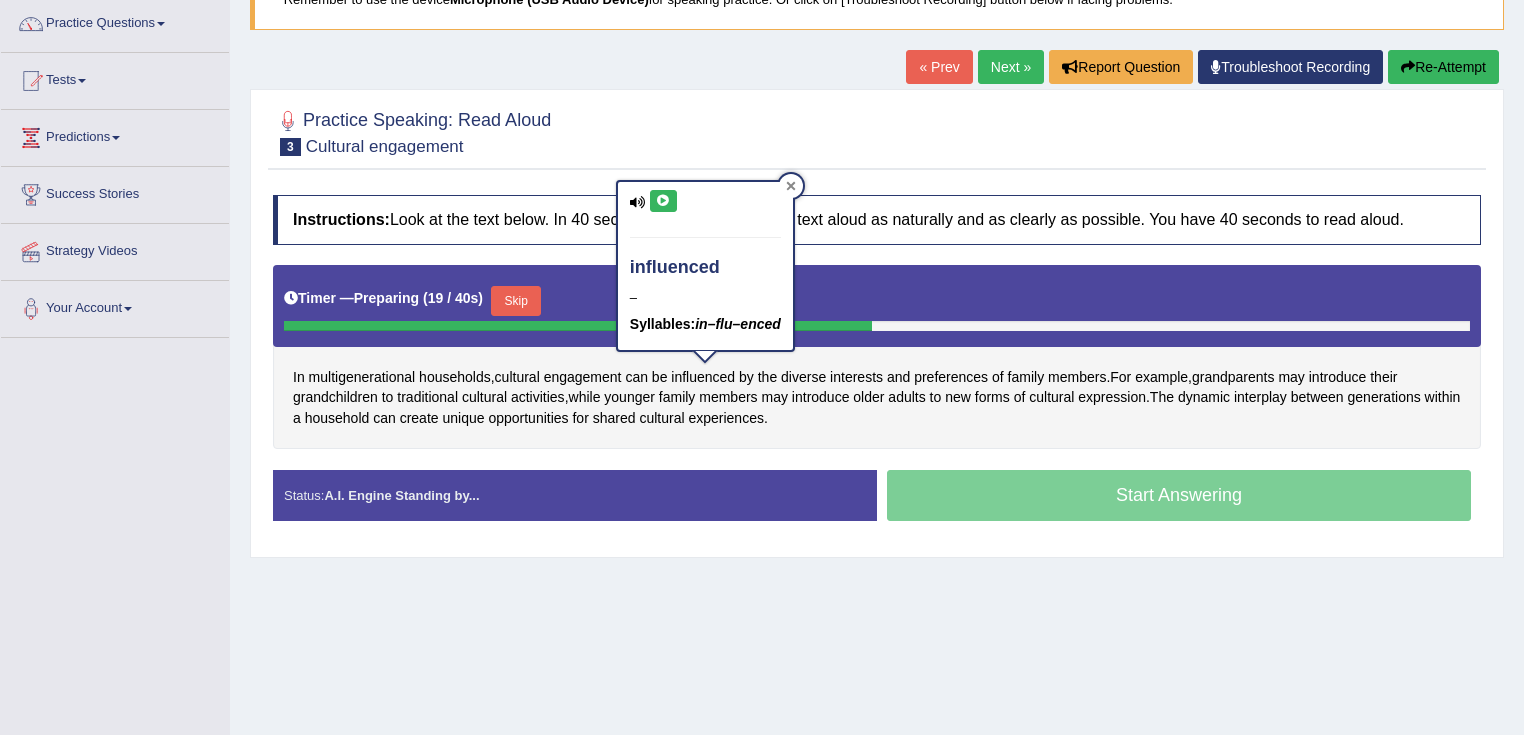 click 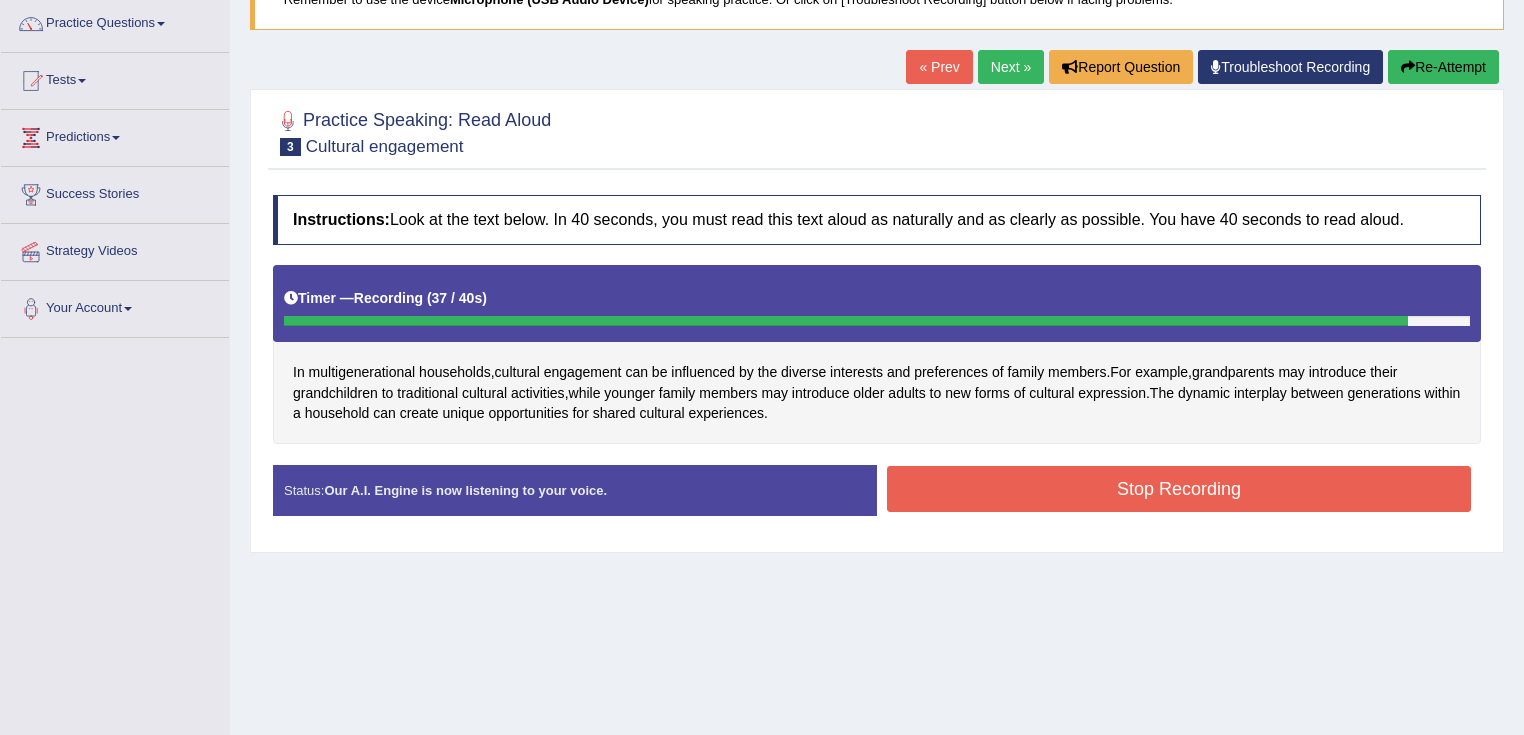 click on "Stop Recording" at bounding box center [1179, 489] 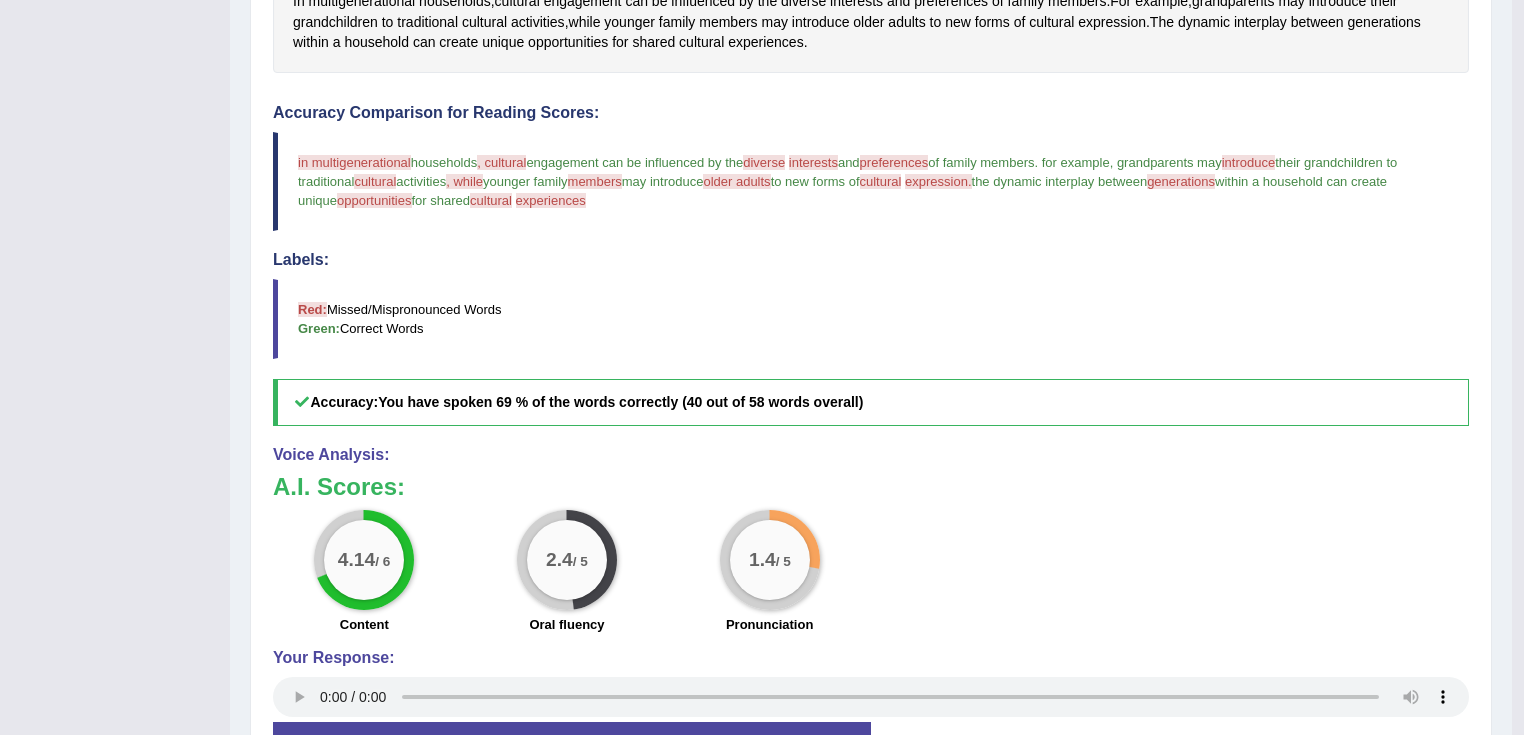 scroll, scrollTop: 560, scrollLeft: 0, axis: vertical 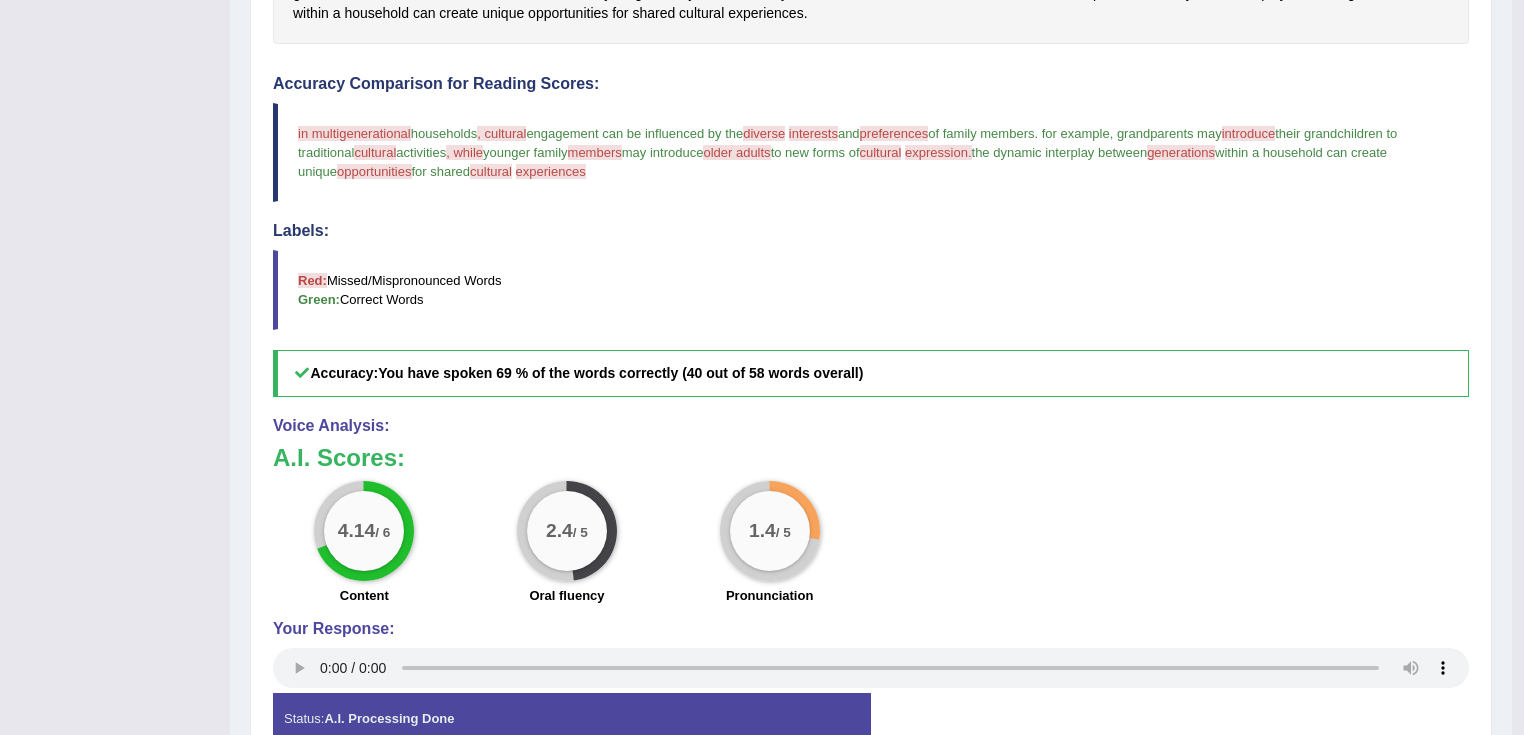 click on "2.4  / 5" at bounding box center [567, 531] 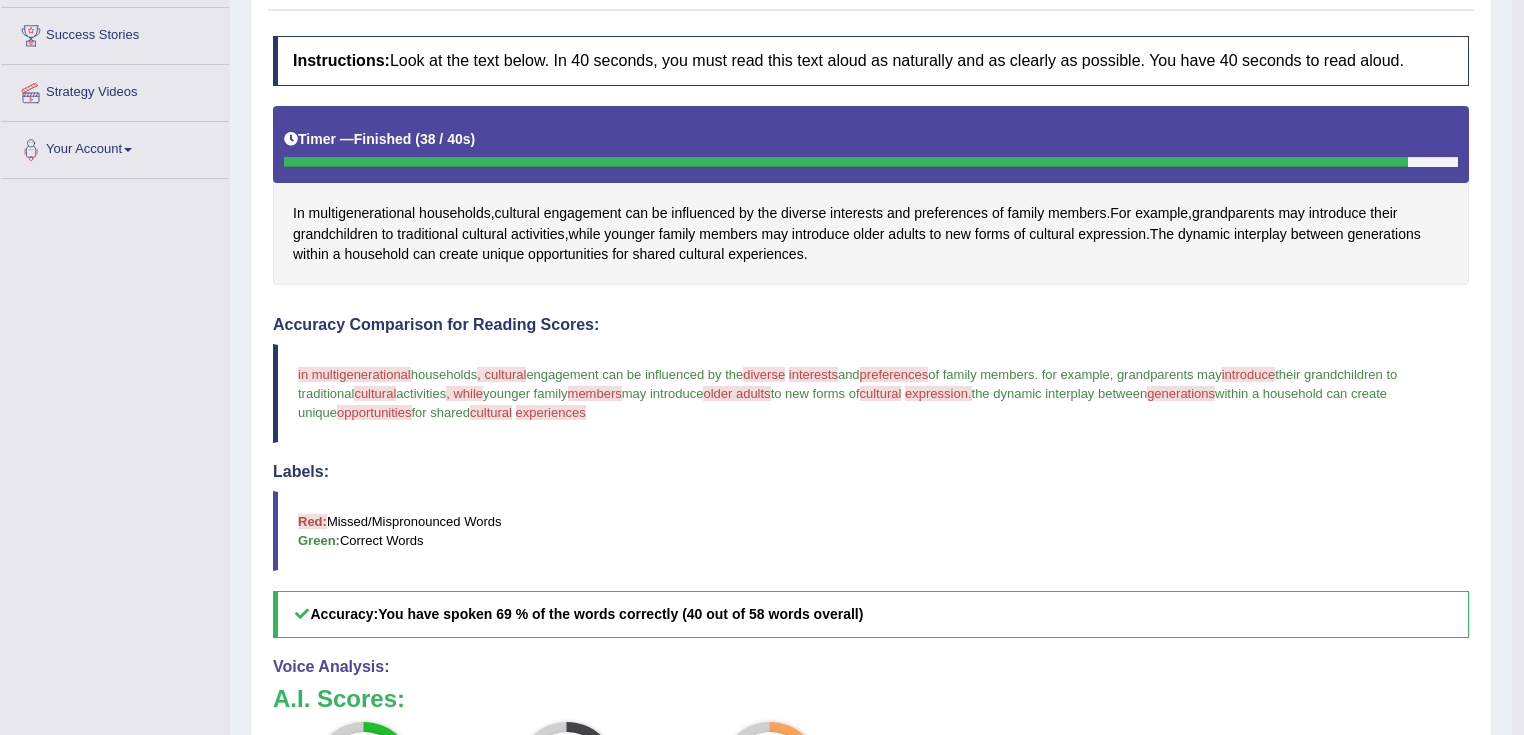 scroll, scrollTop: 268, scrollLeft: 0, axis: vertical 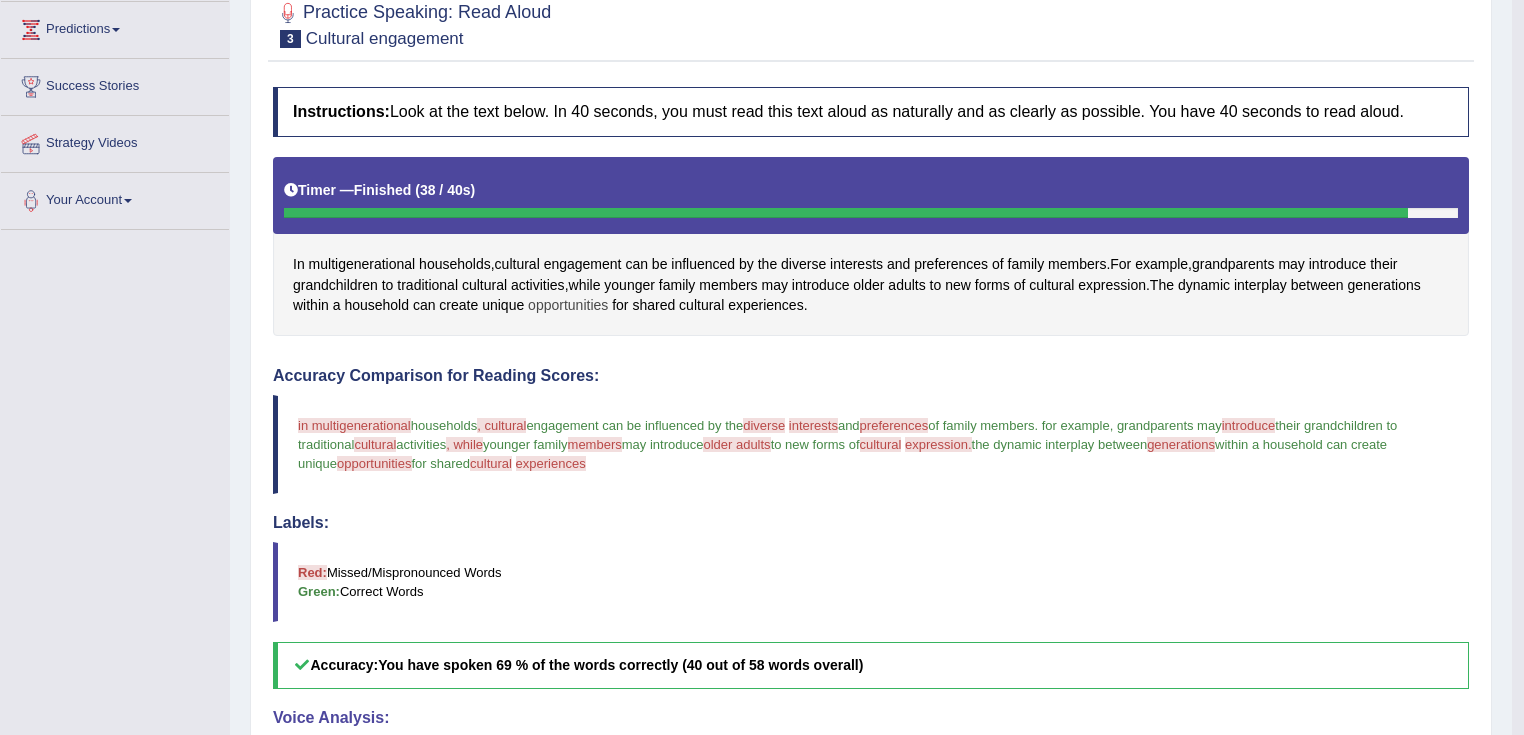 click on "opportunities" at bounding box center (568, 305) 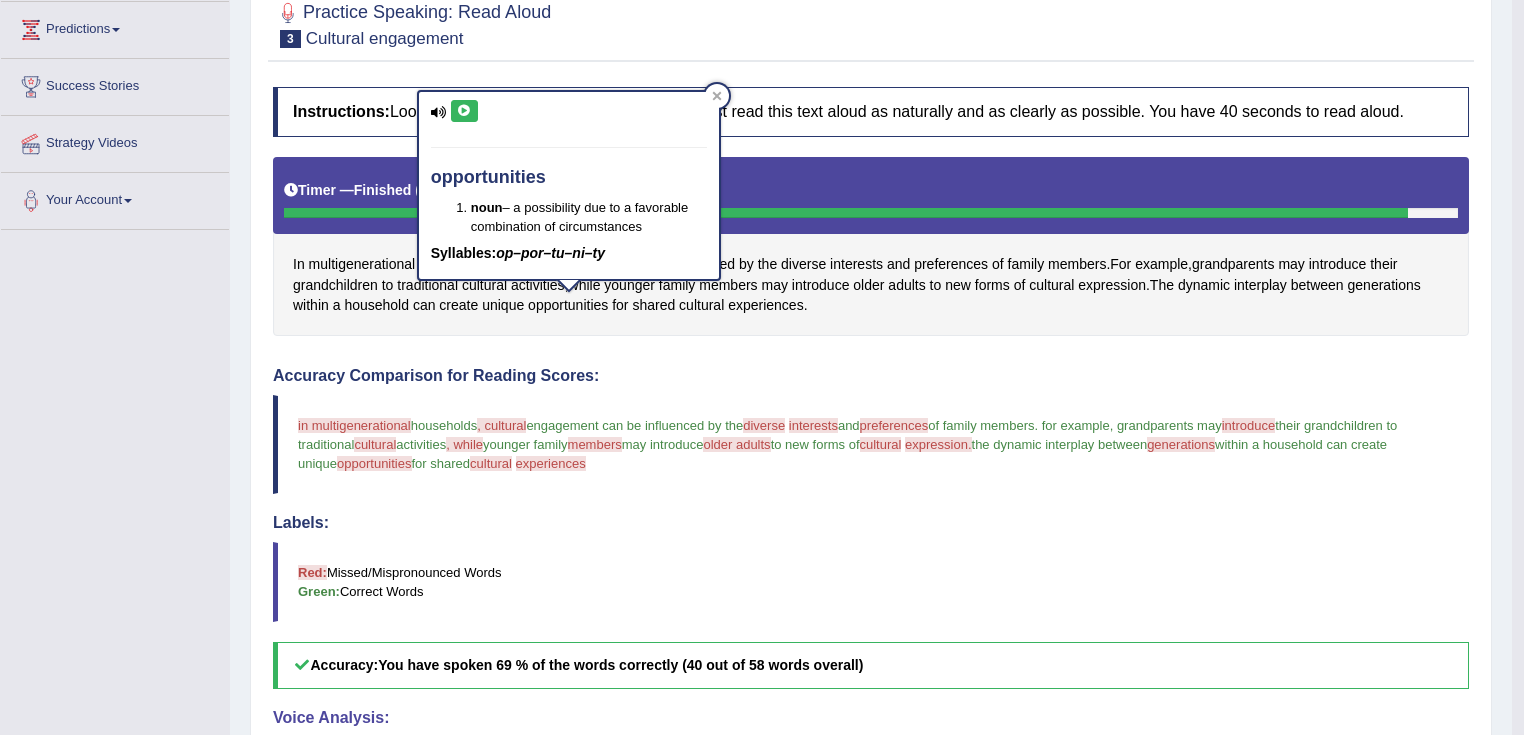 click at bounding box center (464, 111) 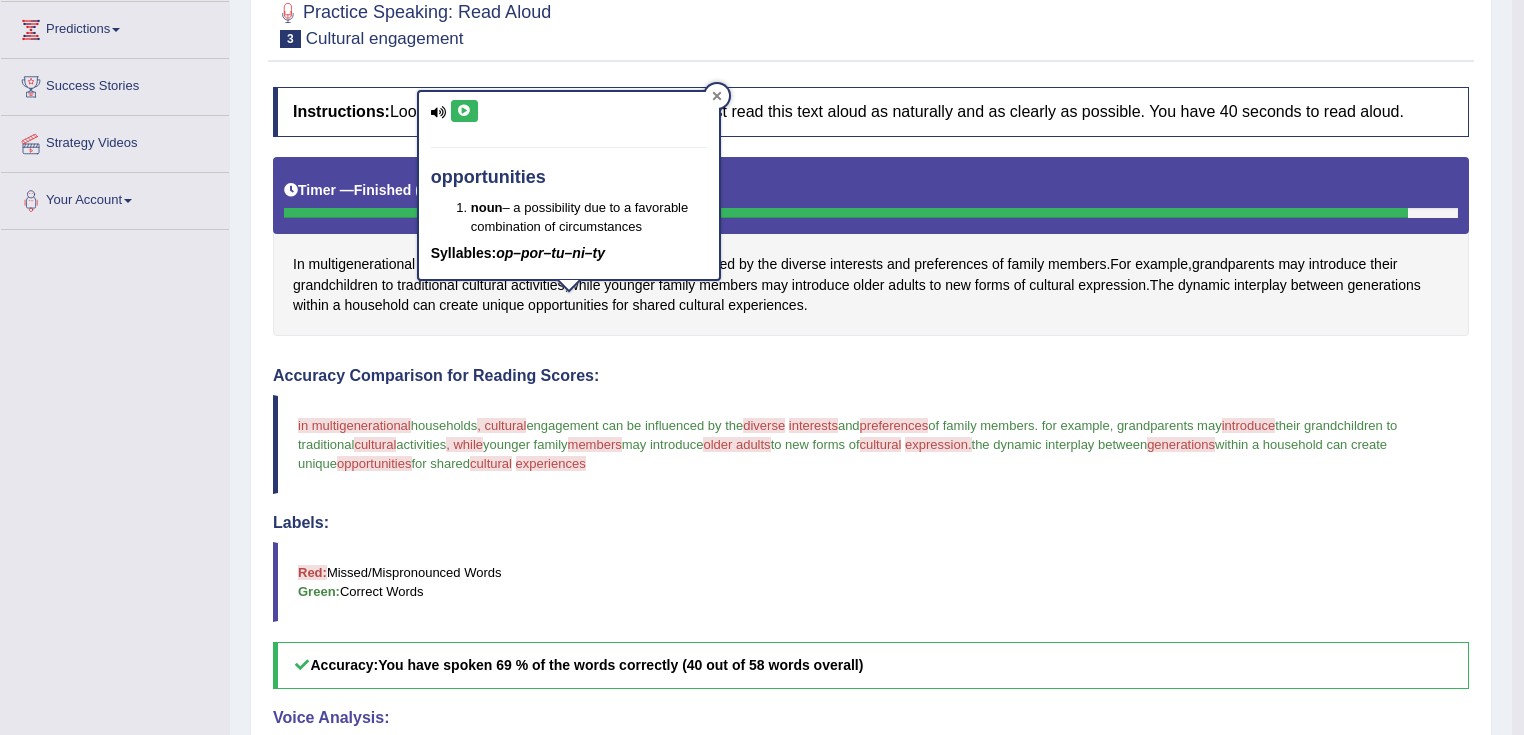 click 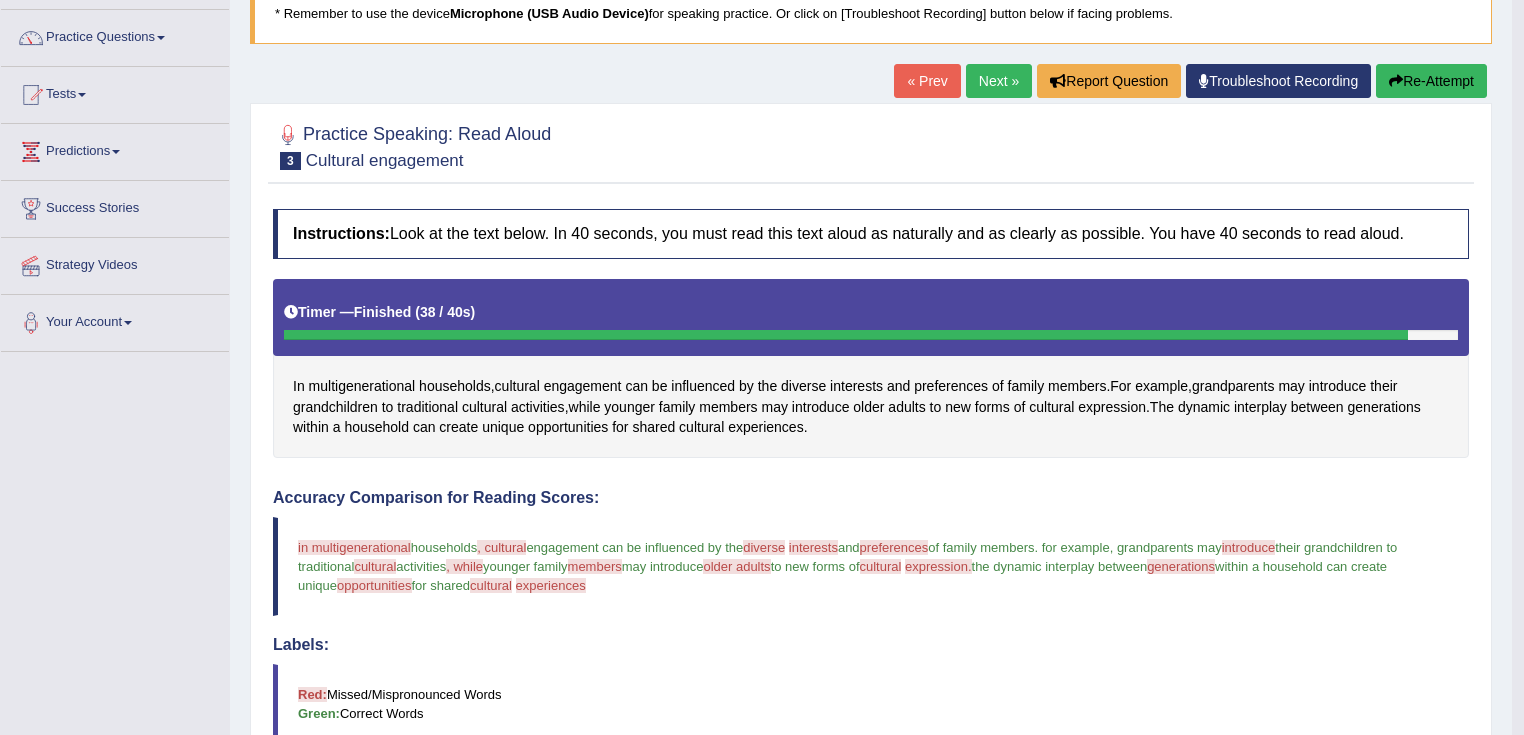 scroll, scrollTop: 28, scrollLeft: 0, axis: vertical 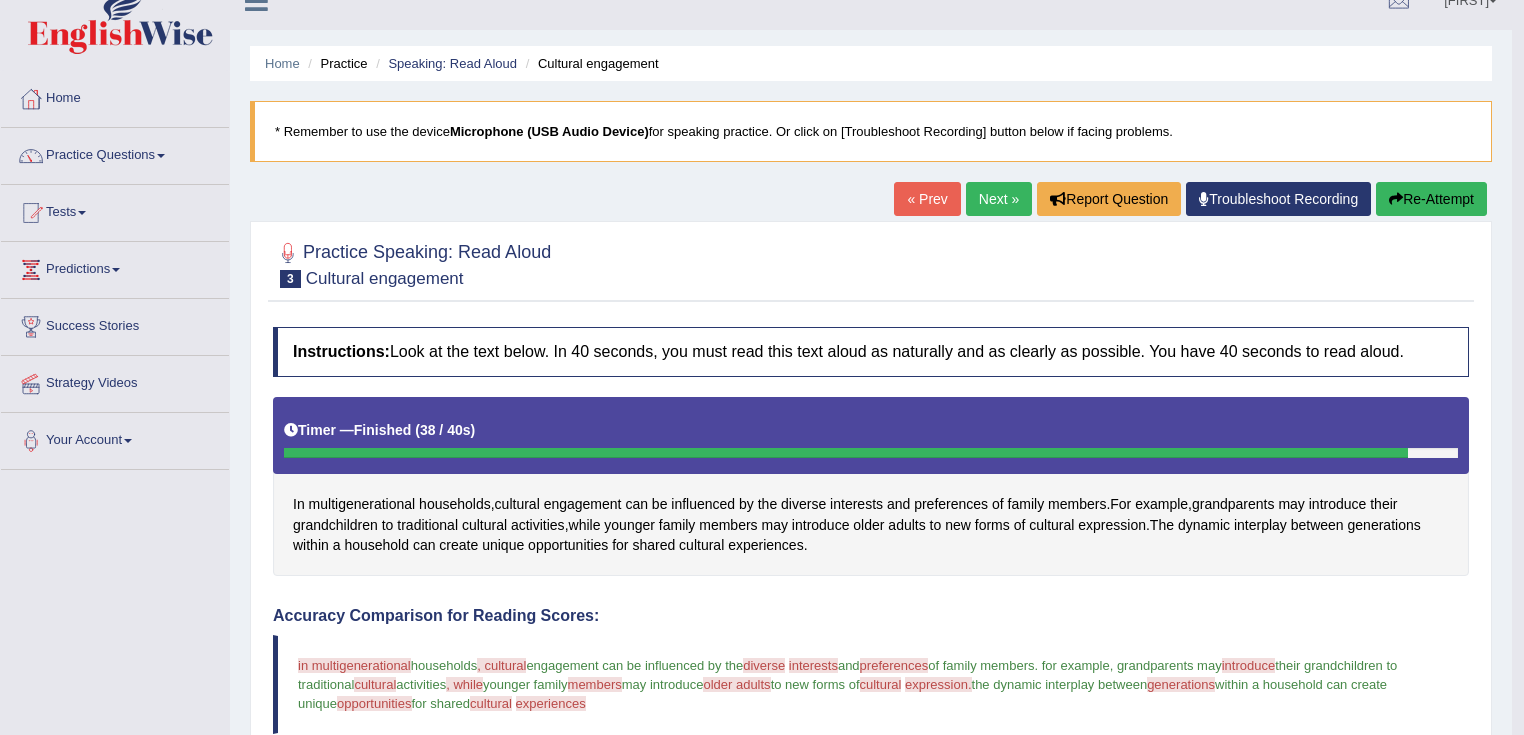 click on "Re-Attempt" at bounding box center [1431, 199] 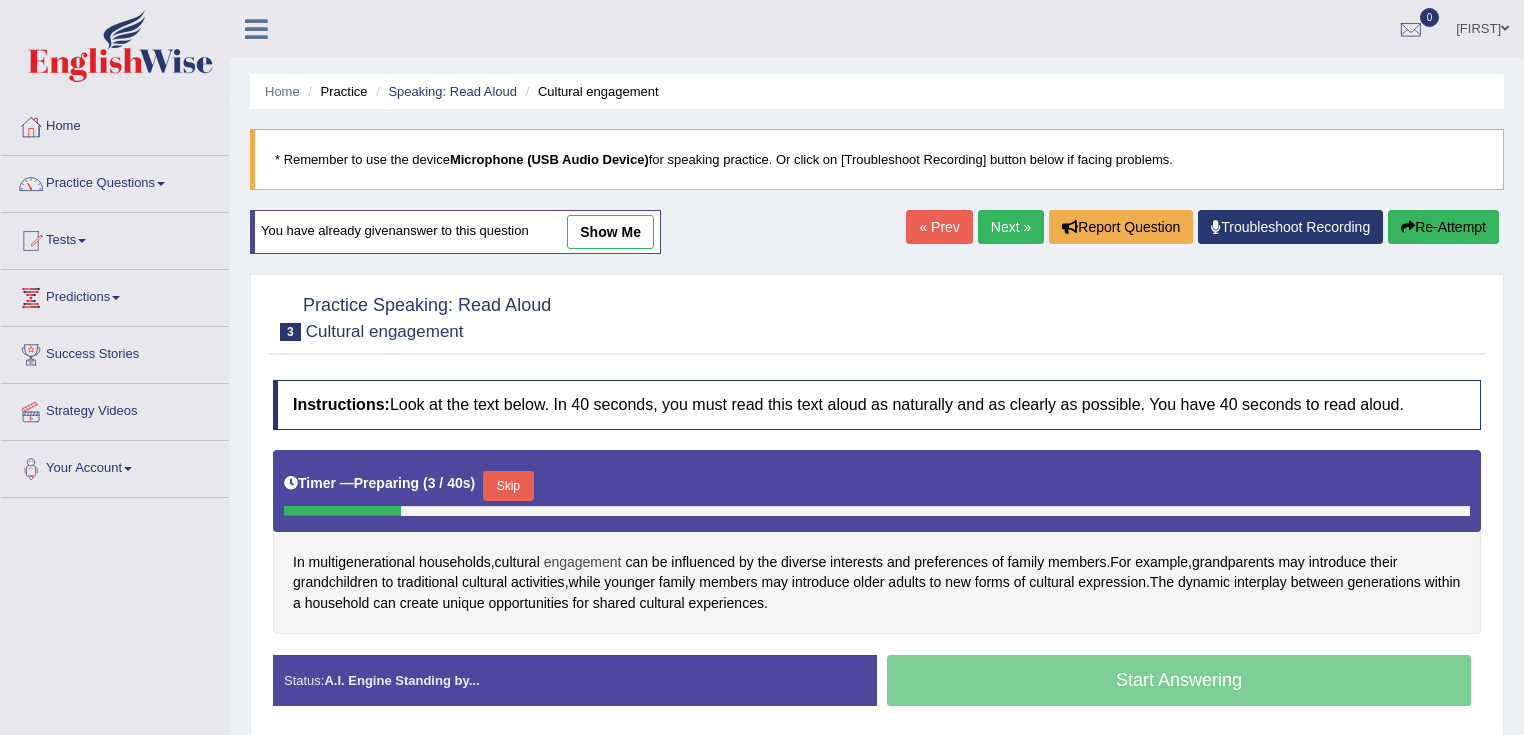 click on "engagement" at bounding box center (583, 562) 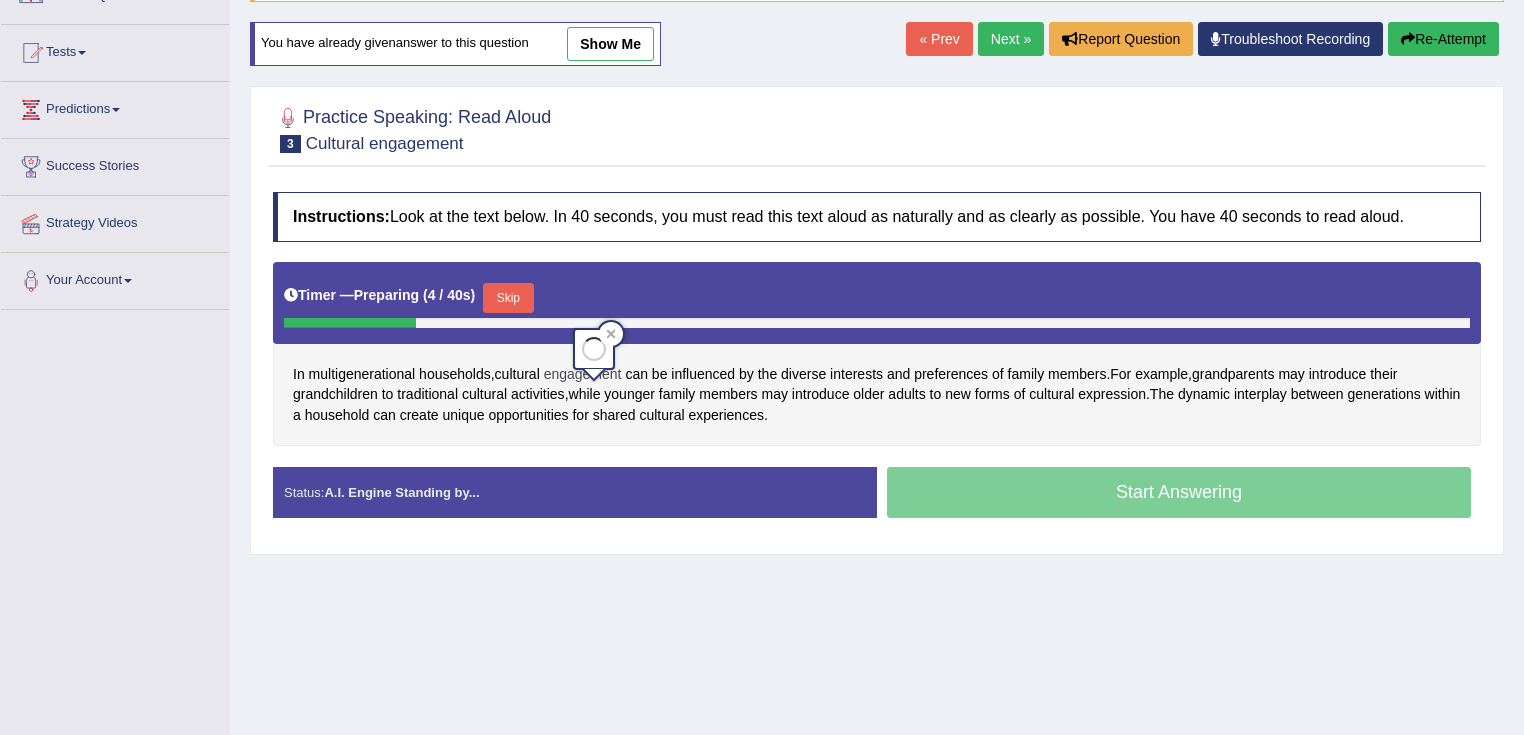 scroll, scrollTop: 0, scrollLeft: 0, axis: both 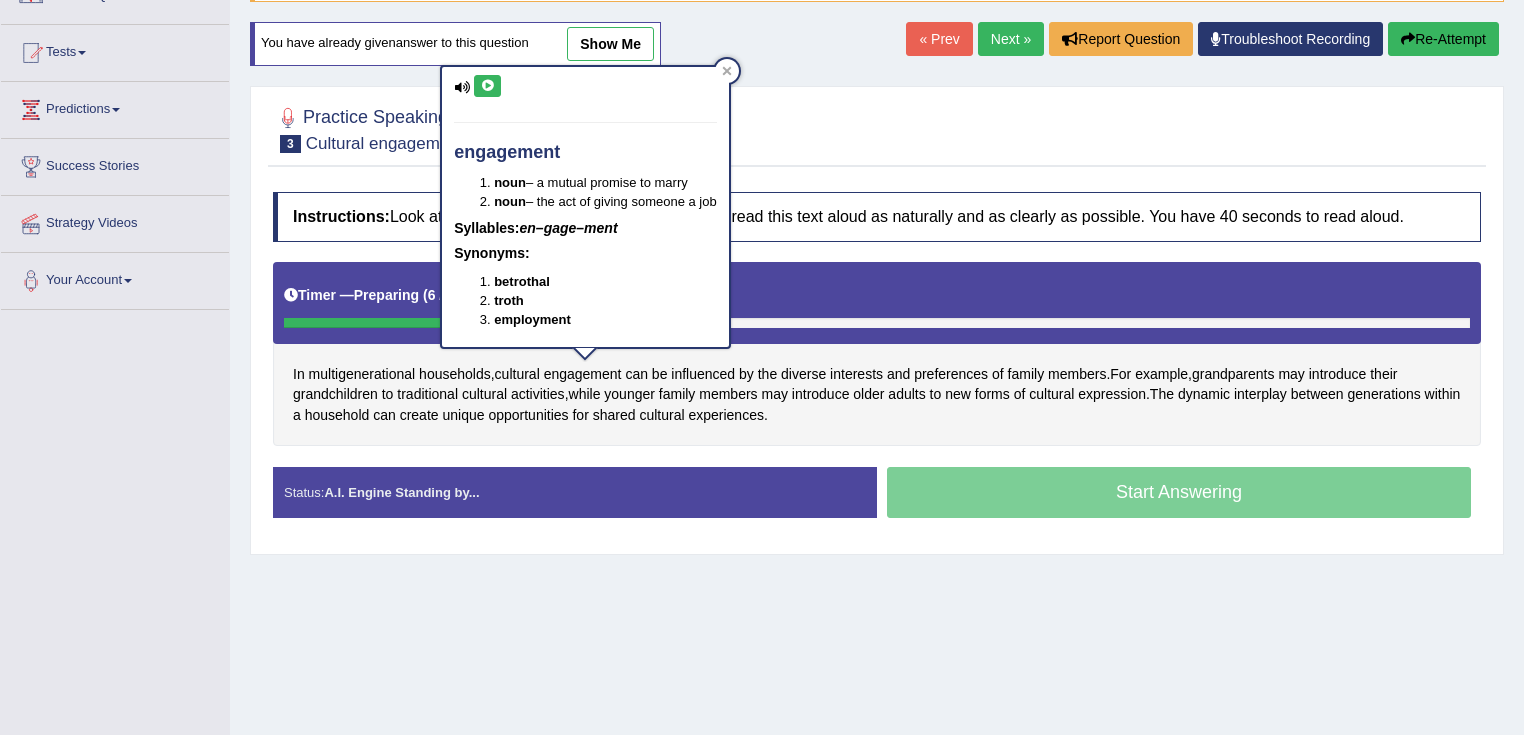 click at bounding box center [487, 86] 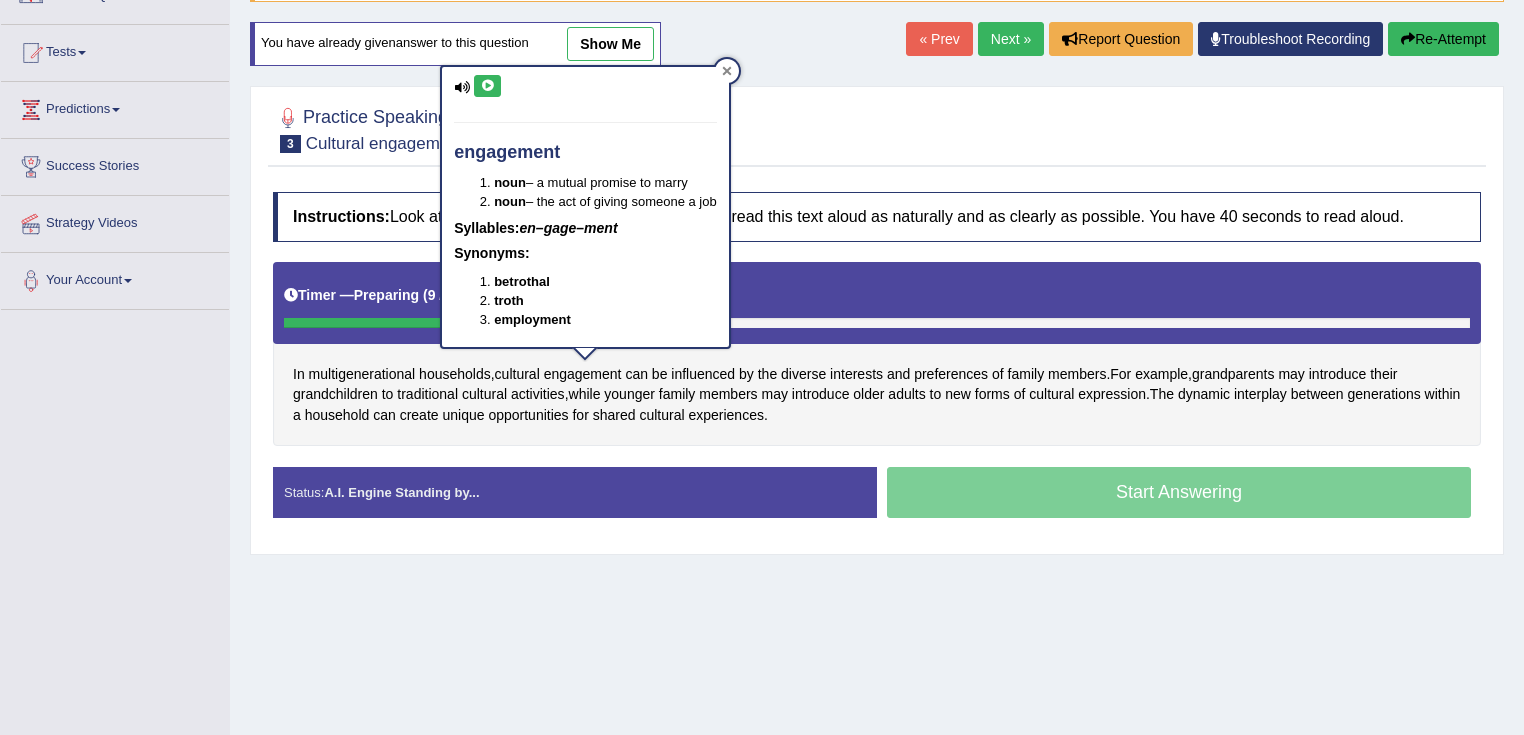click 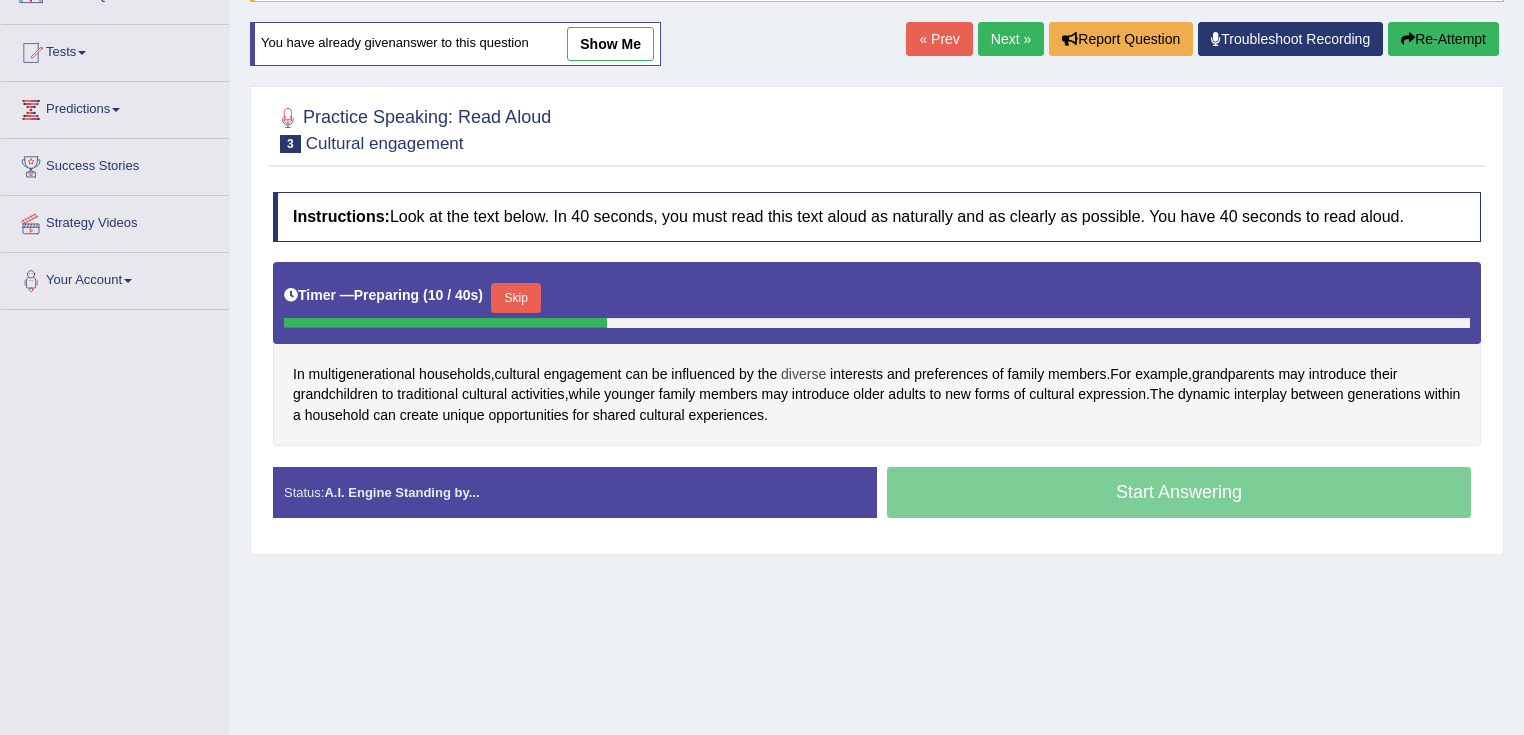 click on "diverse" at bounding box center [803, 374] 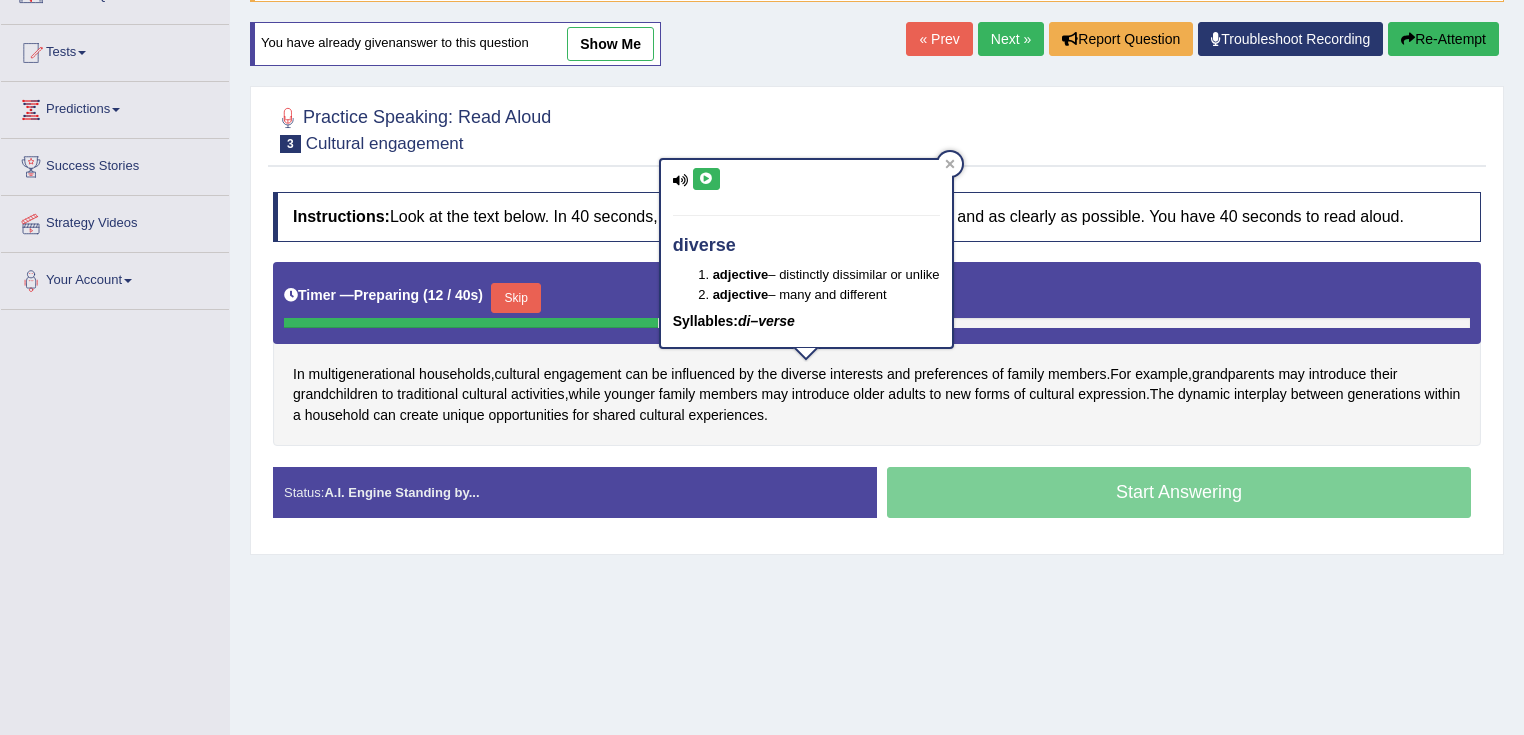 click at bounding box center [706, 179] 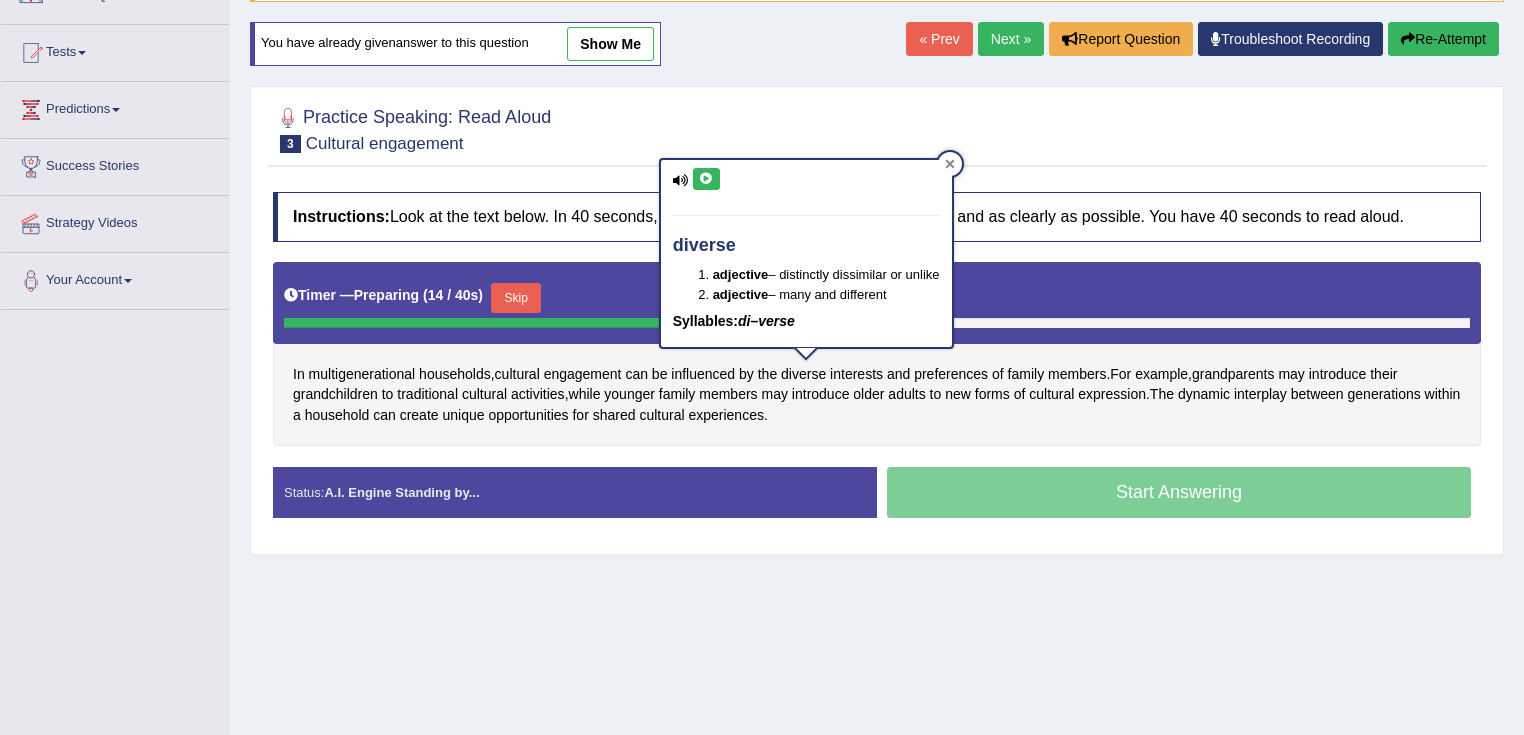 click 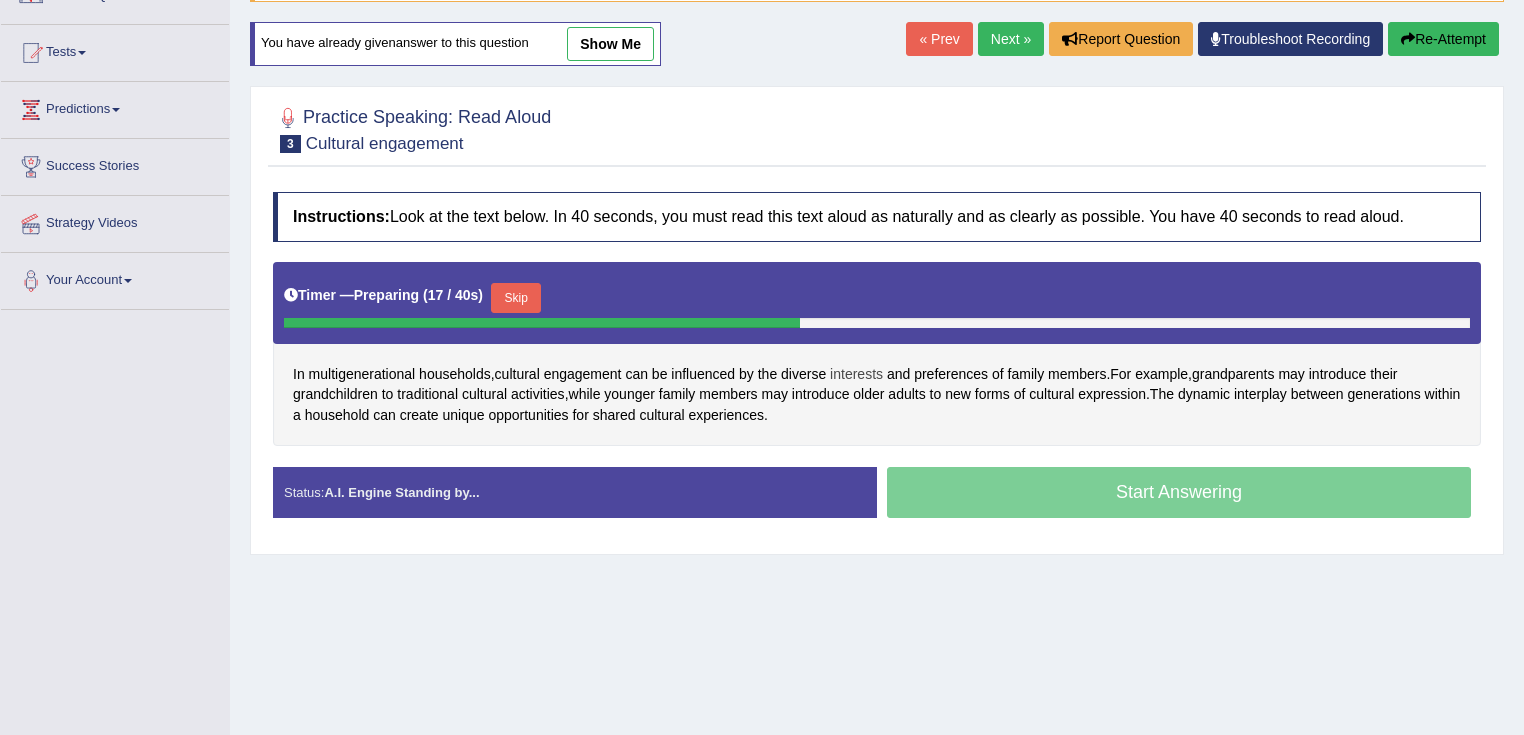 click on "interests" at bounding box center [856, 374] 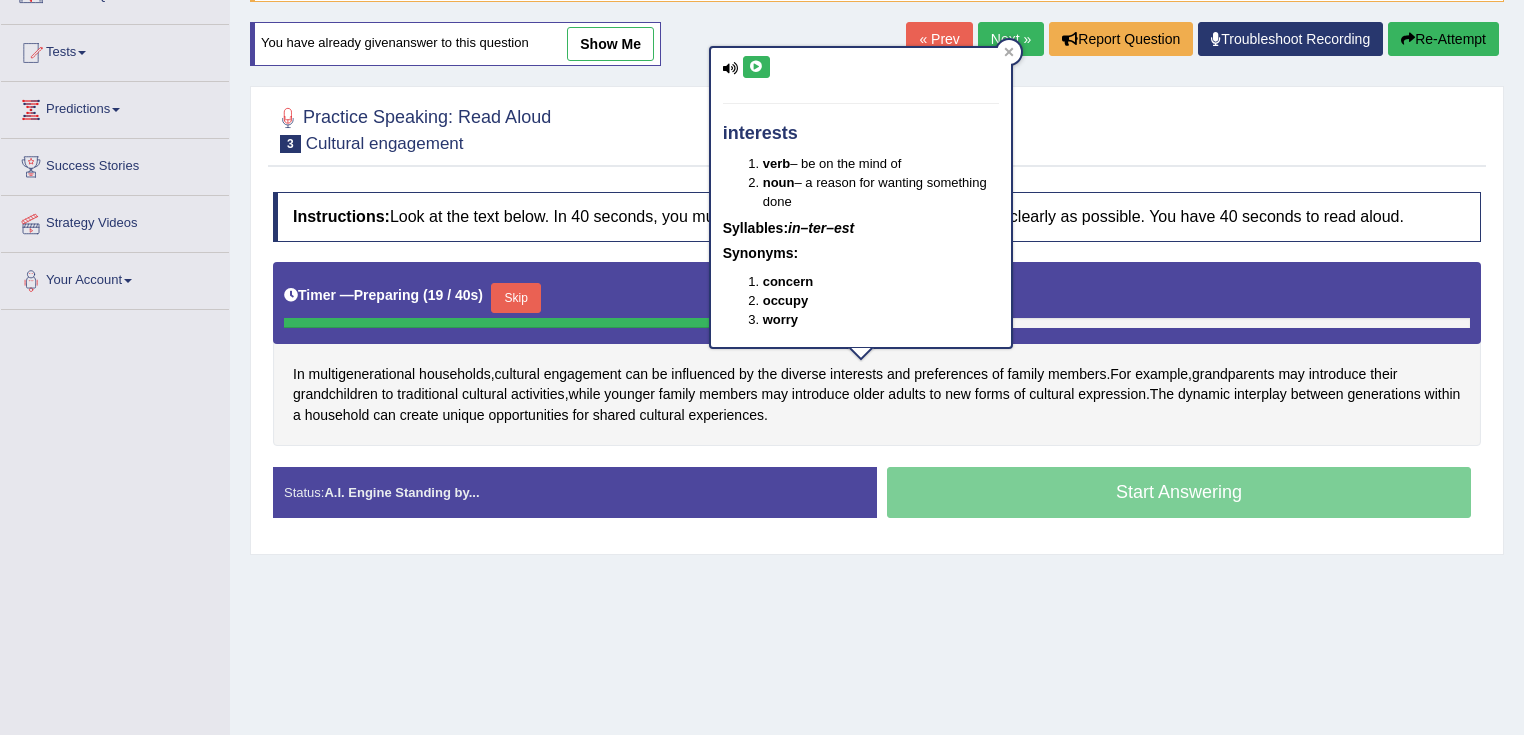click at bounding box center (756, 67) 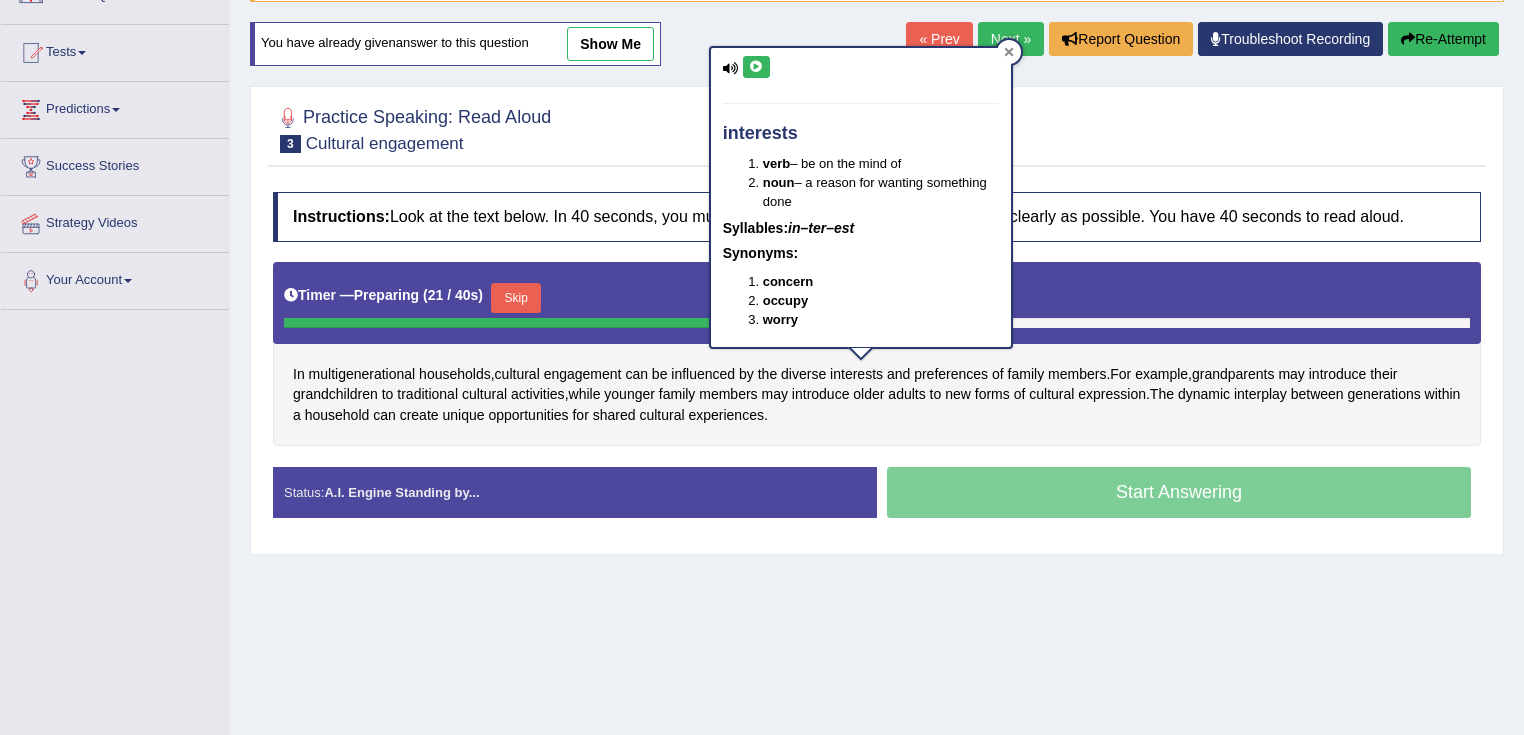 click 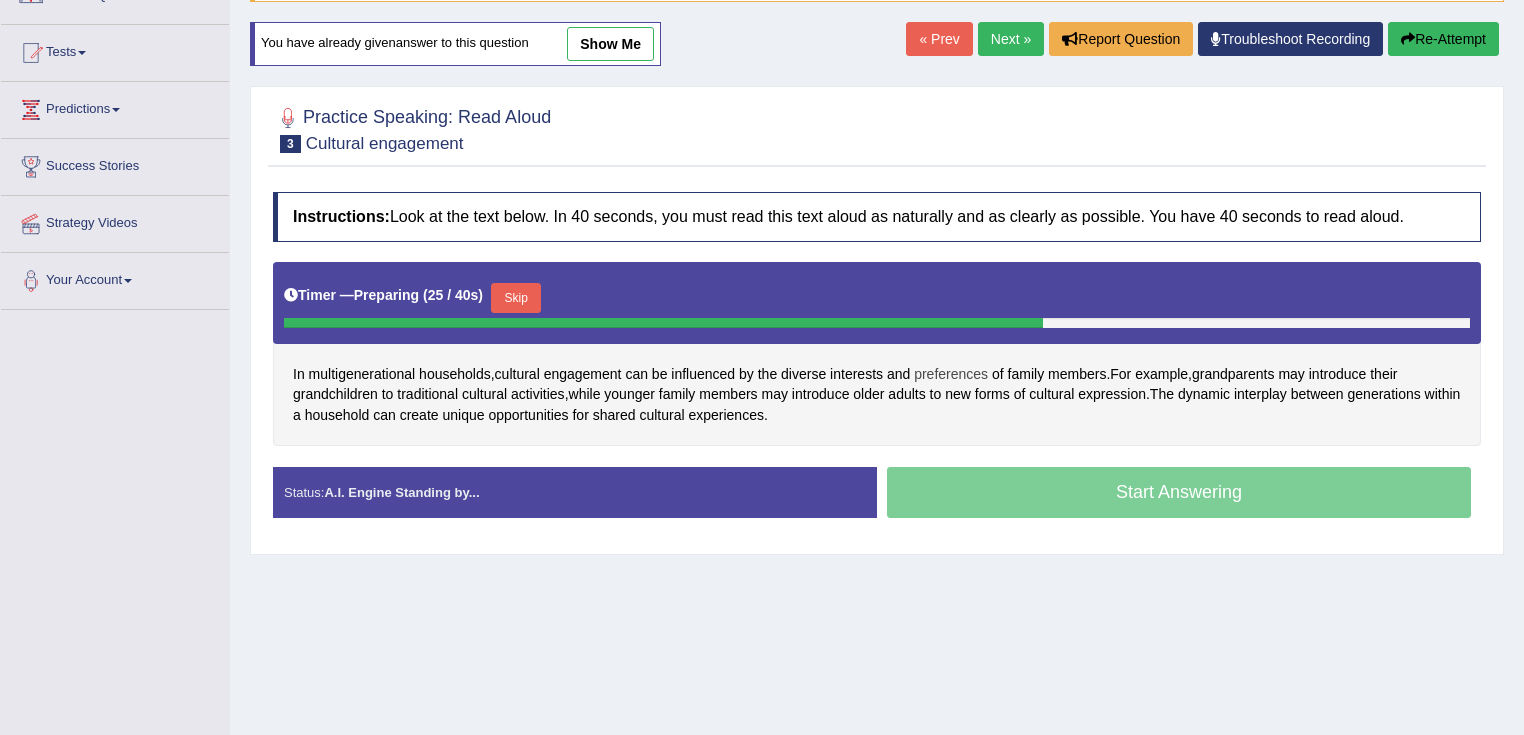 click on "preferences" at bounding box center [951, 374] 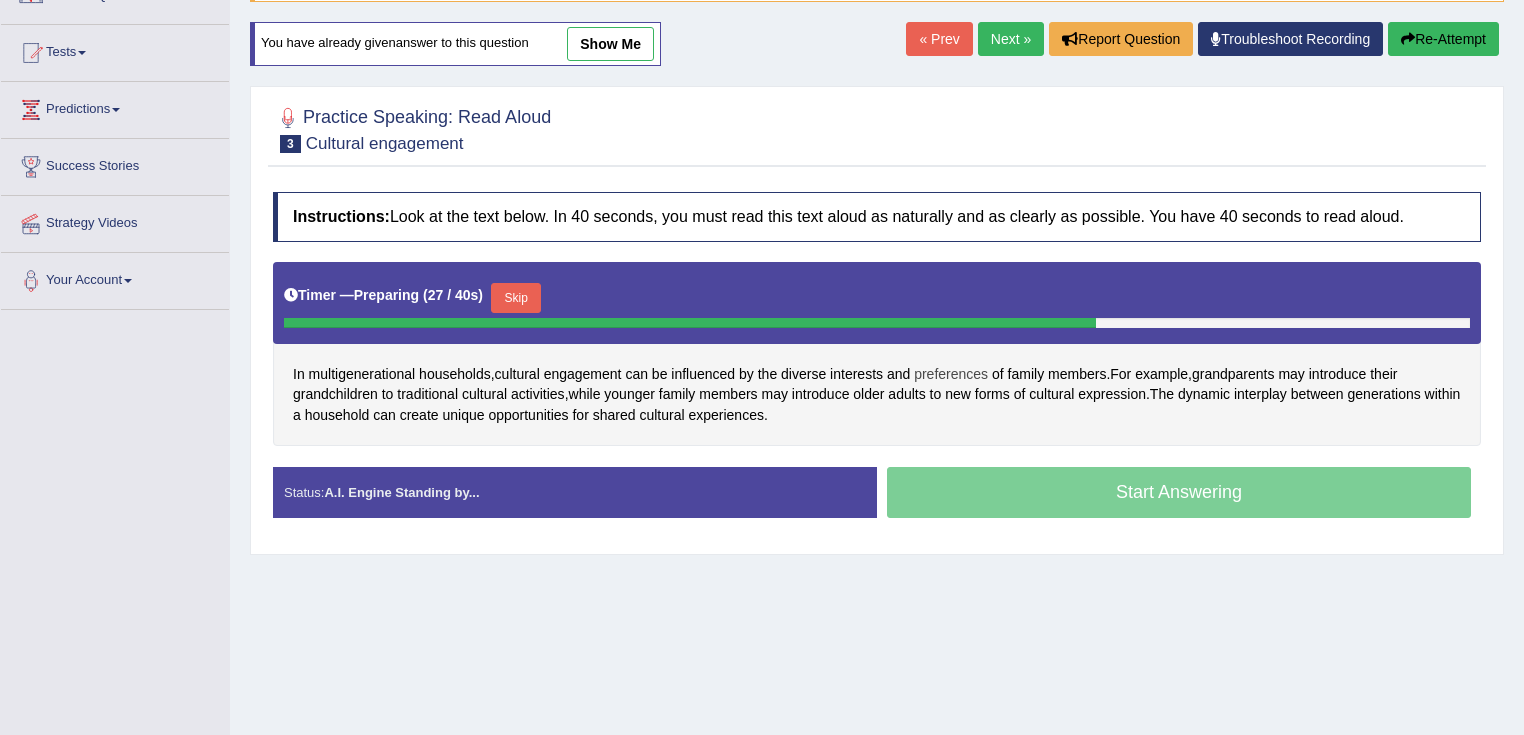 click on "preferences" at bounding box center [951, 374] 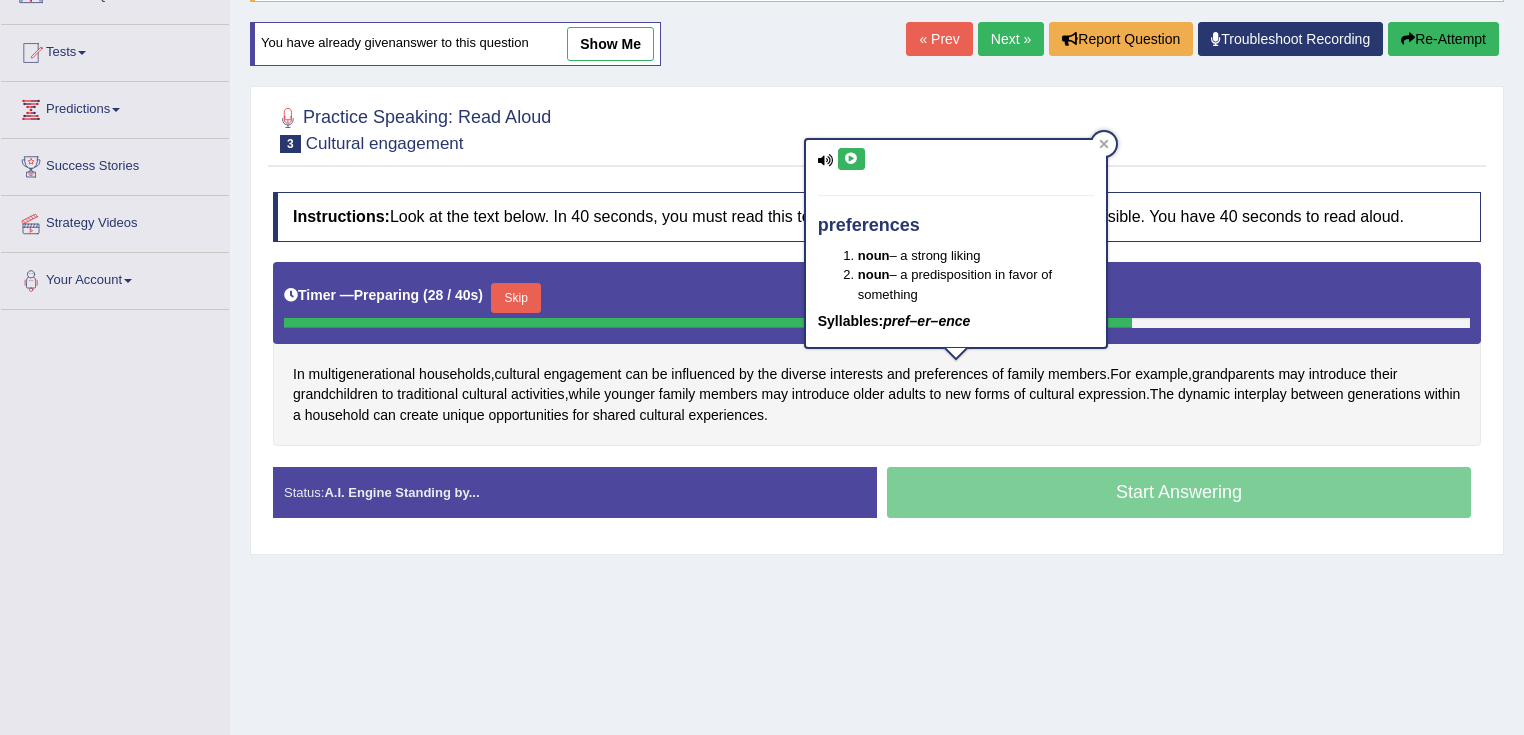 click at bounding box center [851, 159] 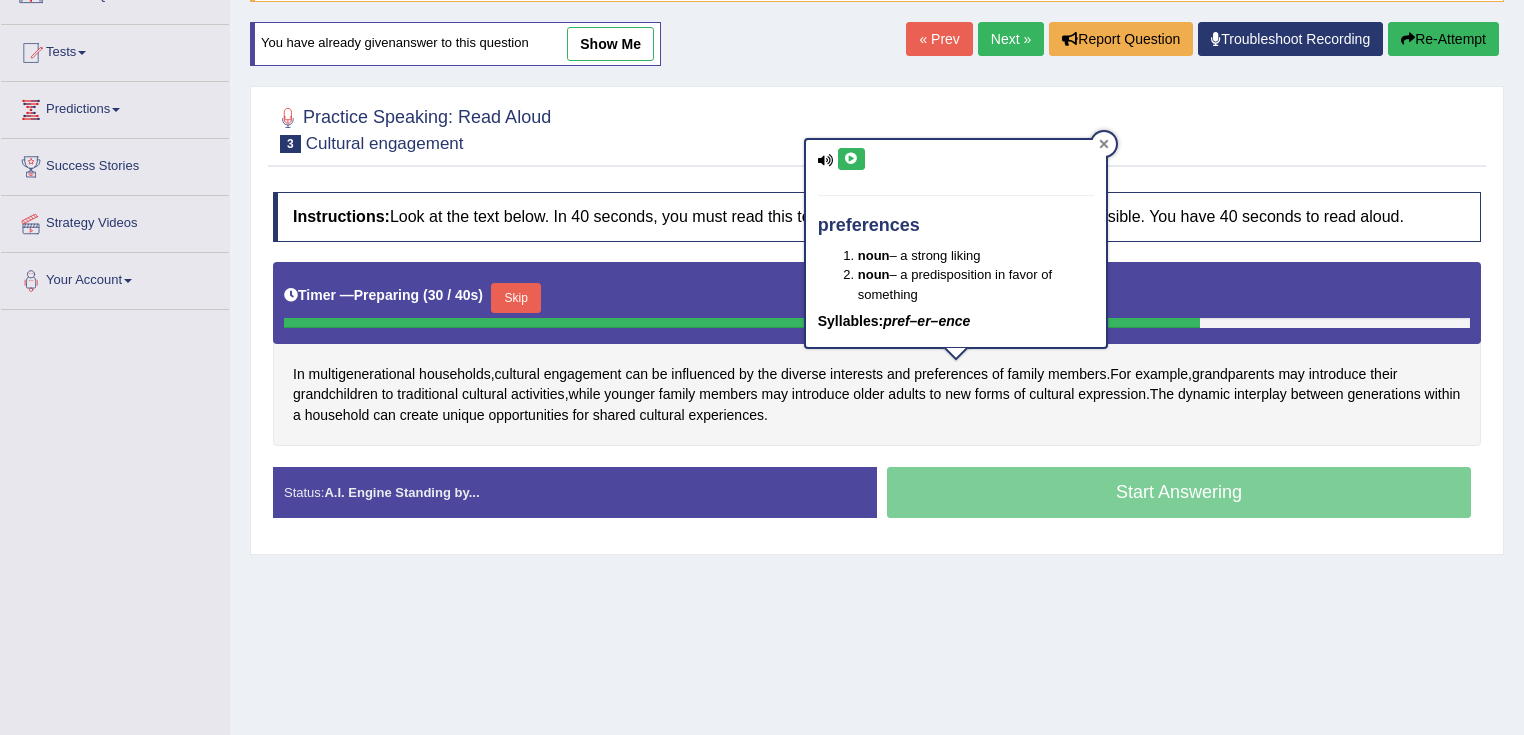 click at bounding box center [1104, 144] 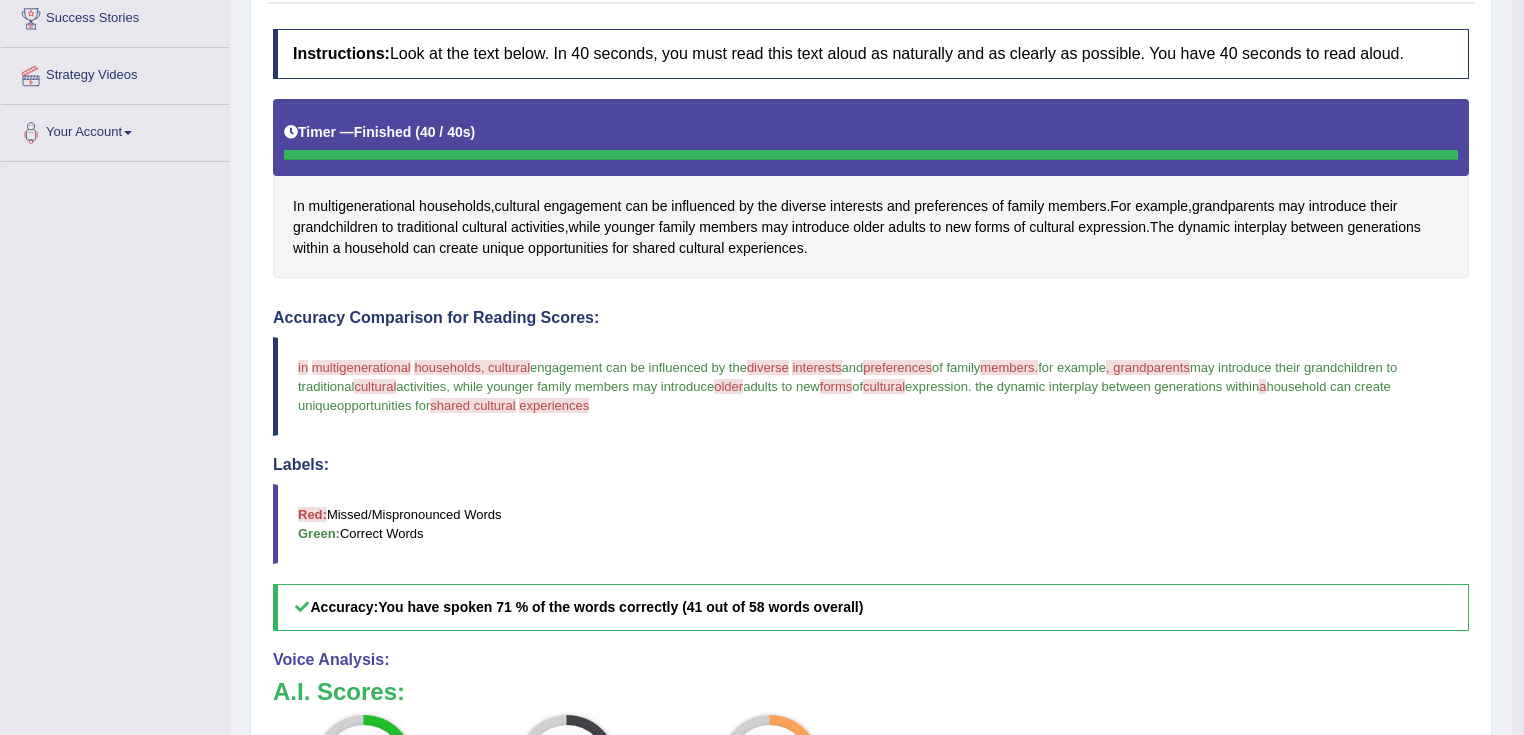 scroll, scrollTop: 428, scrollLeft: 0, axis: vertical 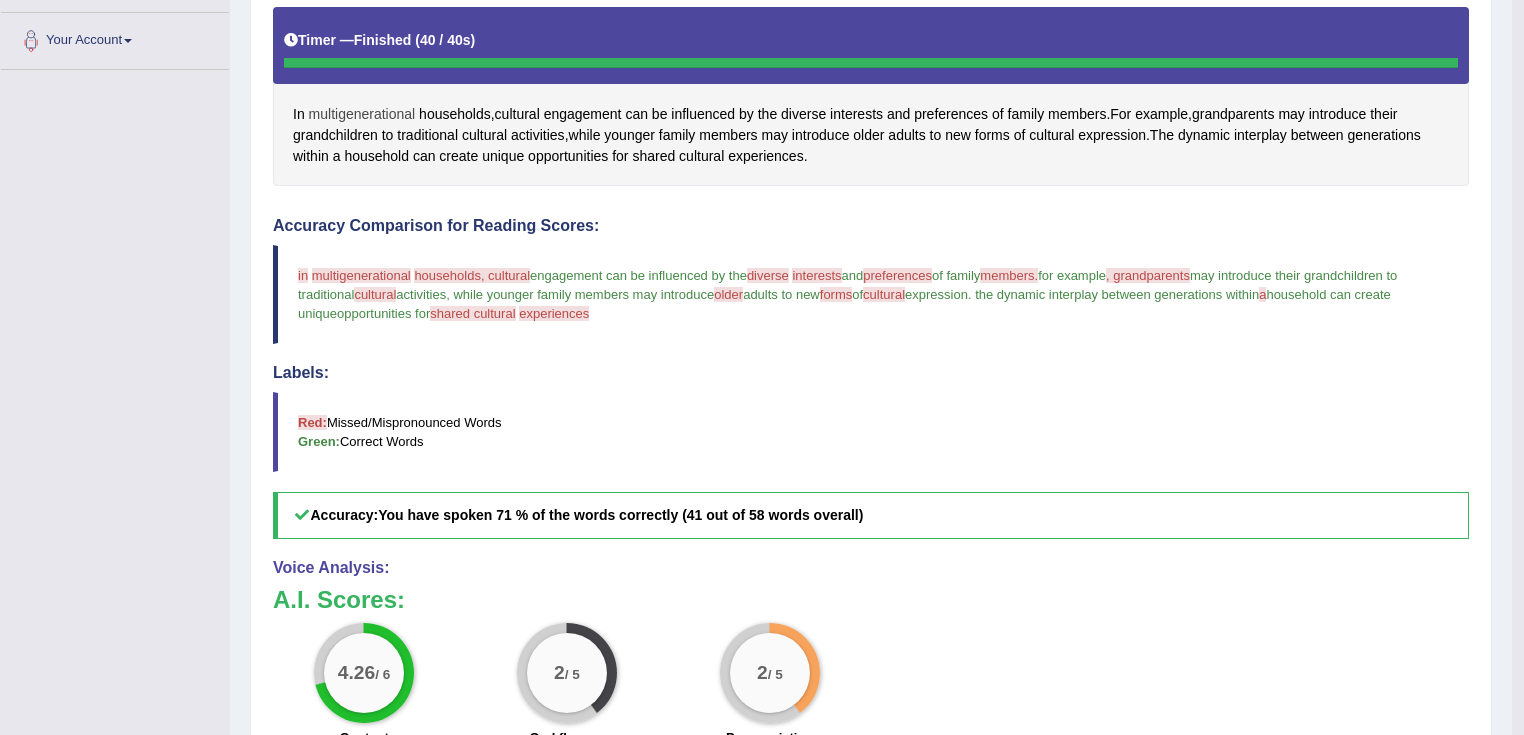 click on "multigenerational" at bounding box center [362, 114] 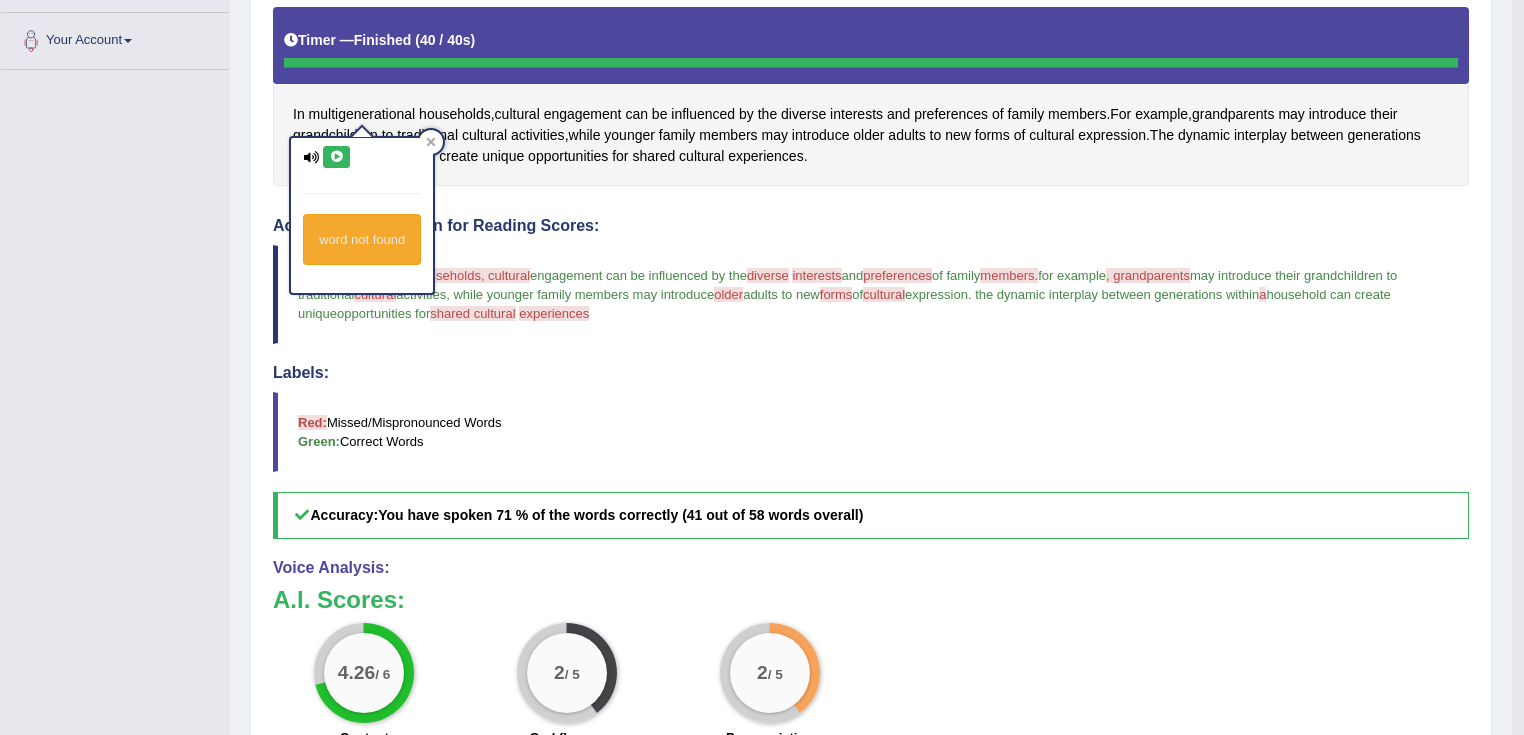 click at bounding box center (336, 157) 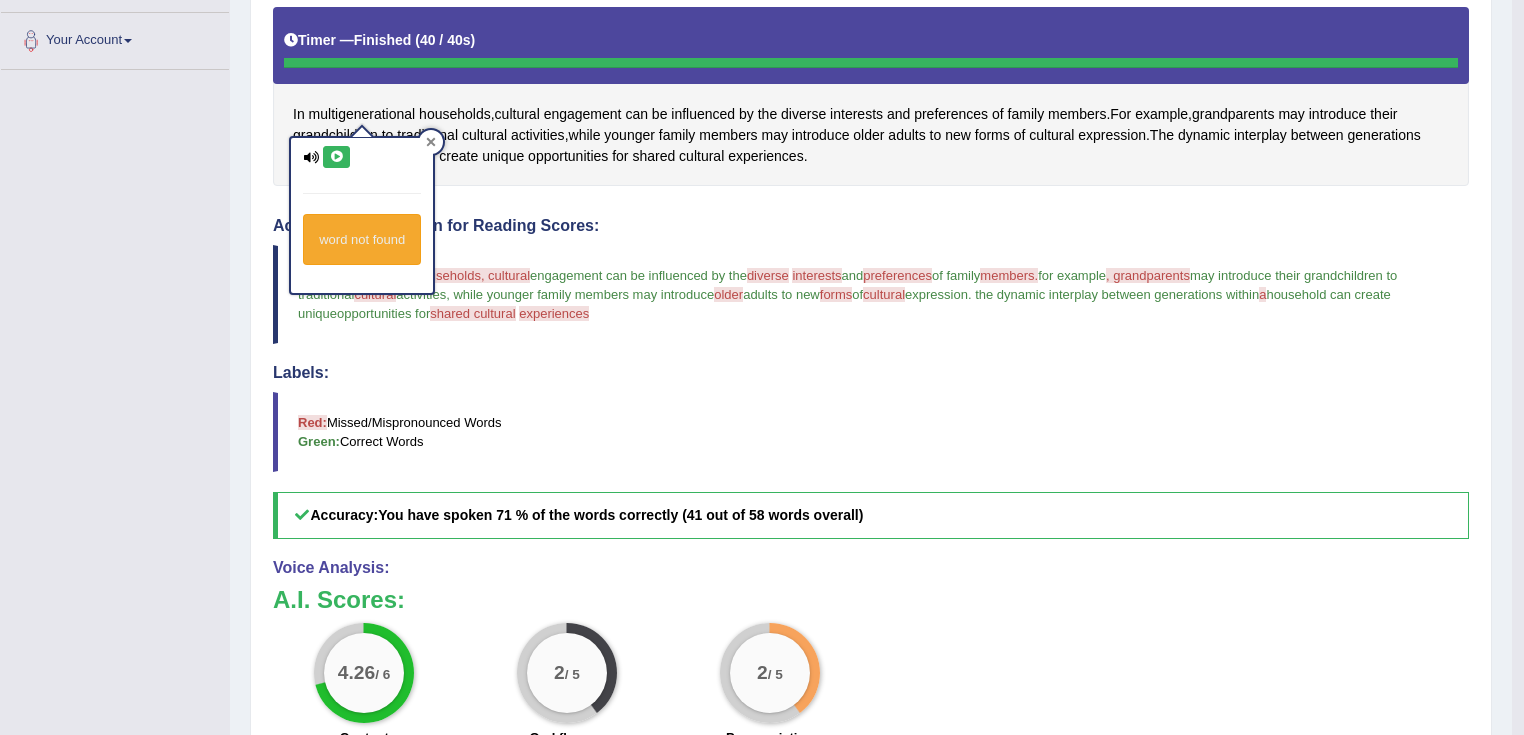 click at bounding box center (431, 142) 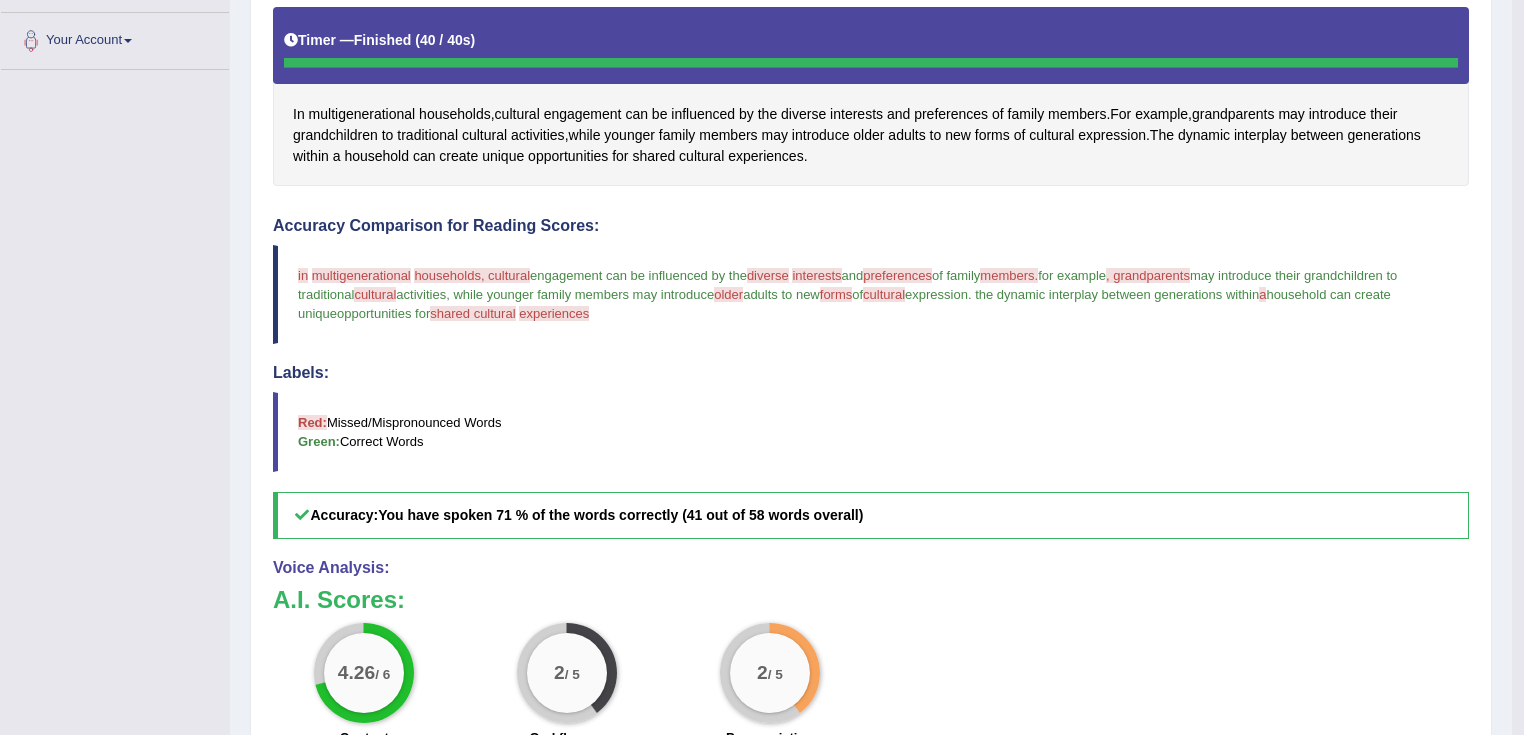 click on "households, cultural" at bounding box center [472, 275] 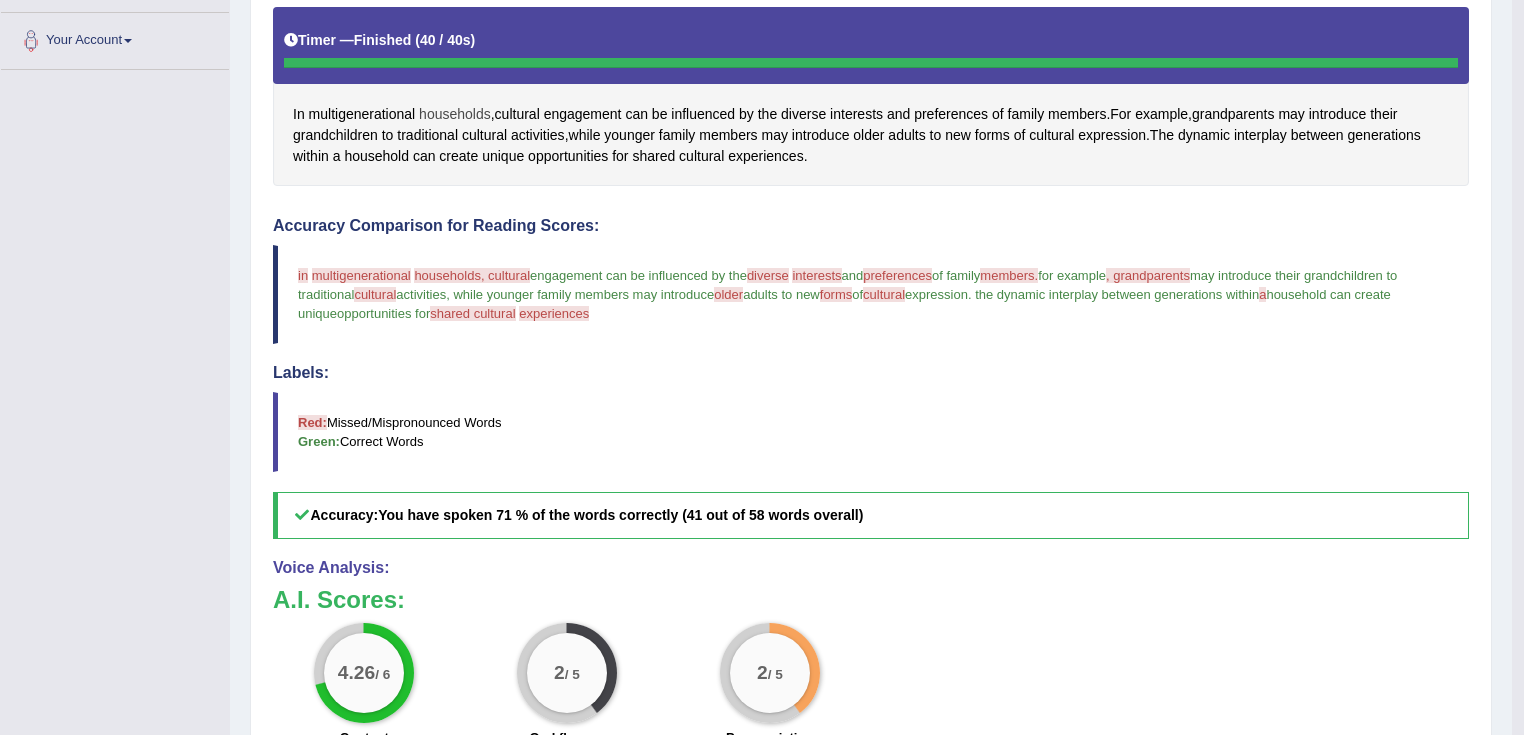click on "households" at bounding box center (455, 114) 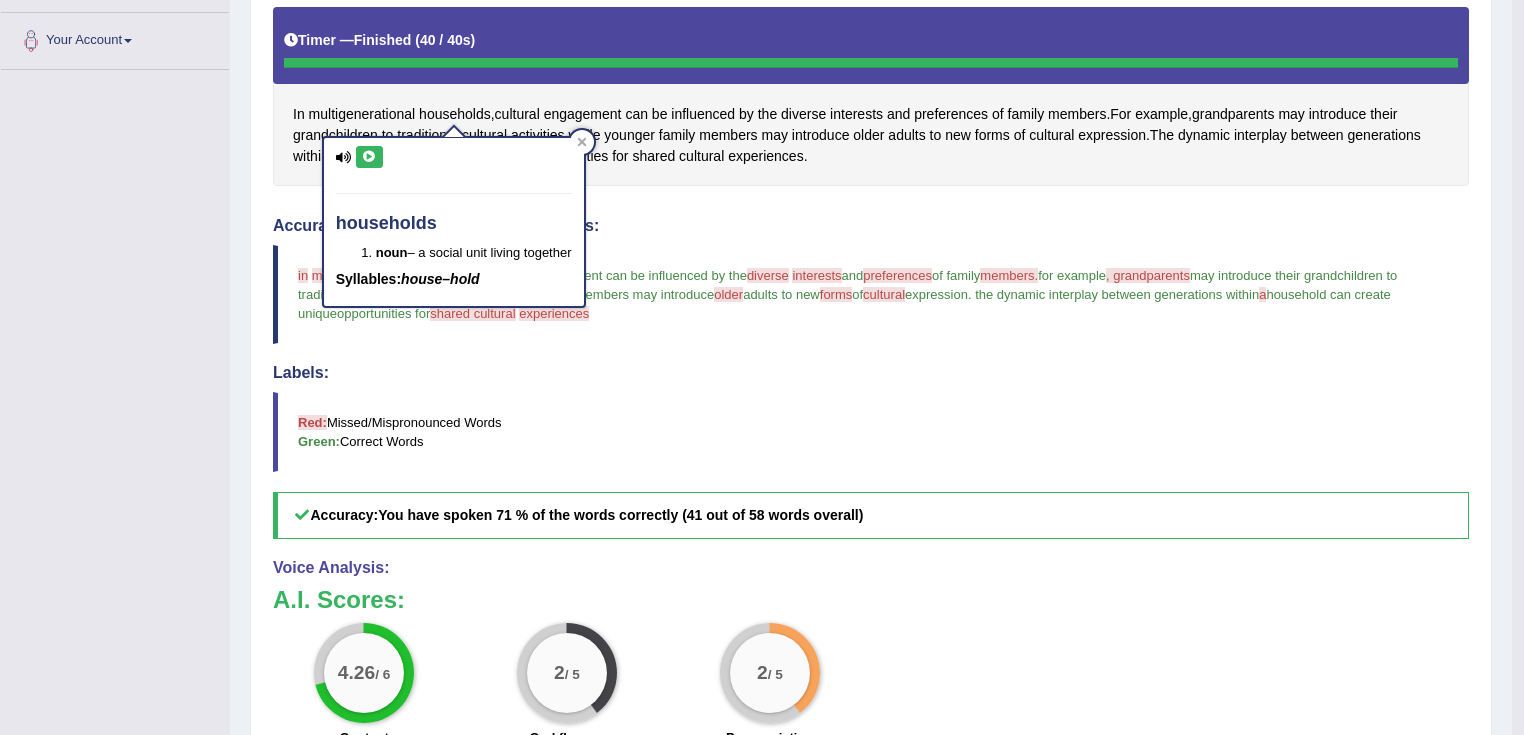 click at bounding box center (369, 157) 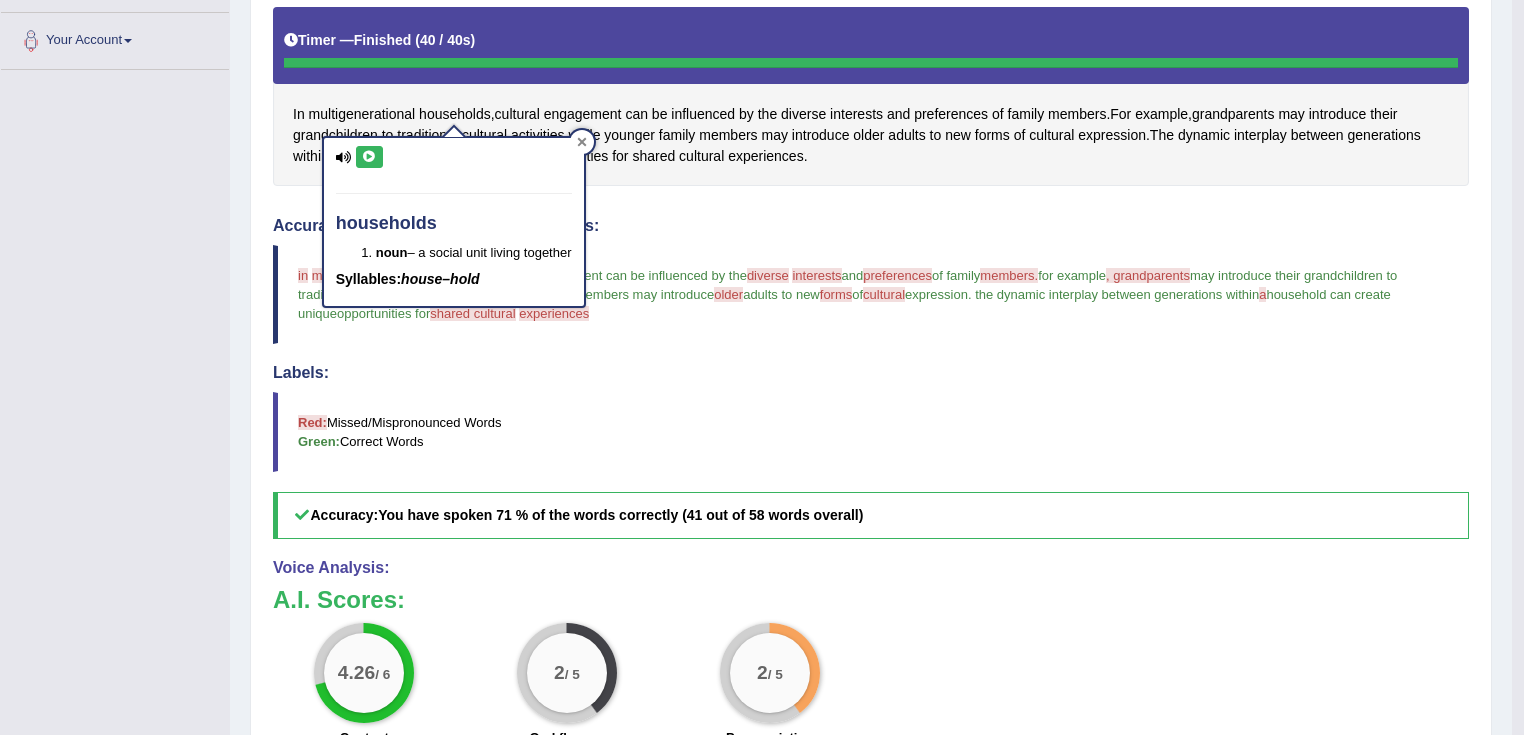 click 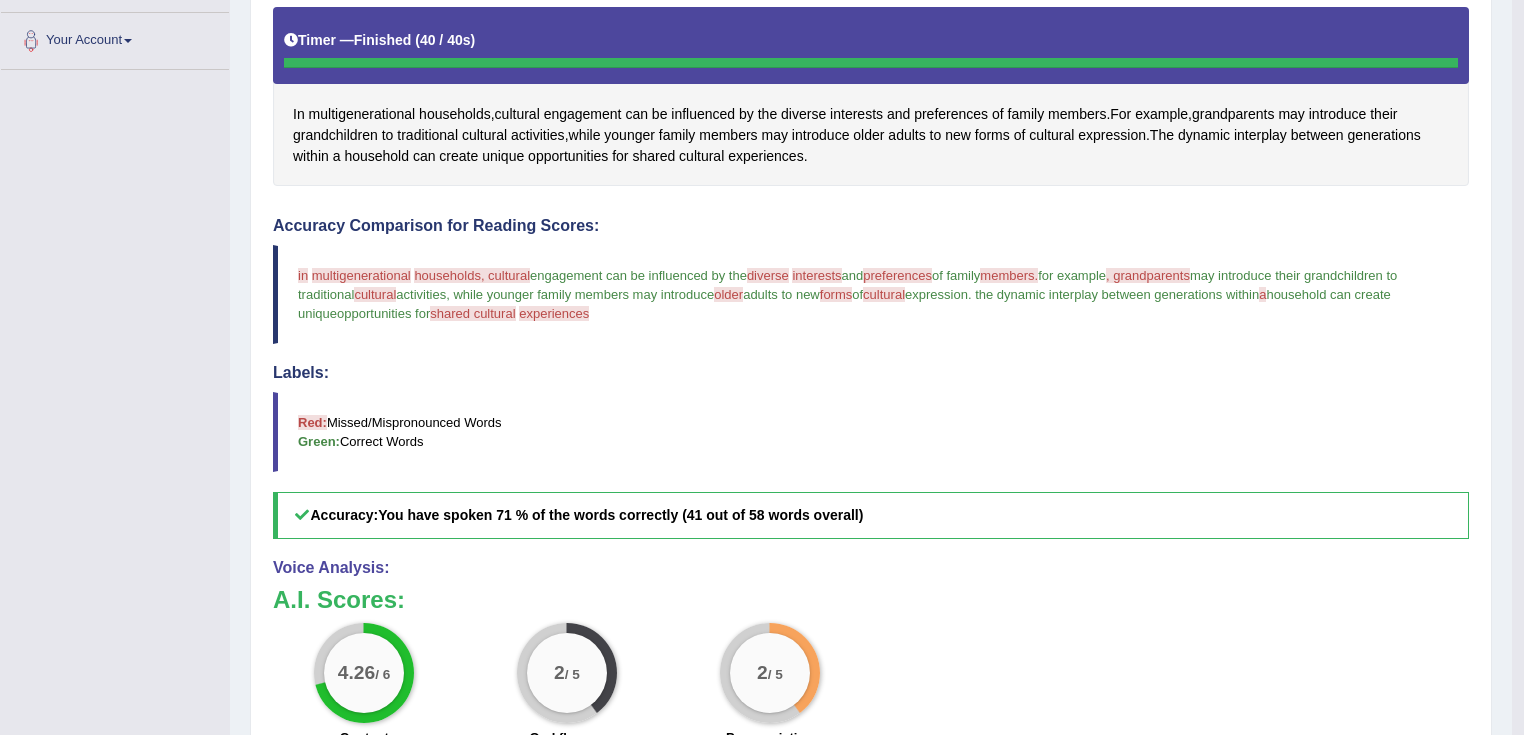 click on "in" at bounding box center [303, 275] 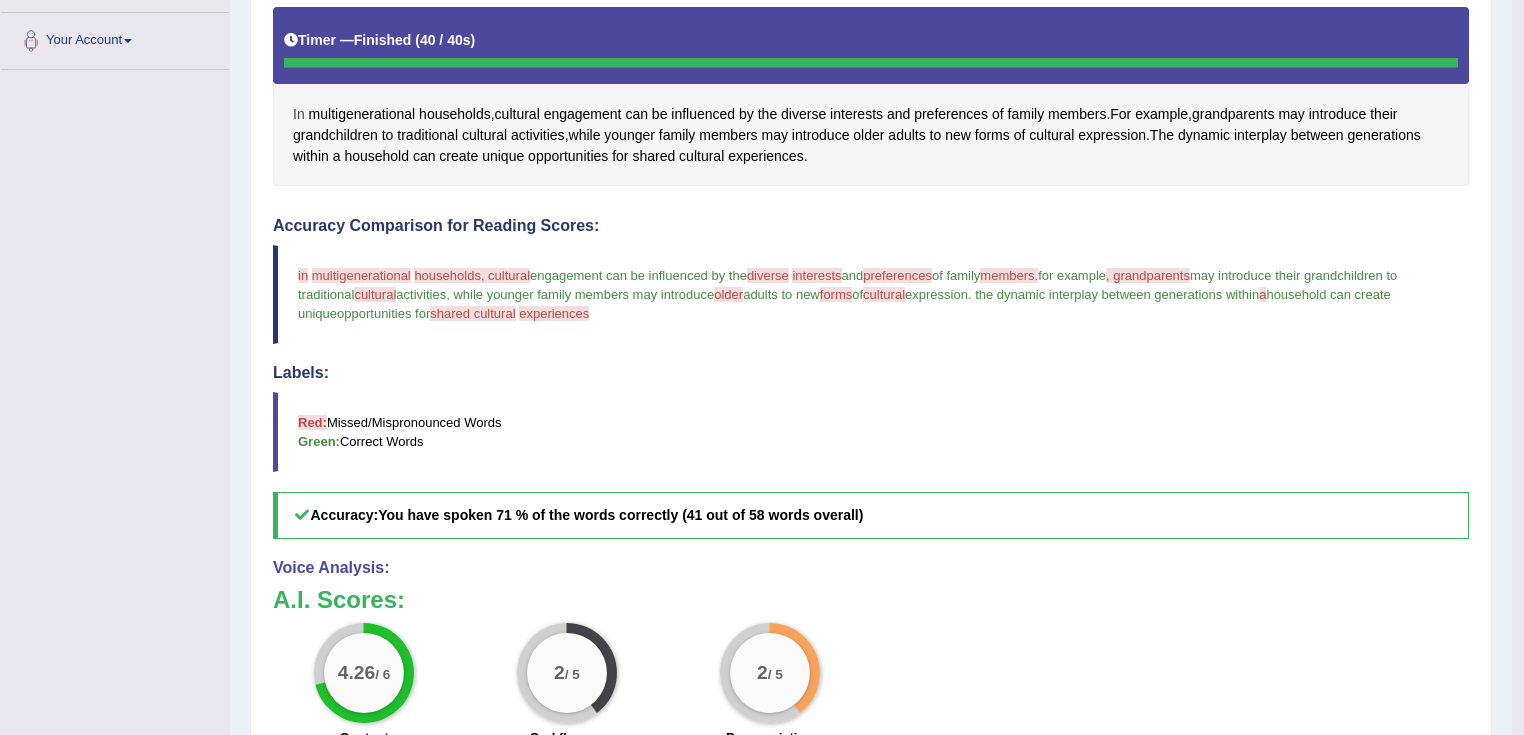 click on "In" at bounding box center (299, 114) 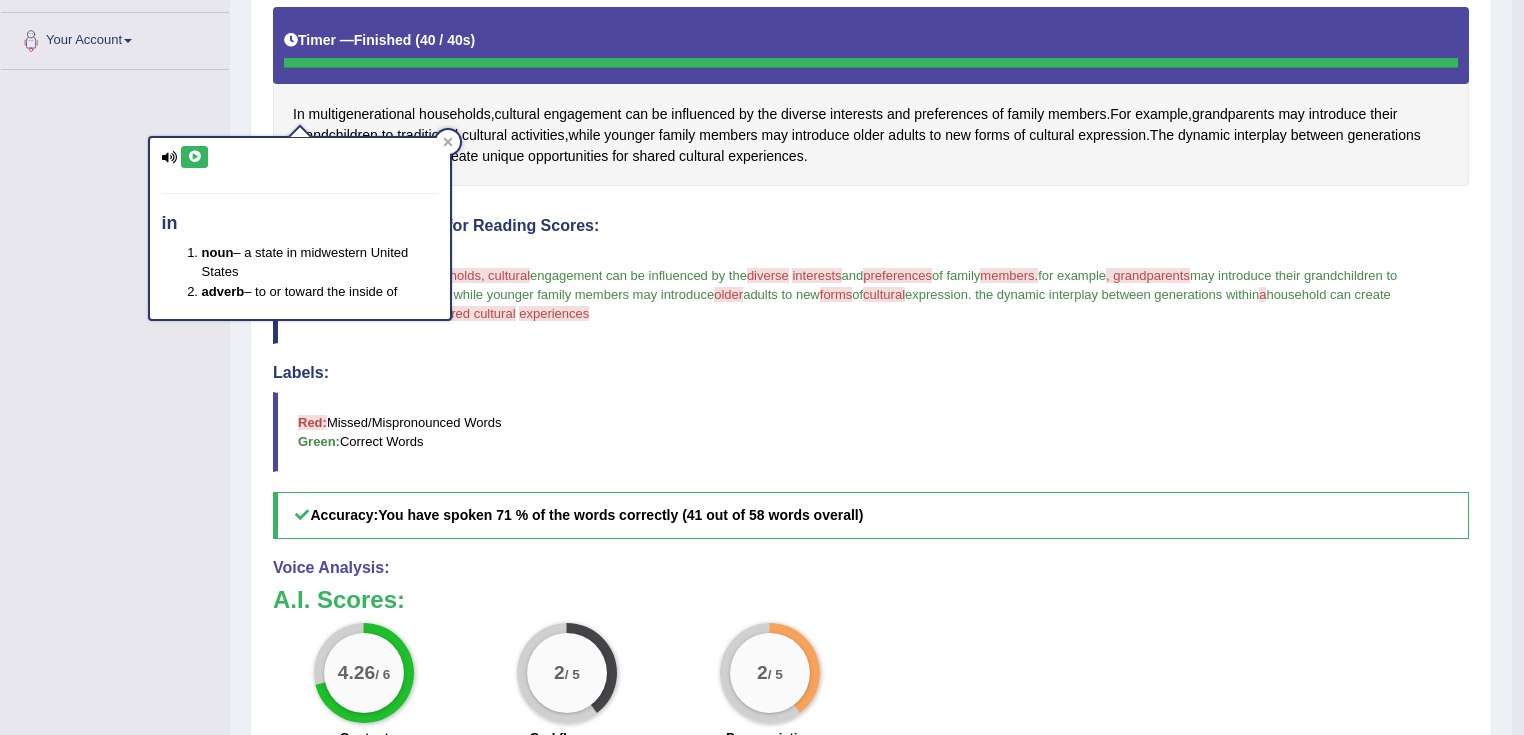 click at bounding box center (194, 157) 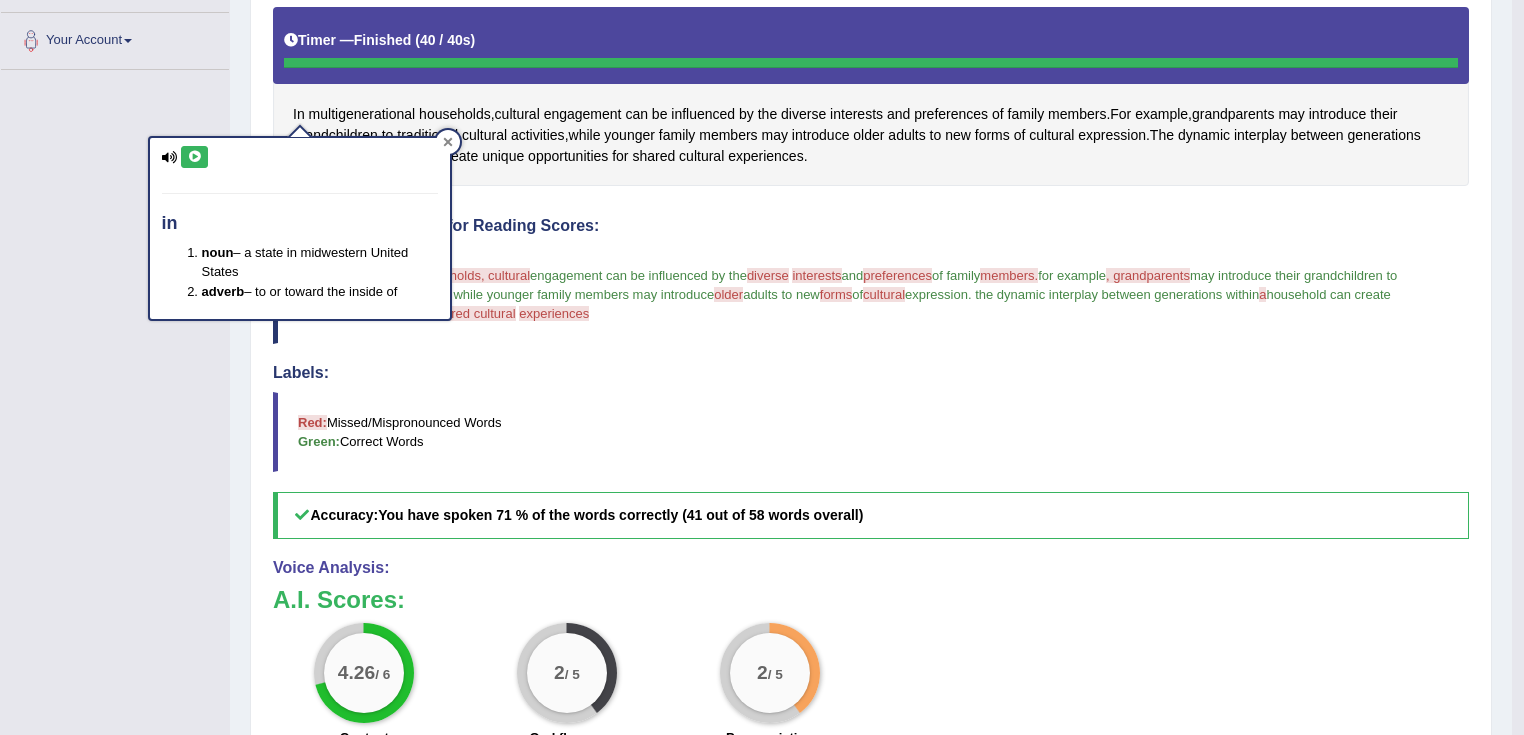 click 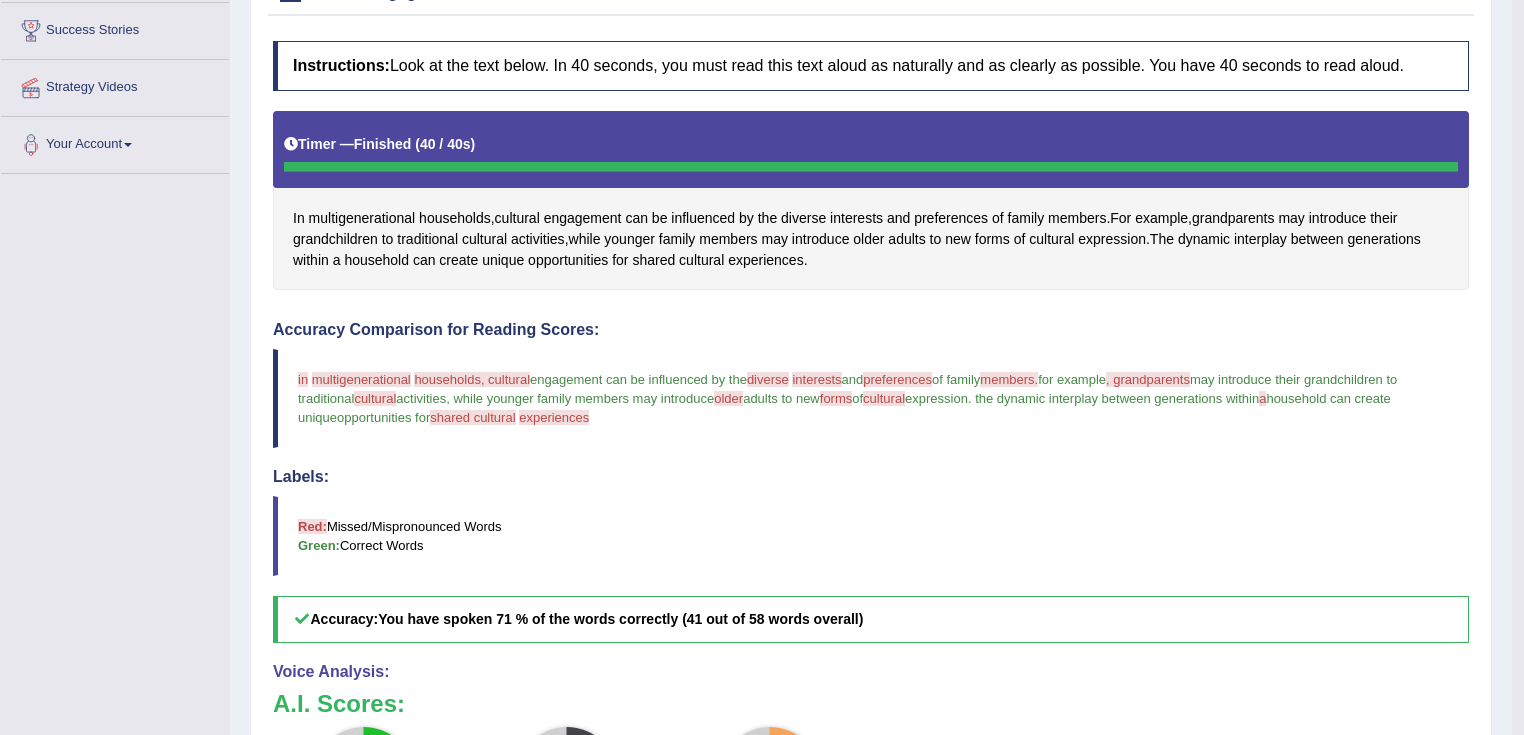 scroll, scrollTop: 108, scrollLeft: 0, axis: vertical 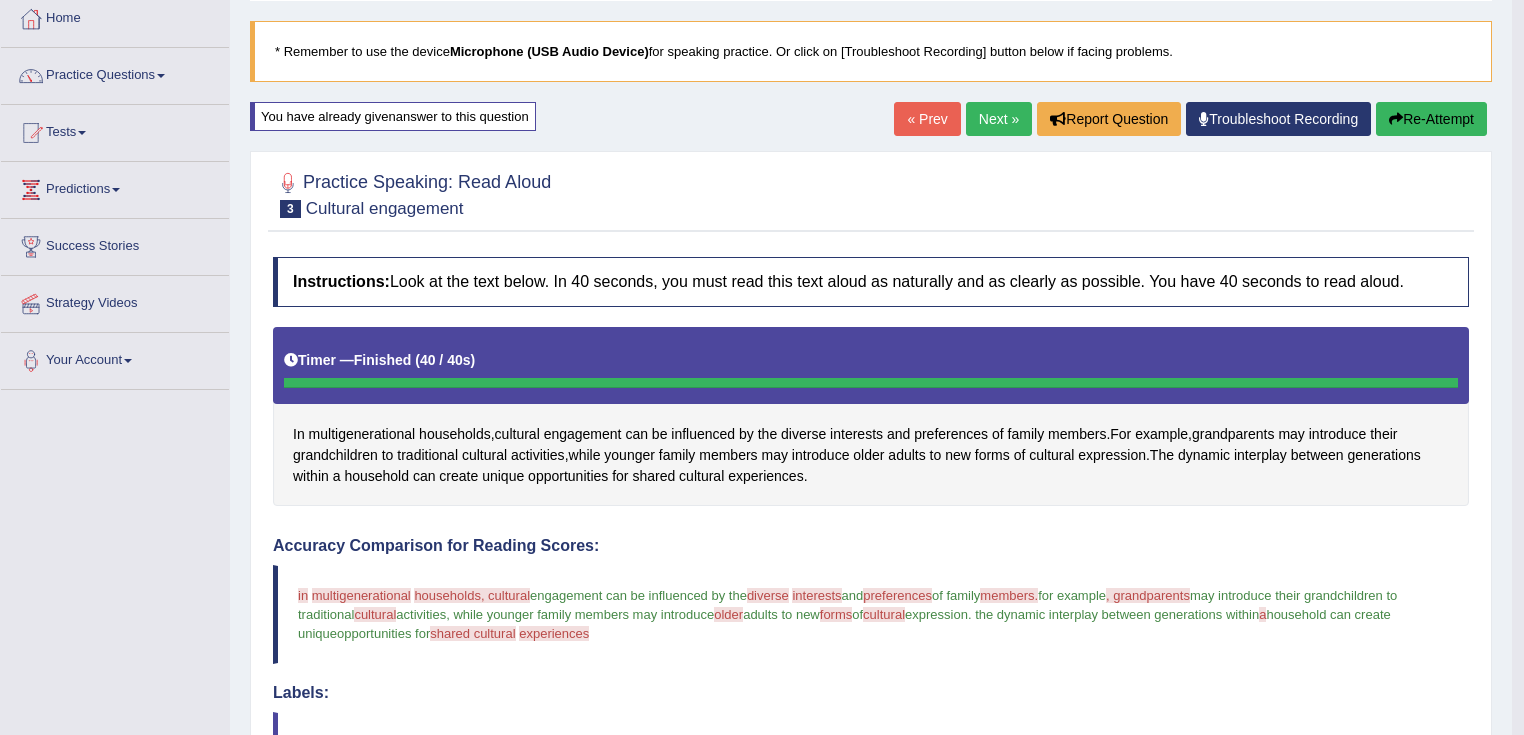 click on "Re-Attempt" at bounding box center [1431, 119] 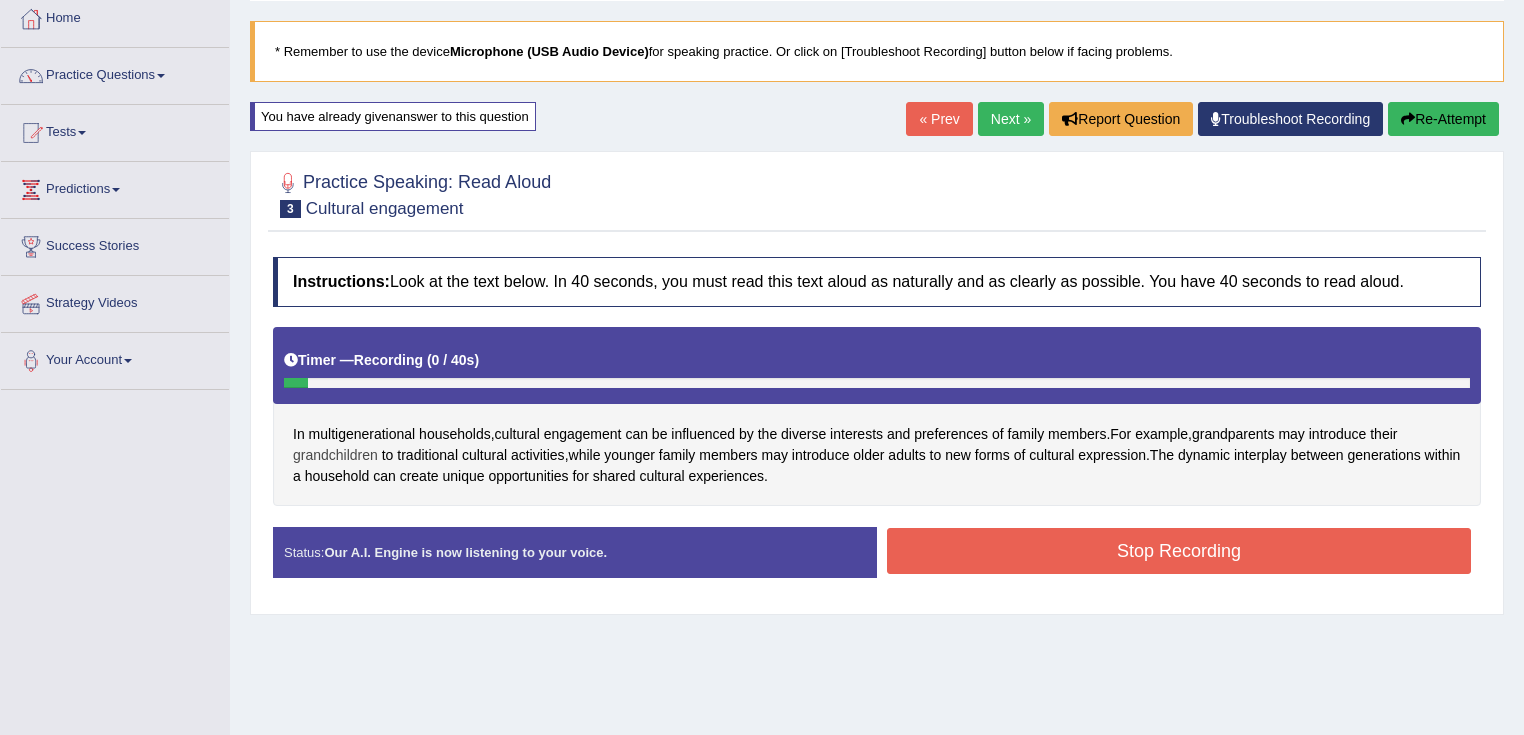 scroll, scrollTop: 0, scrollLeft: 0, axis: both 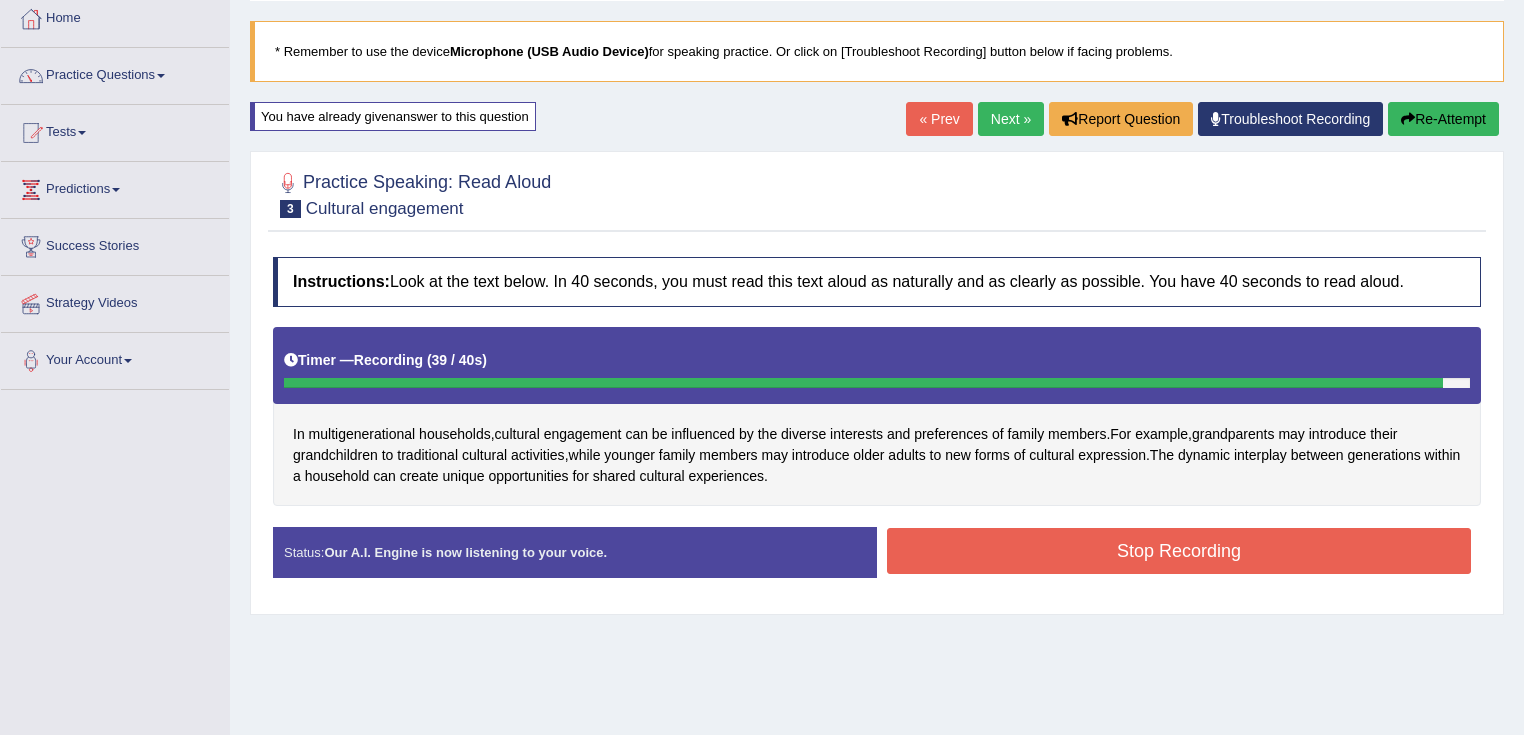 click on "Stop Recording" at bounding box center (1179, 551) 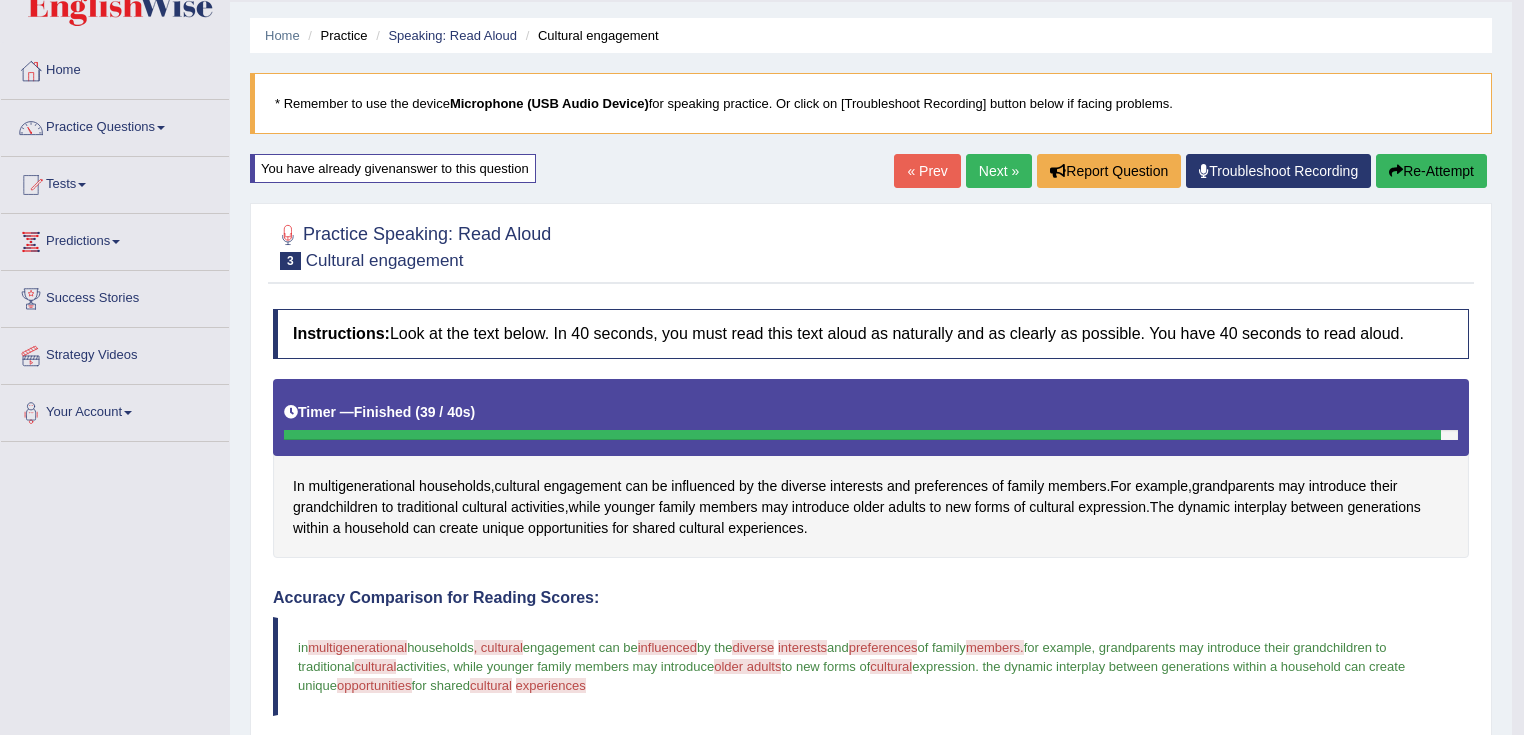 scroll, scrollTop: 28, scrollLeft: 0, axis: vertical 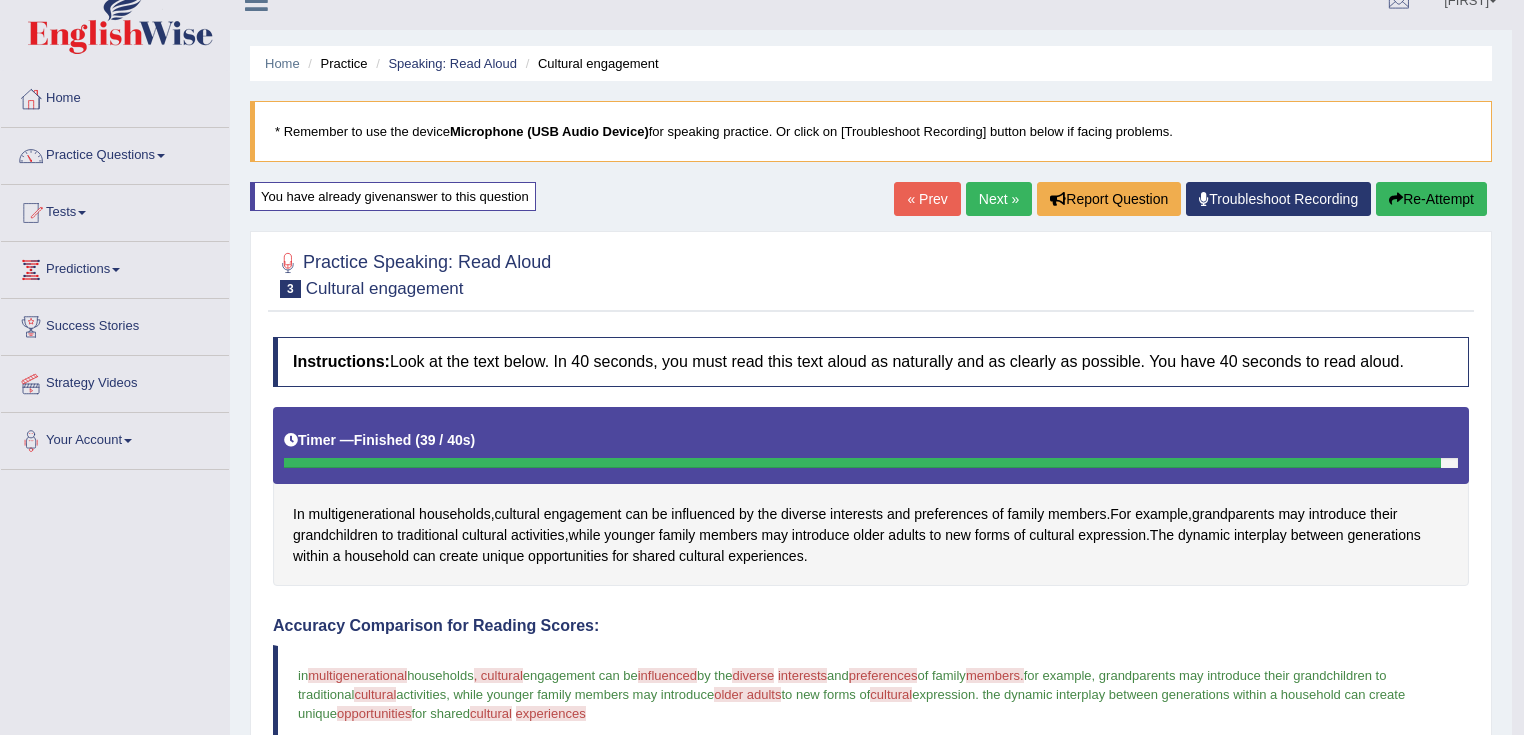 click on "Next »" at bounding box center (999, 199) 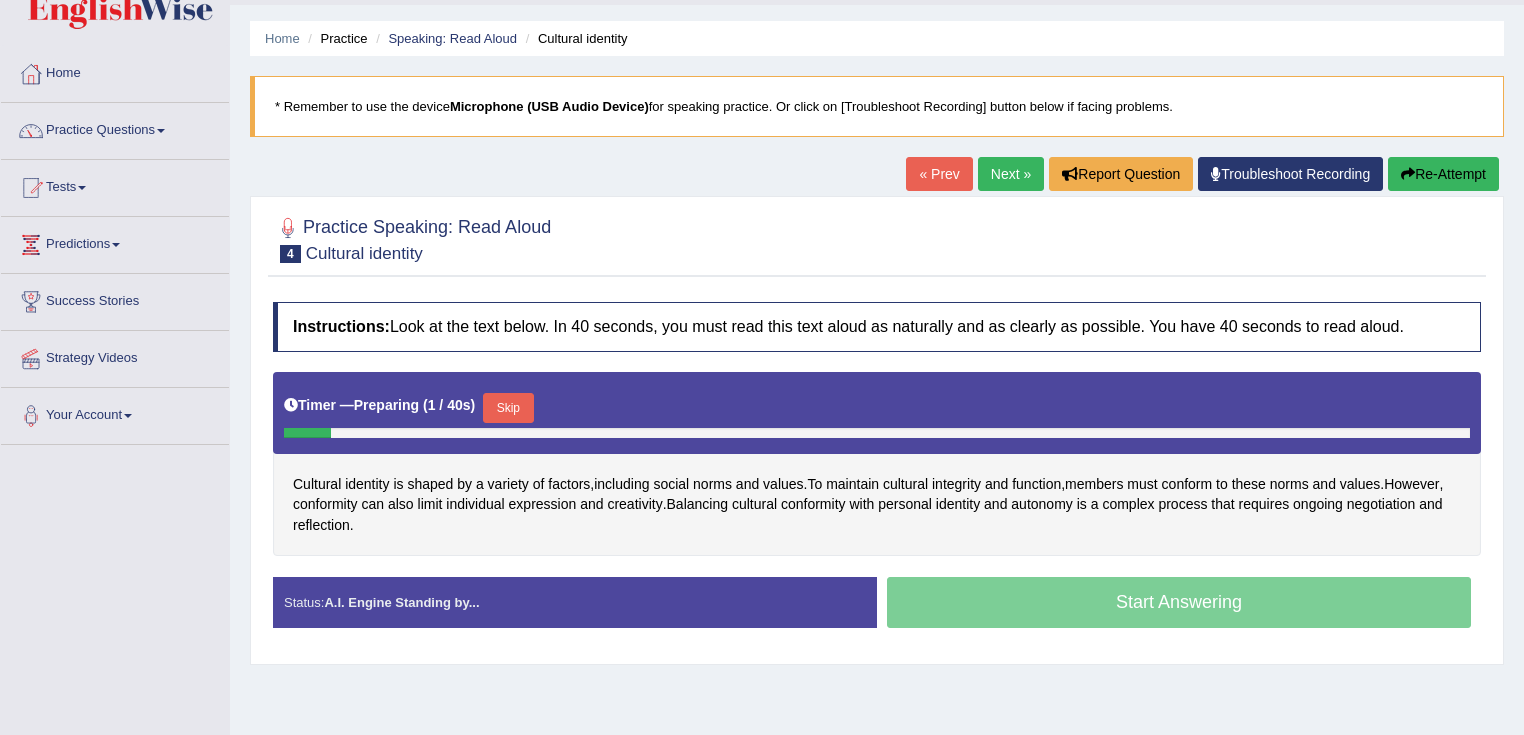 scroll, scrollTop: 160, scrollLeft: 0, axis: vertical 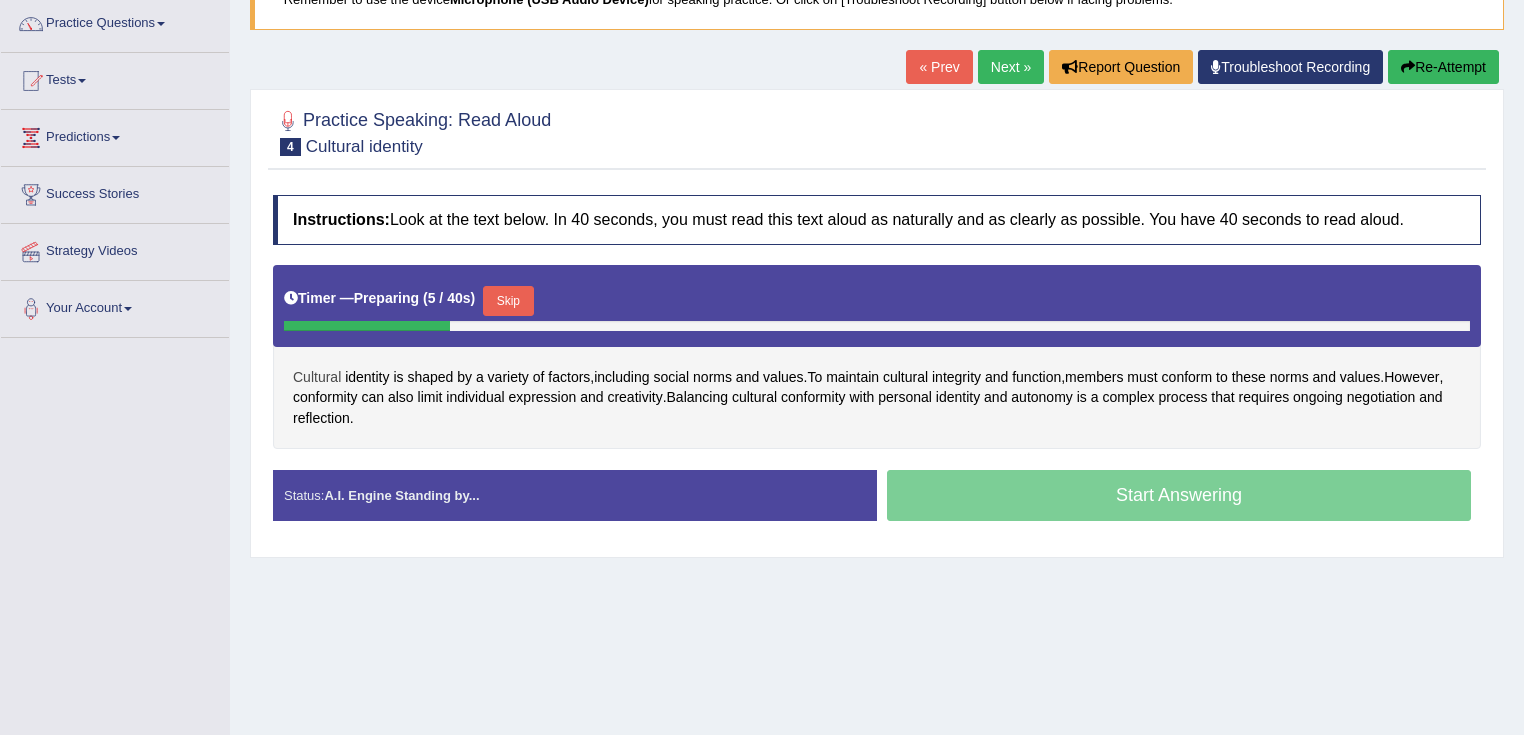 click on "Cultural" at bounding box center (317, 377) 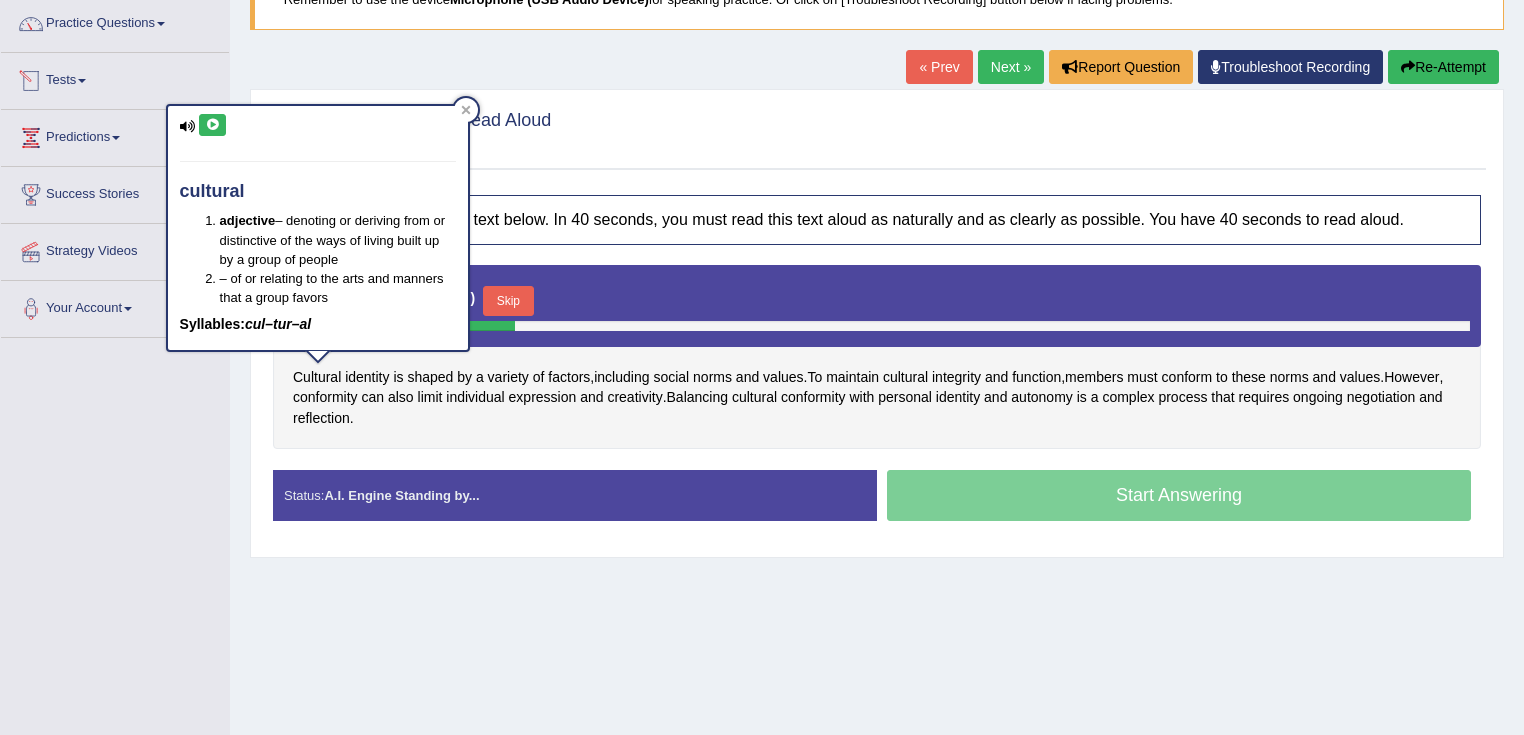 click at bounding box center (212, 125) 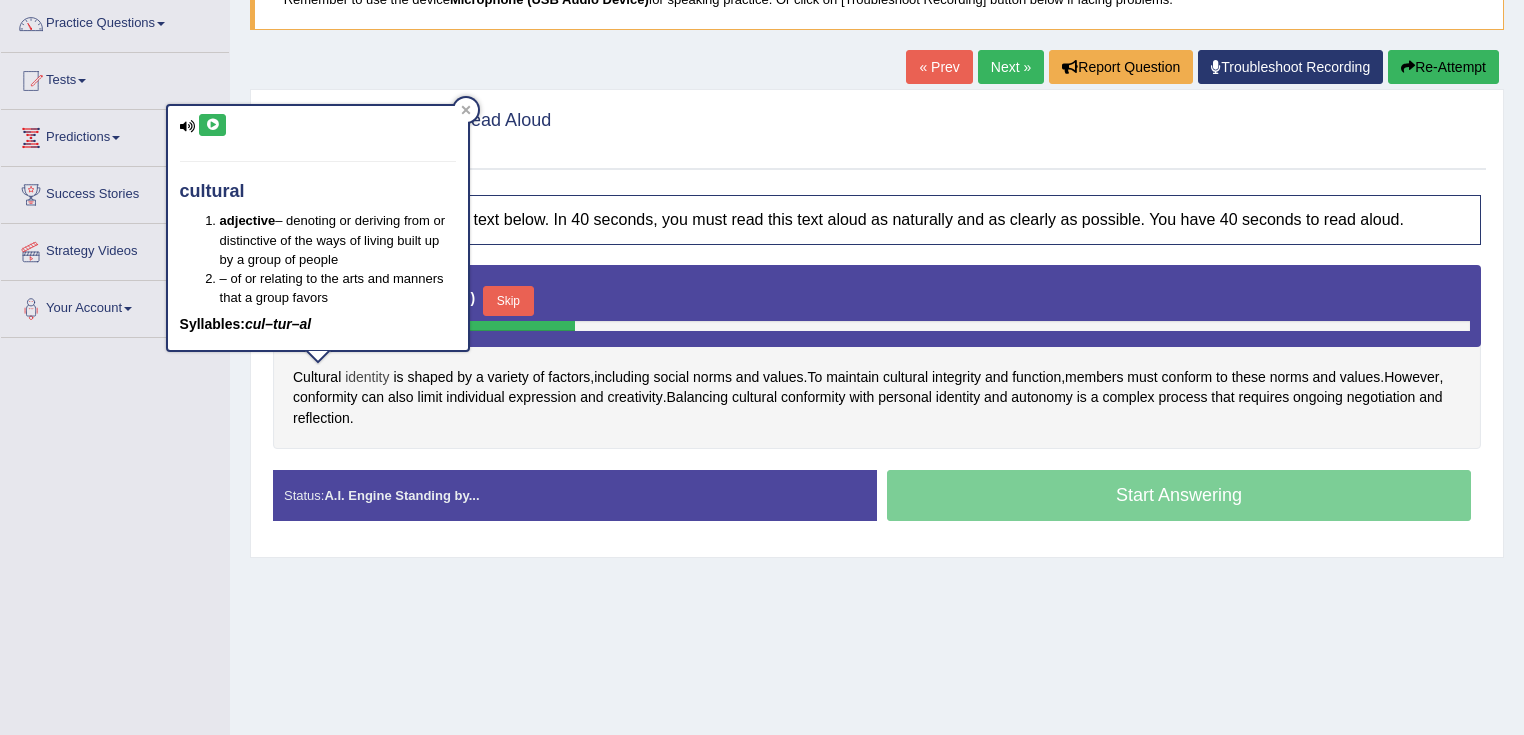 click on "identity" at bounding box center (367, 377) 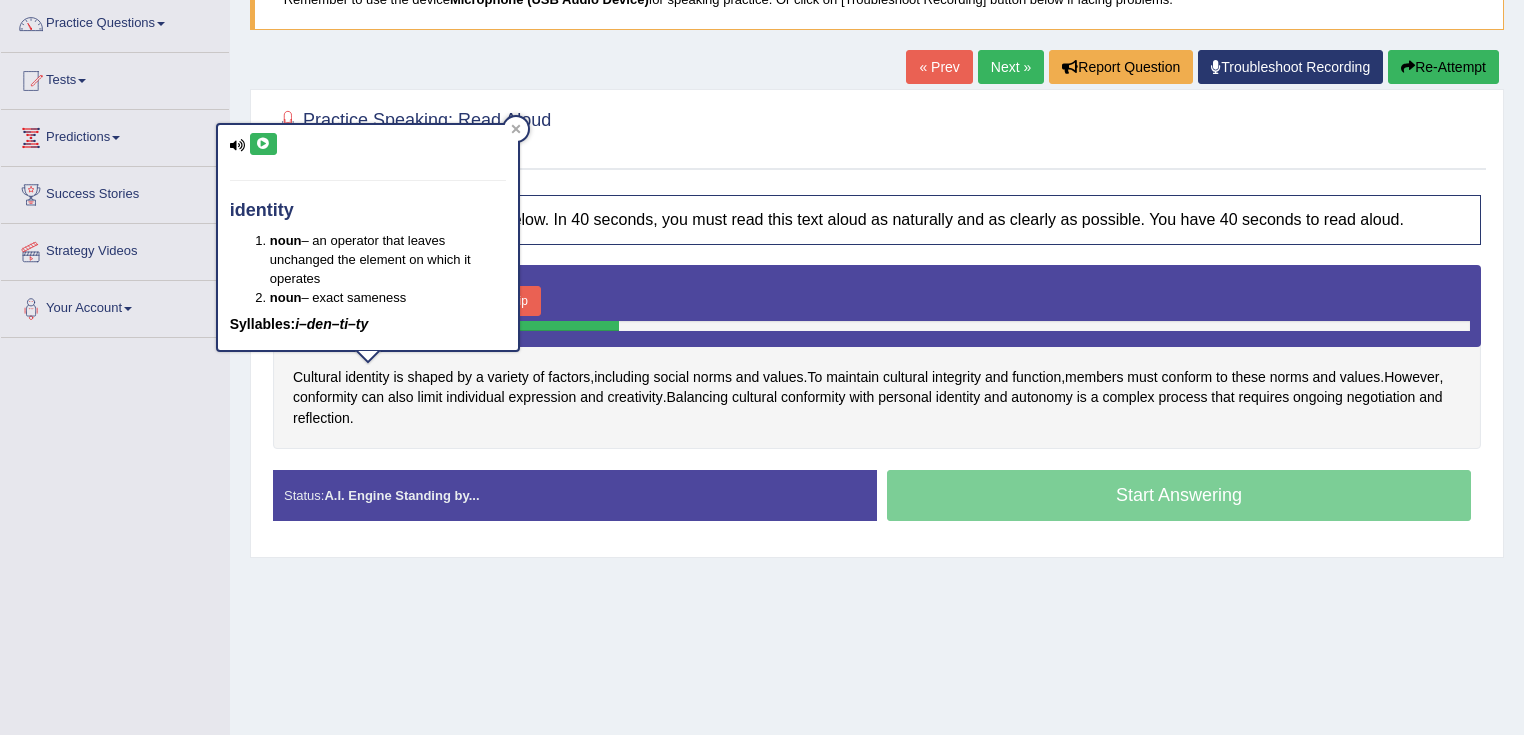 click at bounding box center [263, 144] 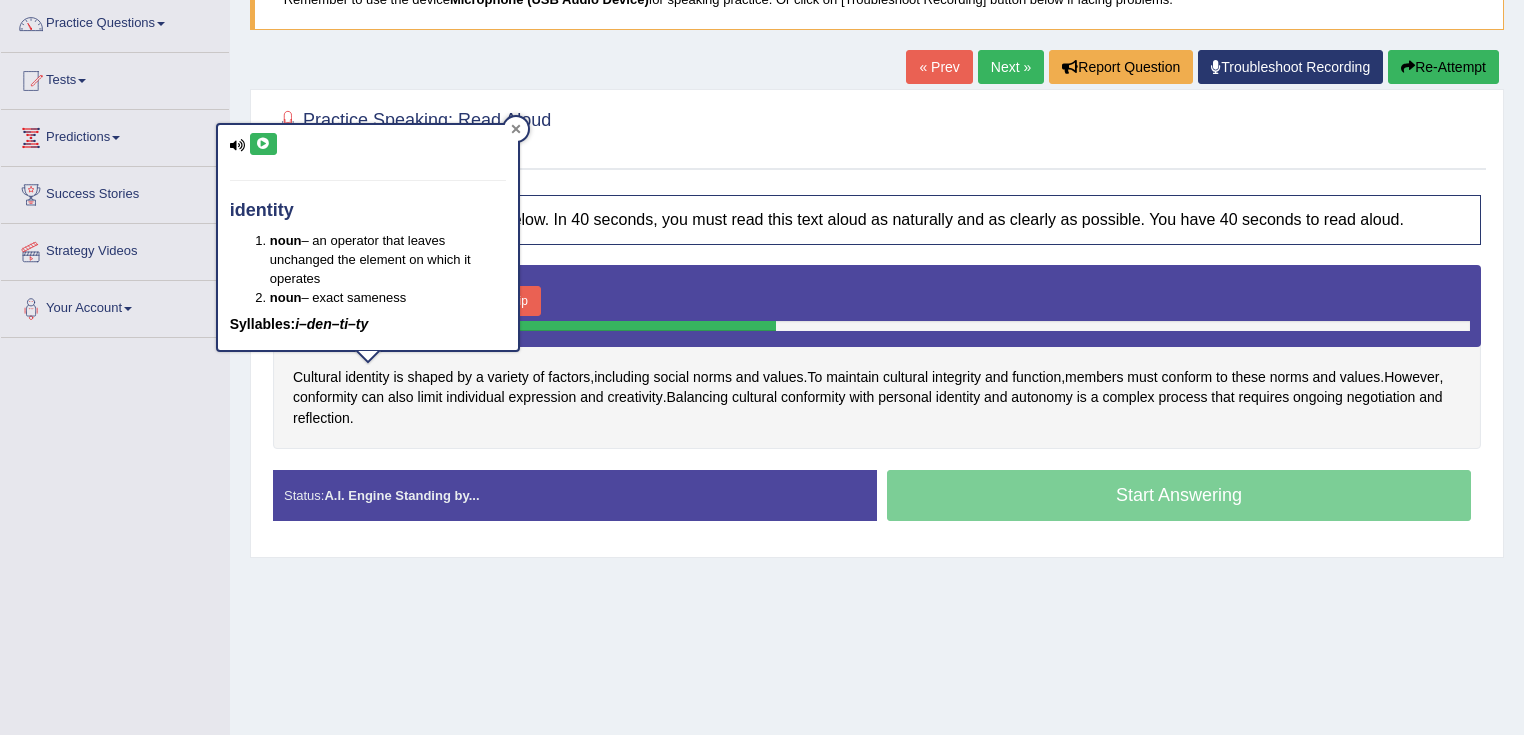 click 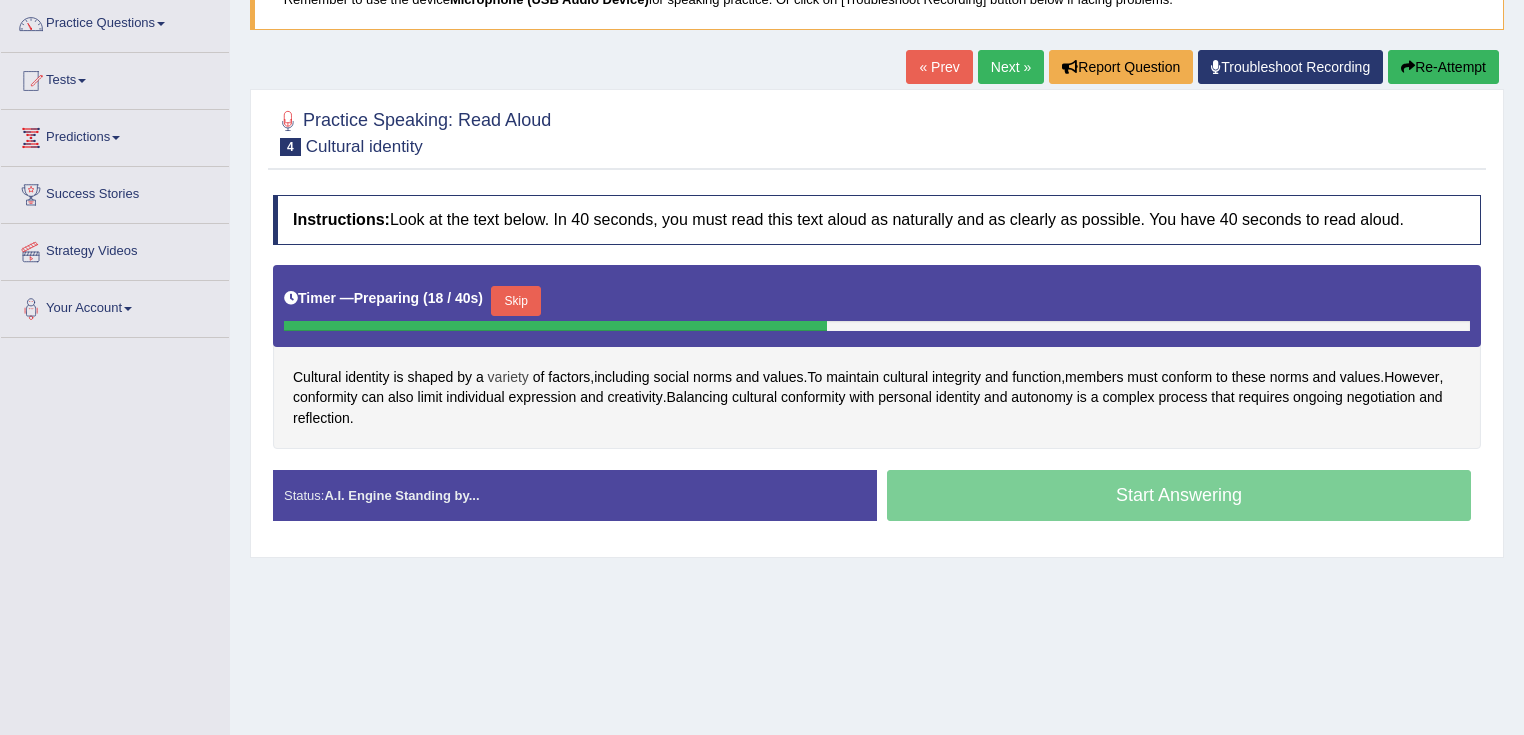 click on "variety" at bounding box center (508, 377) 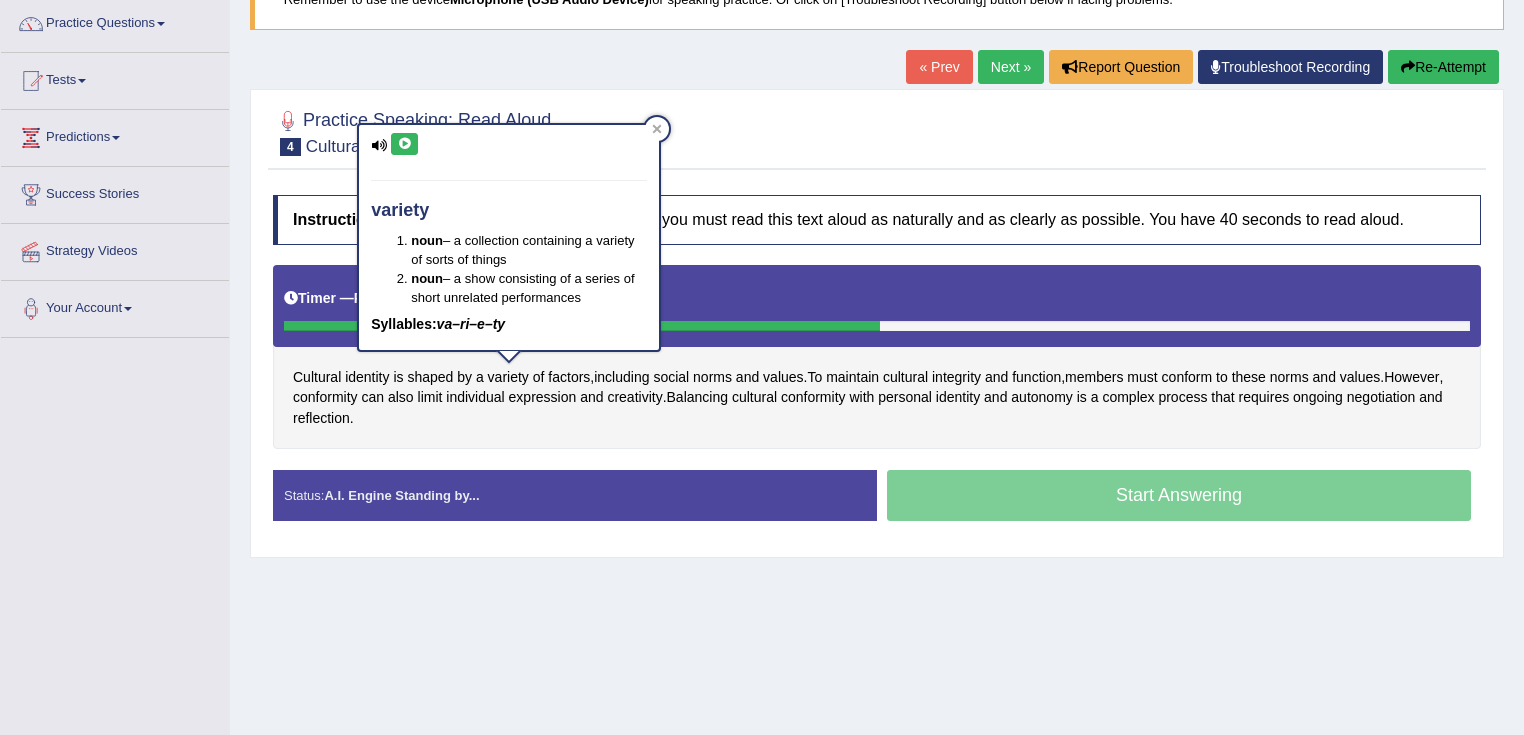 click at bounding box center [404, 144] 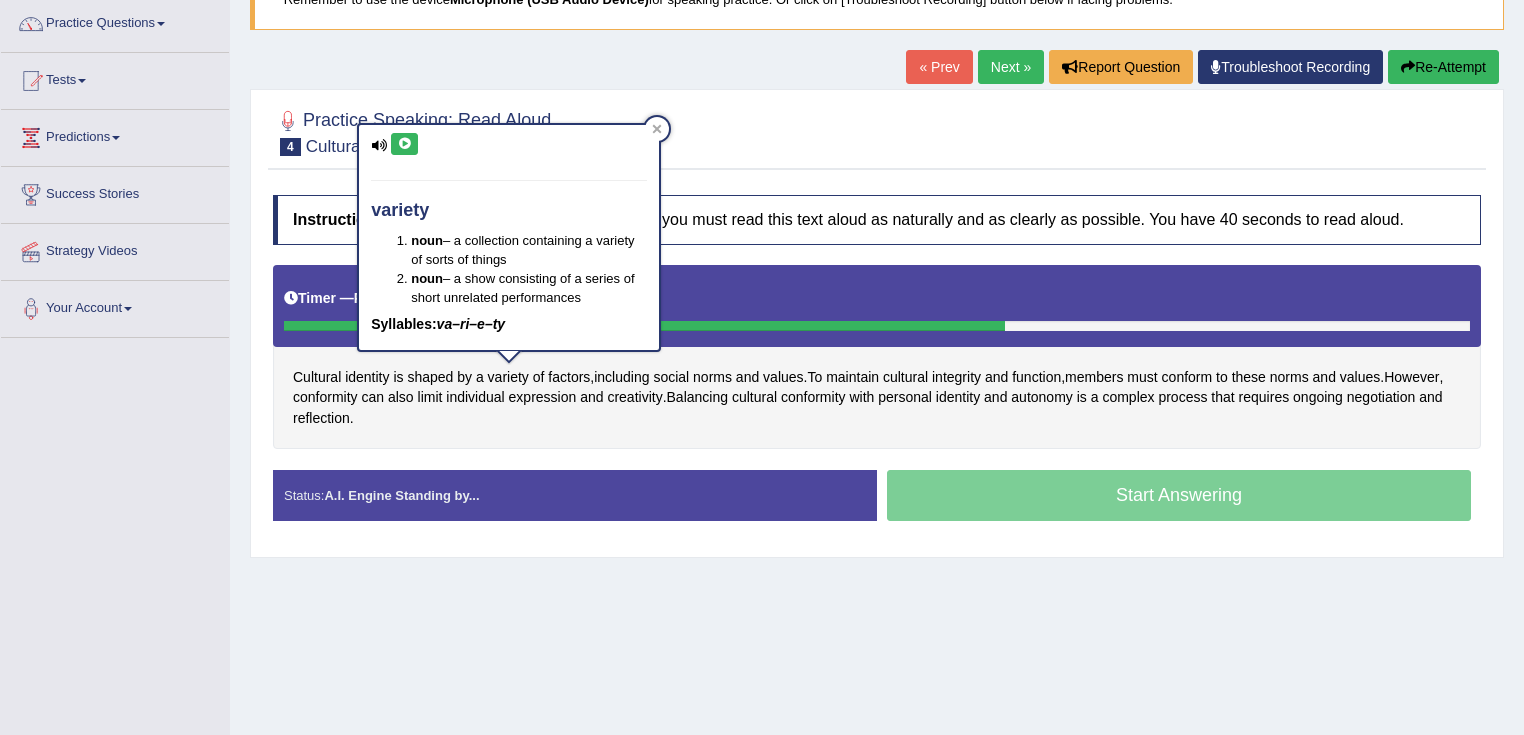 click at bounding box center [877, 131] 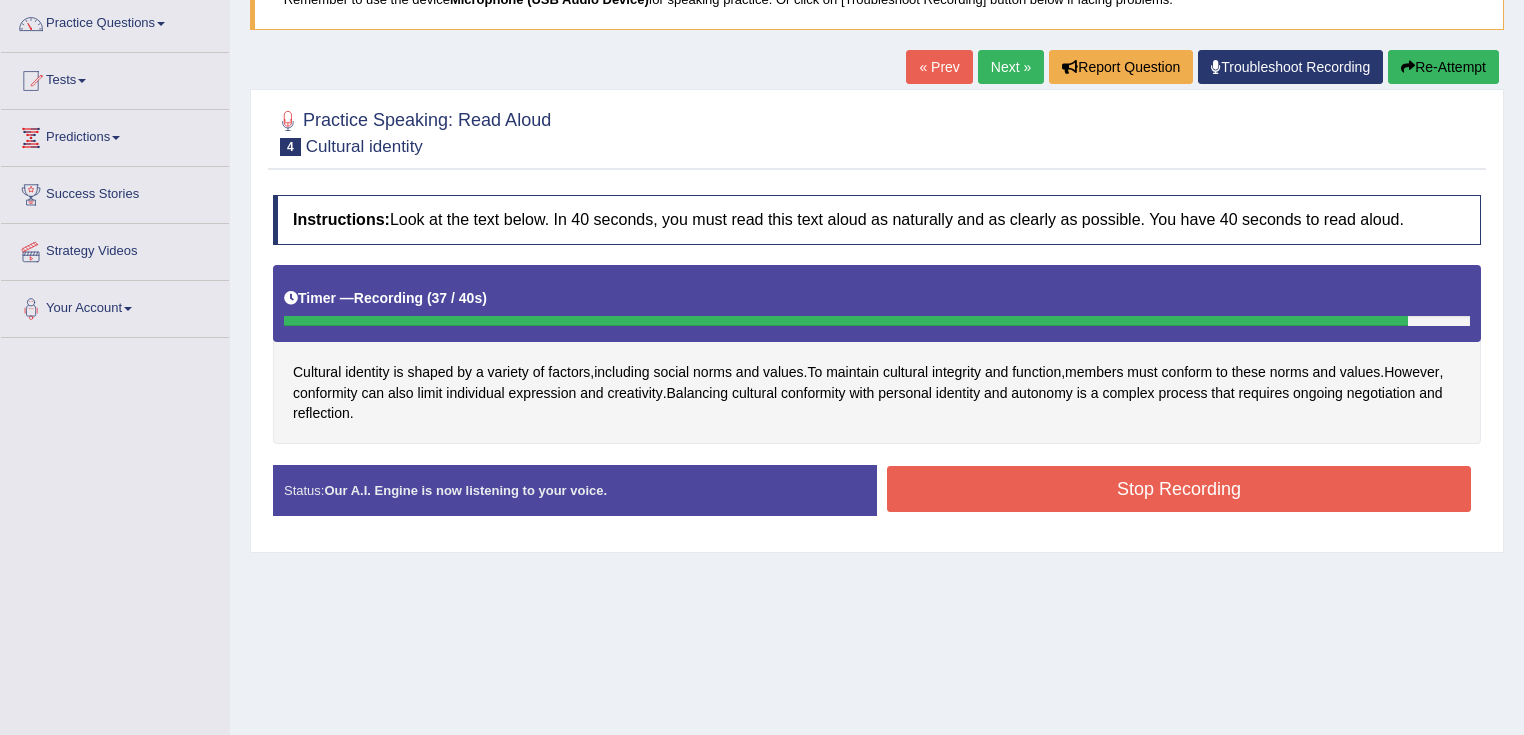click on "Stop Recording" at bounding box center (1179, 489) 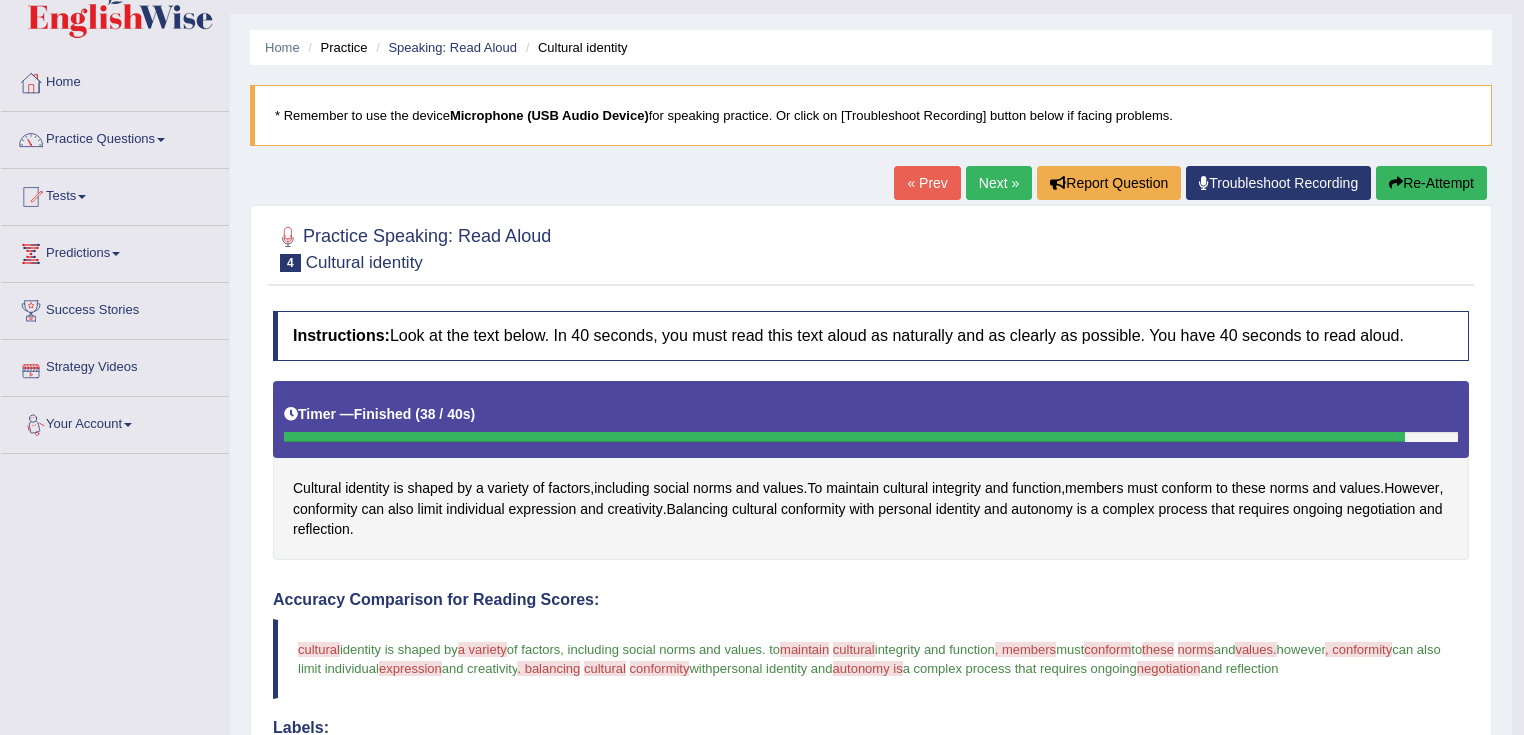 scroll, scrollTop: 0, scrollLeft: 0, axis: both 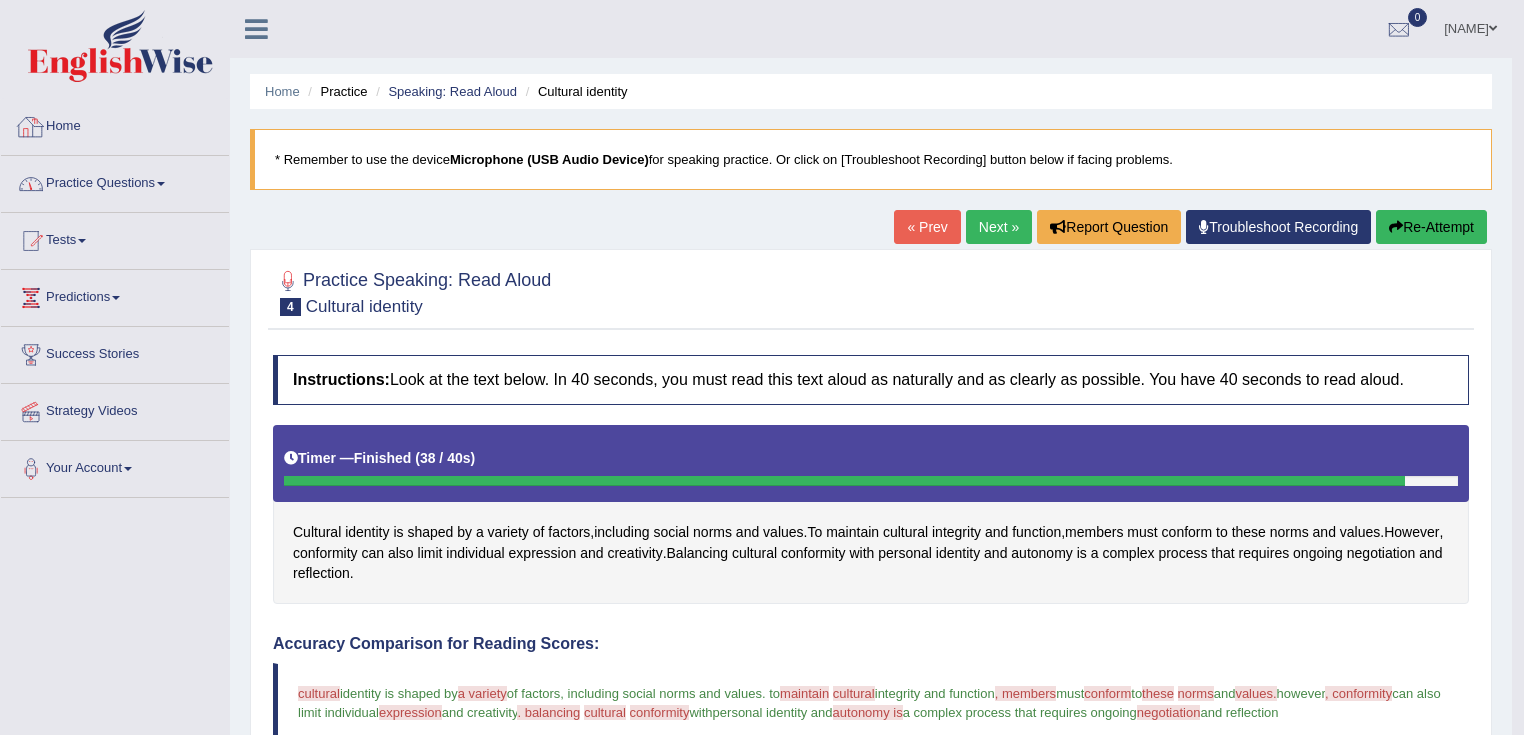 click on "Practice Questions" at bounding box center (115, 181) 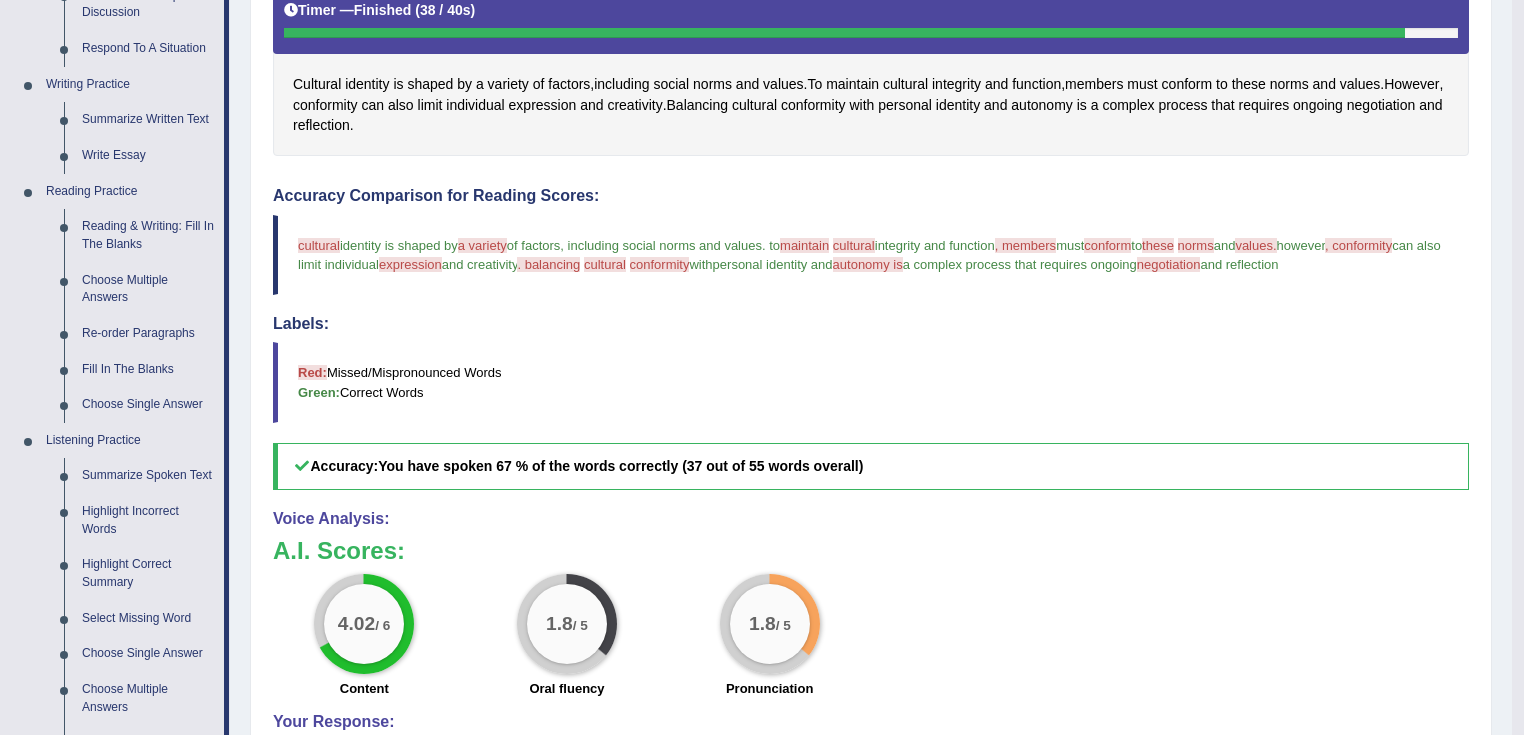 scroll, scrollTop: 480, scrollLeft: 0, axis: vertical 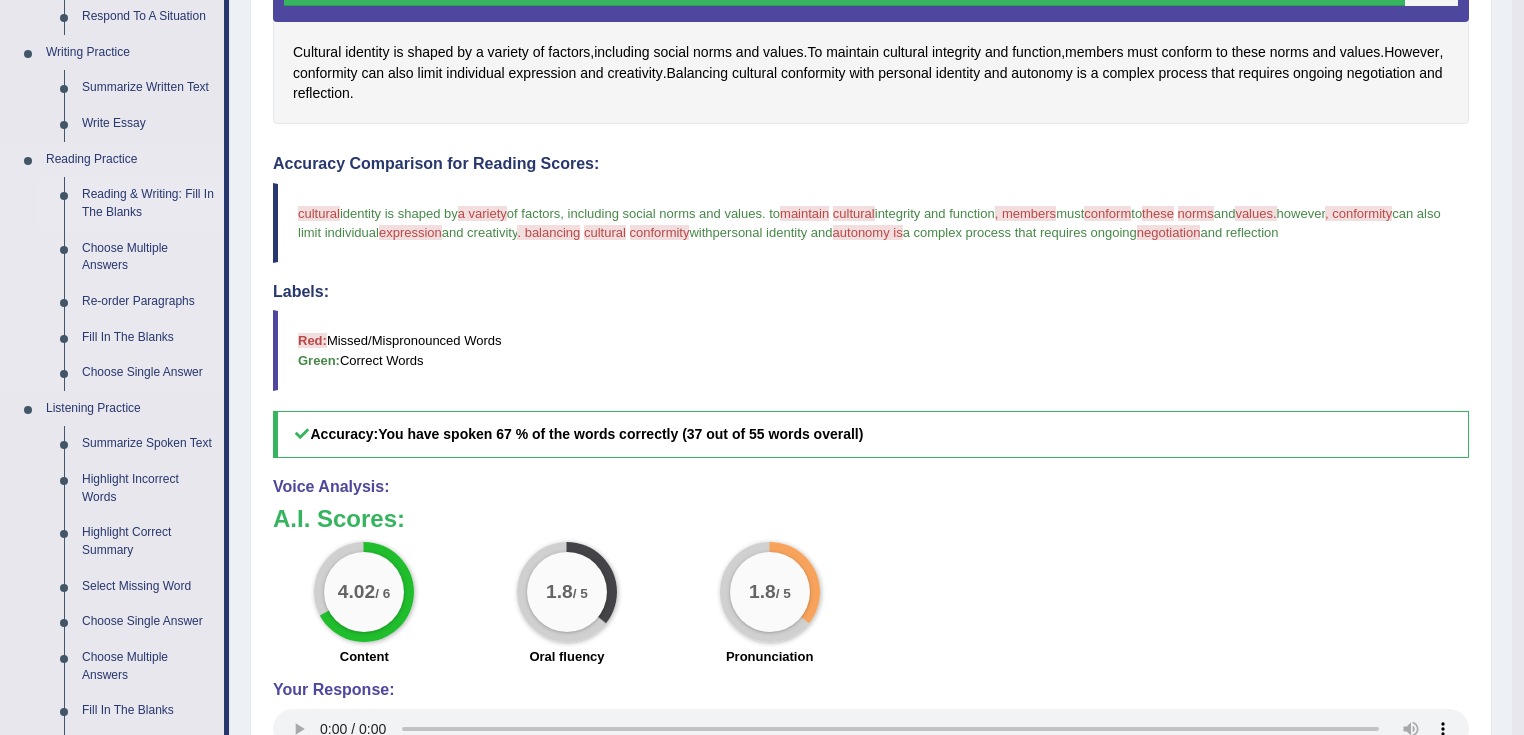 click on "Reading & Writing: Fill In The Blanks" at bounding box center [148, 203] 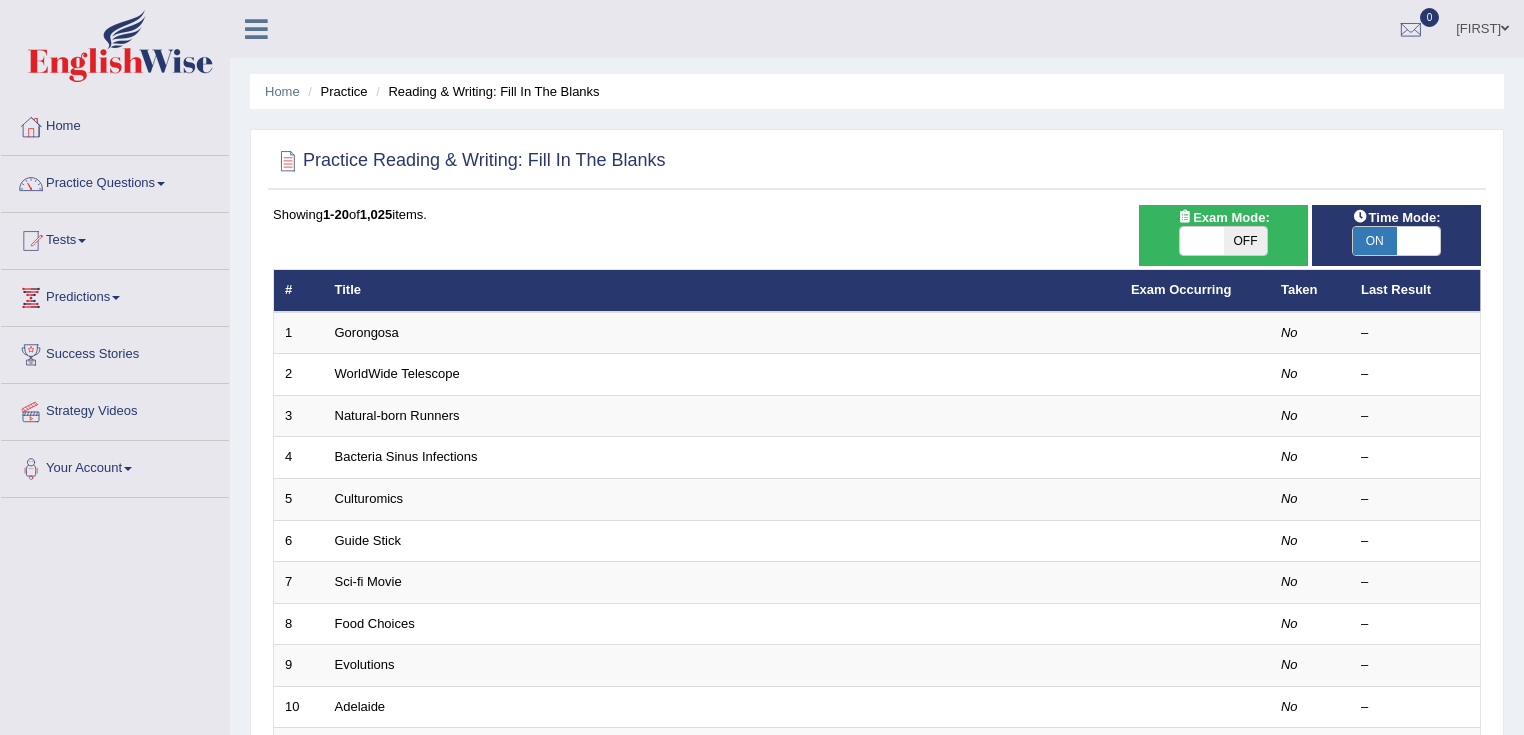 scroll, scrollTop: 0, scrollLeft: 0, axis: both 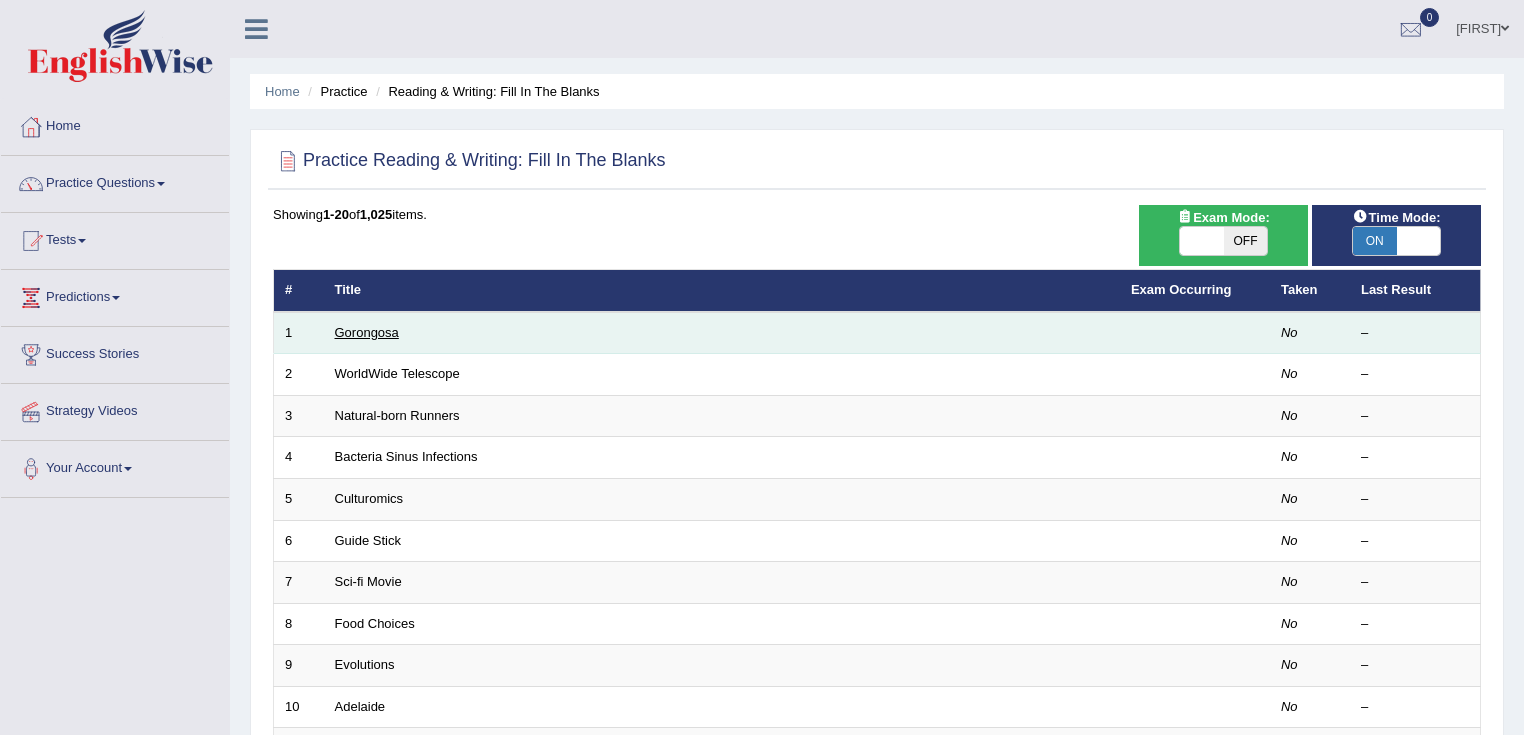 click on "Gorongosa" at bounding box center [367, 332] 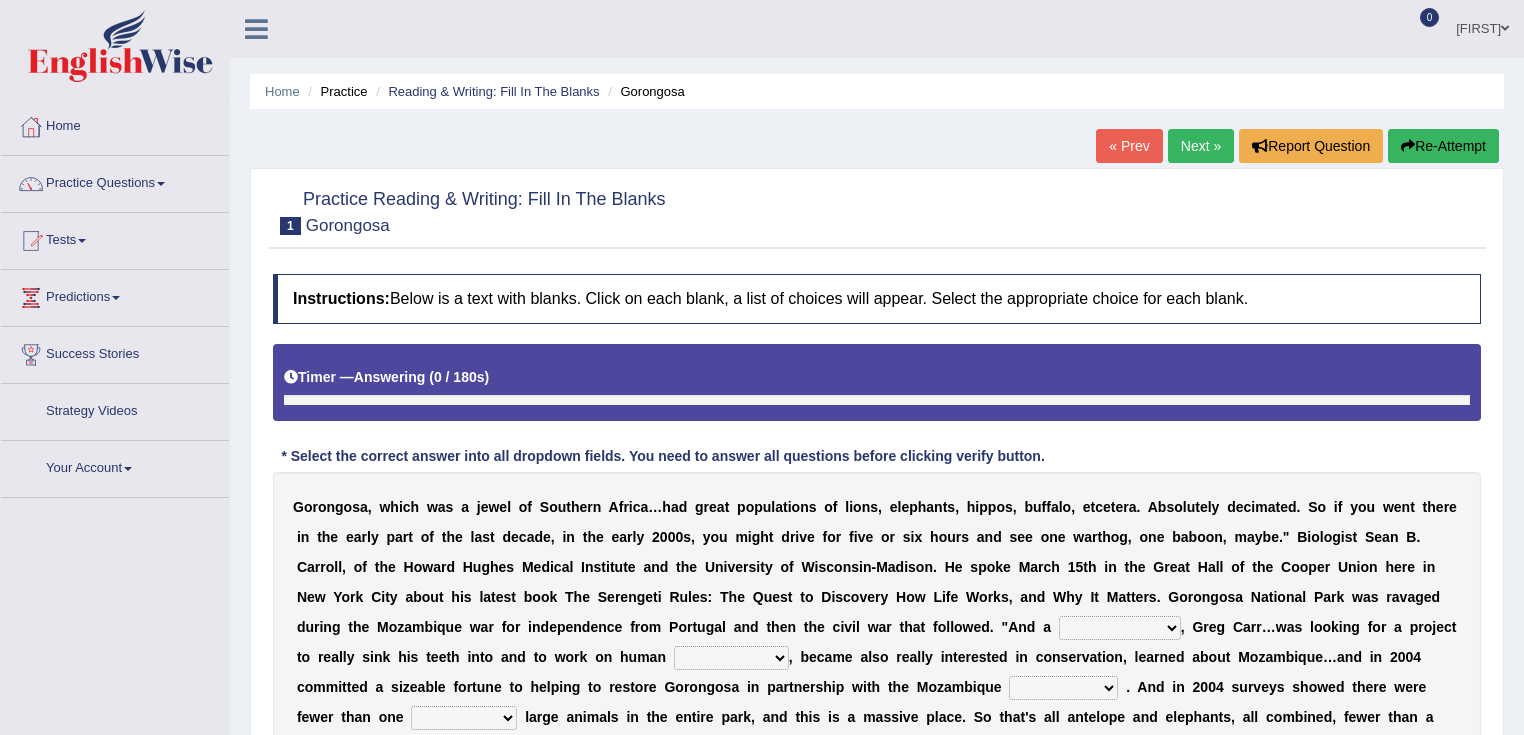scroll, scrollTop: 0, scrollLeft: 0, axis: both 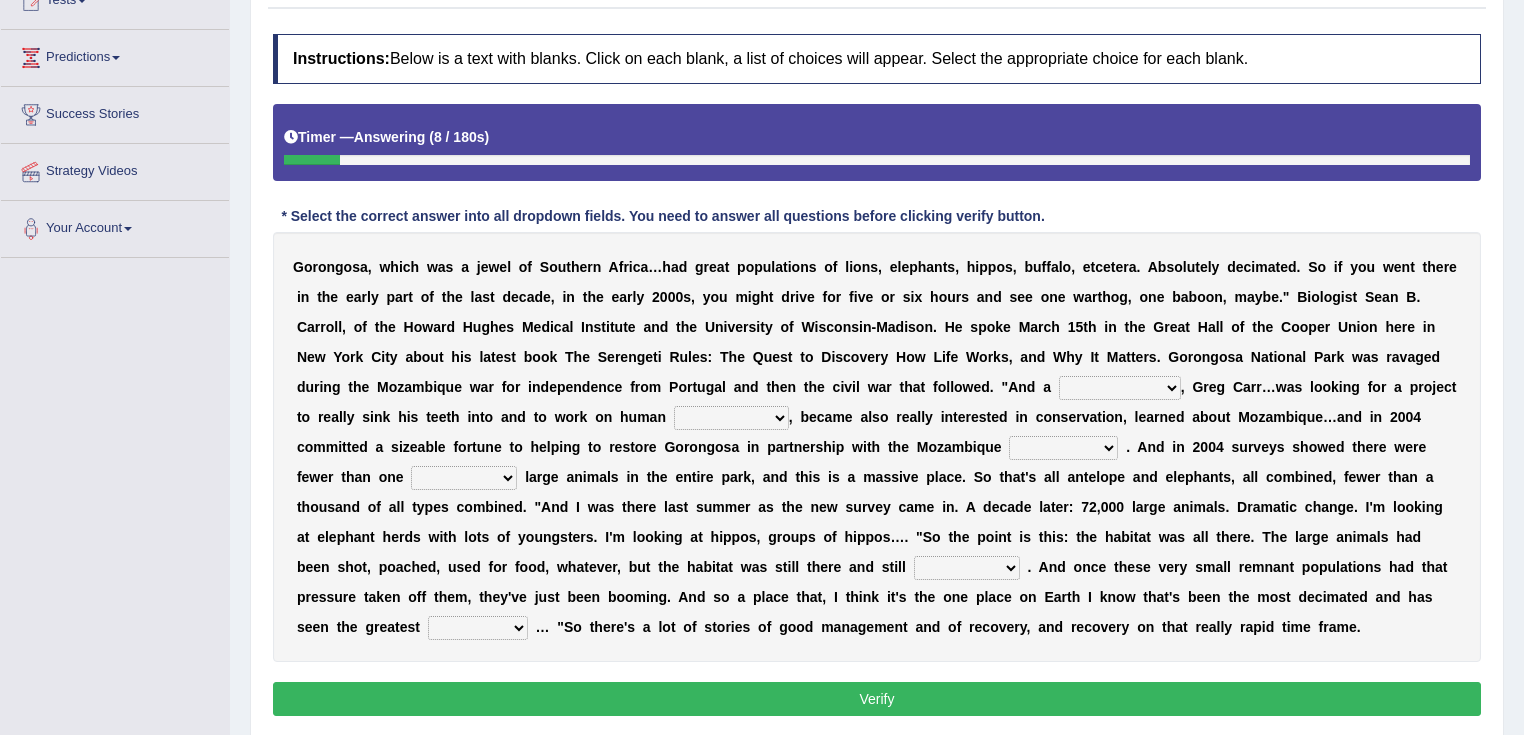 click on "passion solstice ballast philanthropist" at bounding box center [1120, 388] 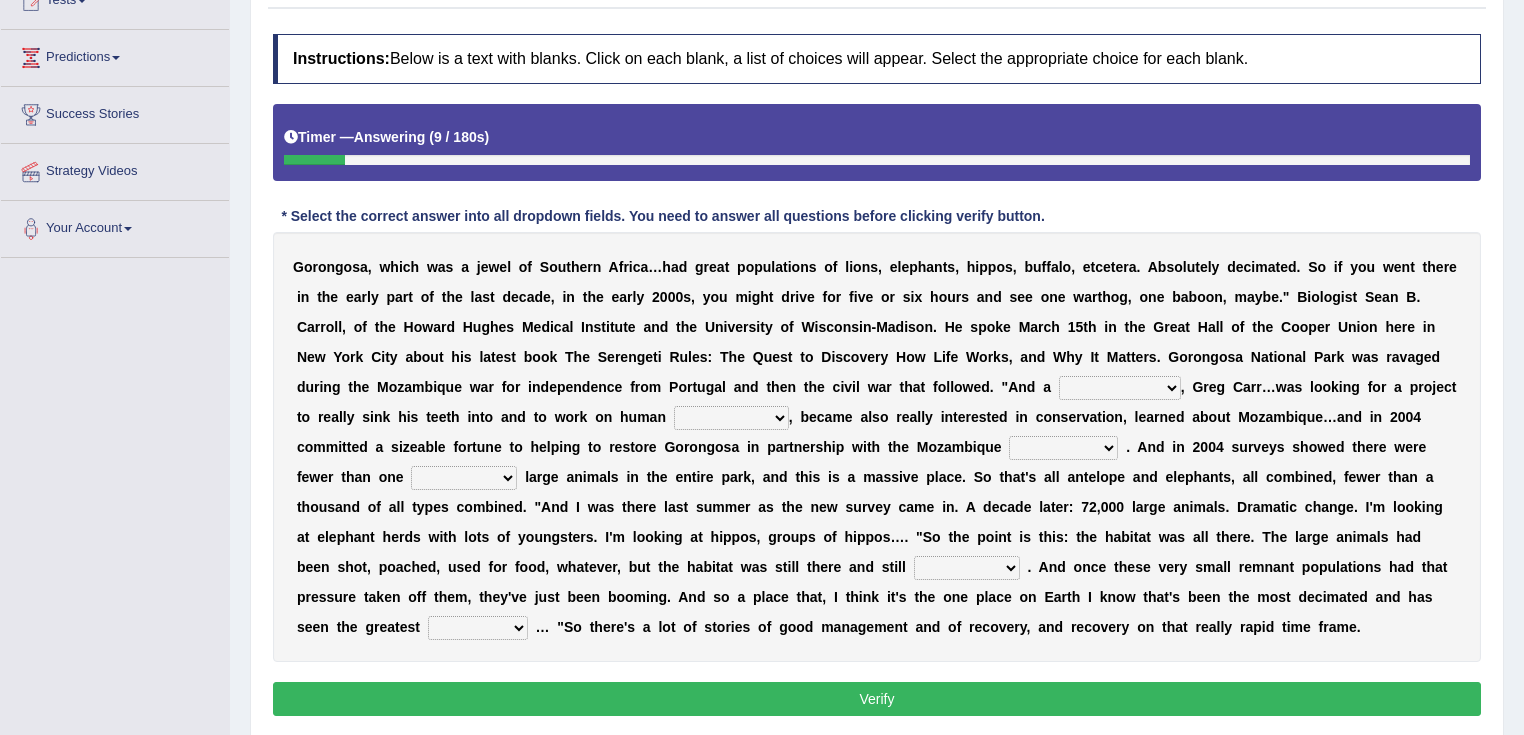 click on "passion solstice ballast philanthropist" at bounding box center [1120, 388] 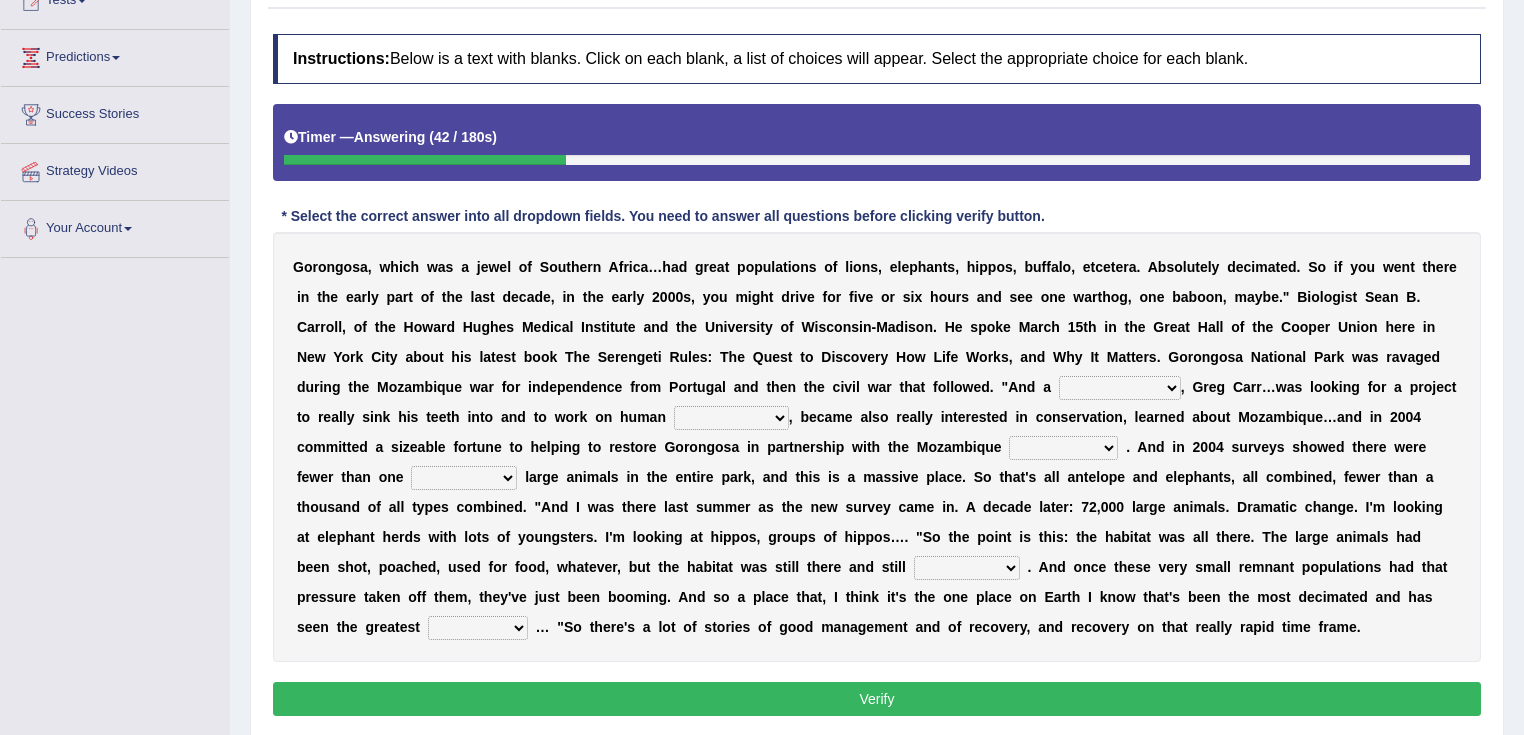 click on "G o r o n g o s a ,    w h i c h    w a s    a    j e w e l    o f    S o u t h e r n    A f r i c a … h a d    g r e a t    p o p u l a t i o n s    o f    l i o n s ,    e l e p h a n t s ,    h i p p o s ,    b u f f a l o ,    e t c e t e r a .    A b s o l u t e l y    d e c i m a t e d .    S o    i f    y o u    w e n t    t h e r e    i n    t h e    e a r l y    p a r t    o f    t h e    l a s t    d e c a d e ,    i n    t h e    e a r l y    2 0 0 0 s ,    y o u    m i g h t    d r i v e    f o r    f i v e    o r    s i x    h o u r s    a n d    s e e    o n e    w a r t h o g ,    o n e    b a b o o n ,    m a y b e . "    B i o l o g i s t    S e a n    B .    C a r r o l l ,    o f    t h e    H o w a r d    H u g h e s    M e d i c a l    I n s t i t u t e    a n d    t h e    U n i v e r s i t y    o f    W i s c o n s i n - M a d i s o n .    H e    s p o k e    M a r c h    1 5 t h    i n    t h e    G r e a t    H" at bounding box center [877, 447] 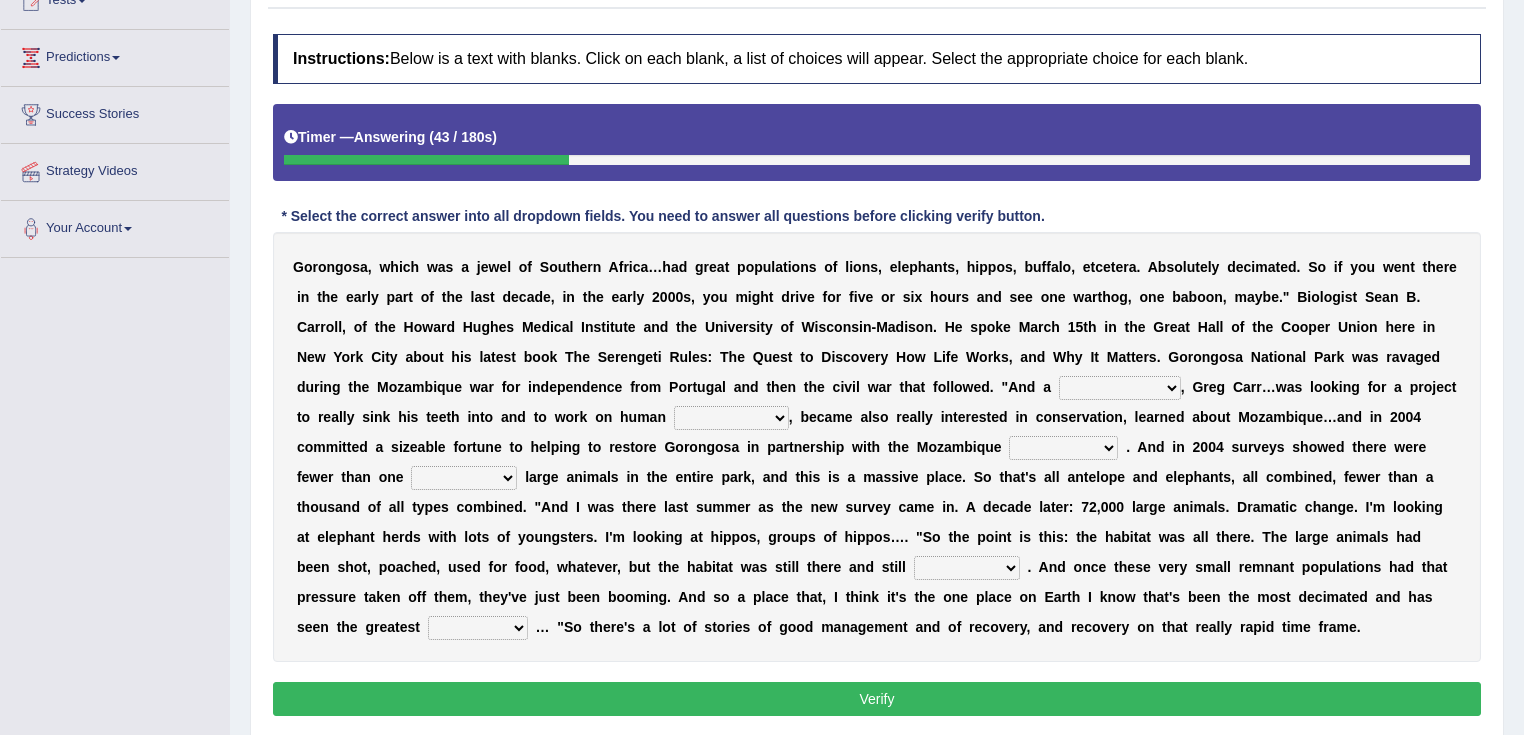click on "o" at bounding box center [1115, 297] 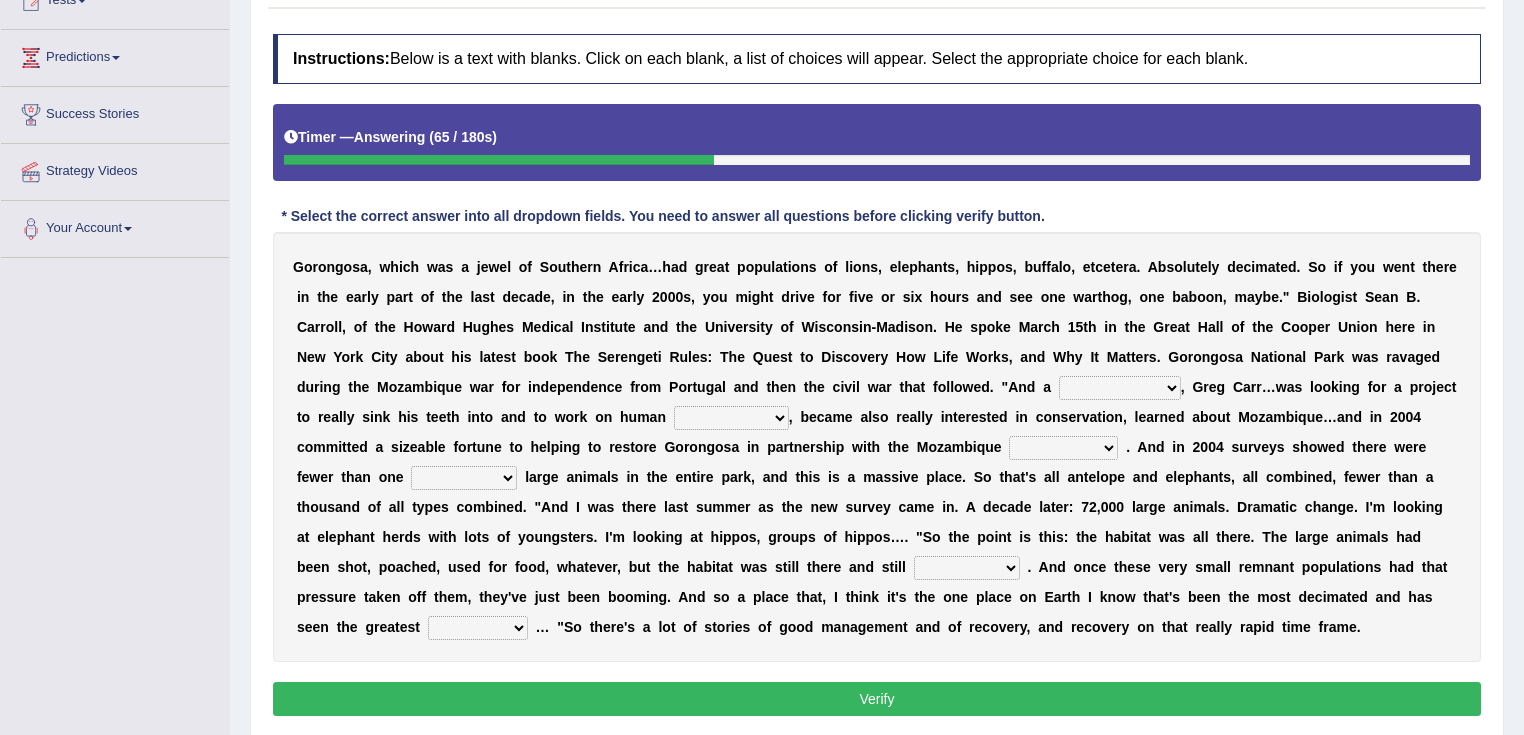click on "passion solstice ballast philanthropist" at bounding box center (1120, 388) 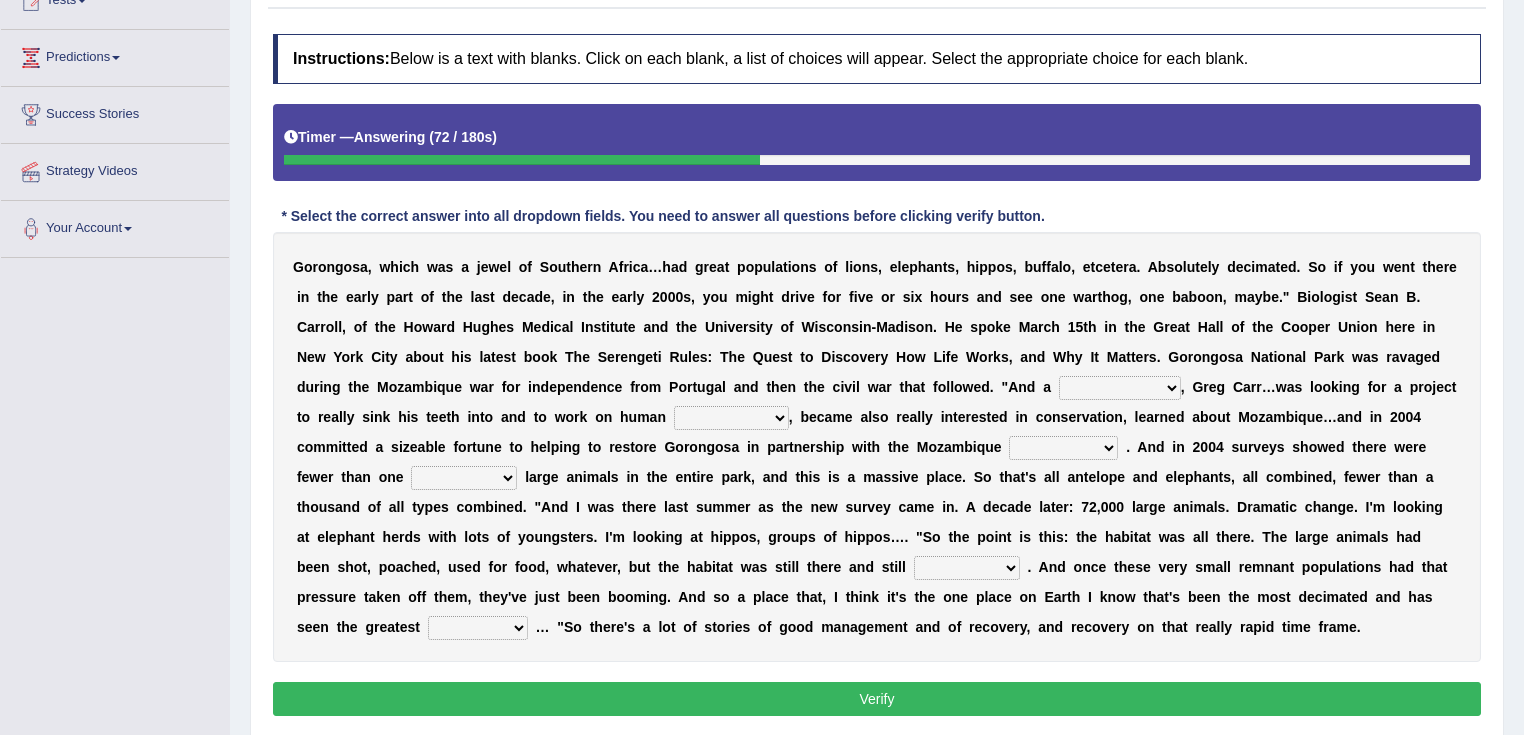 select on "passion" 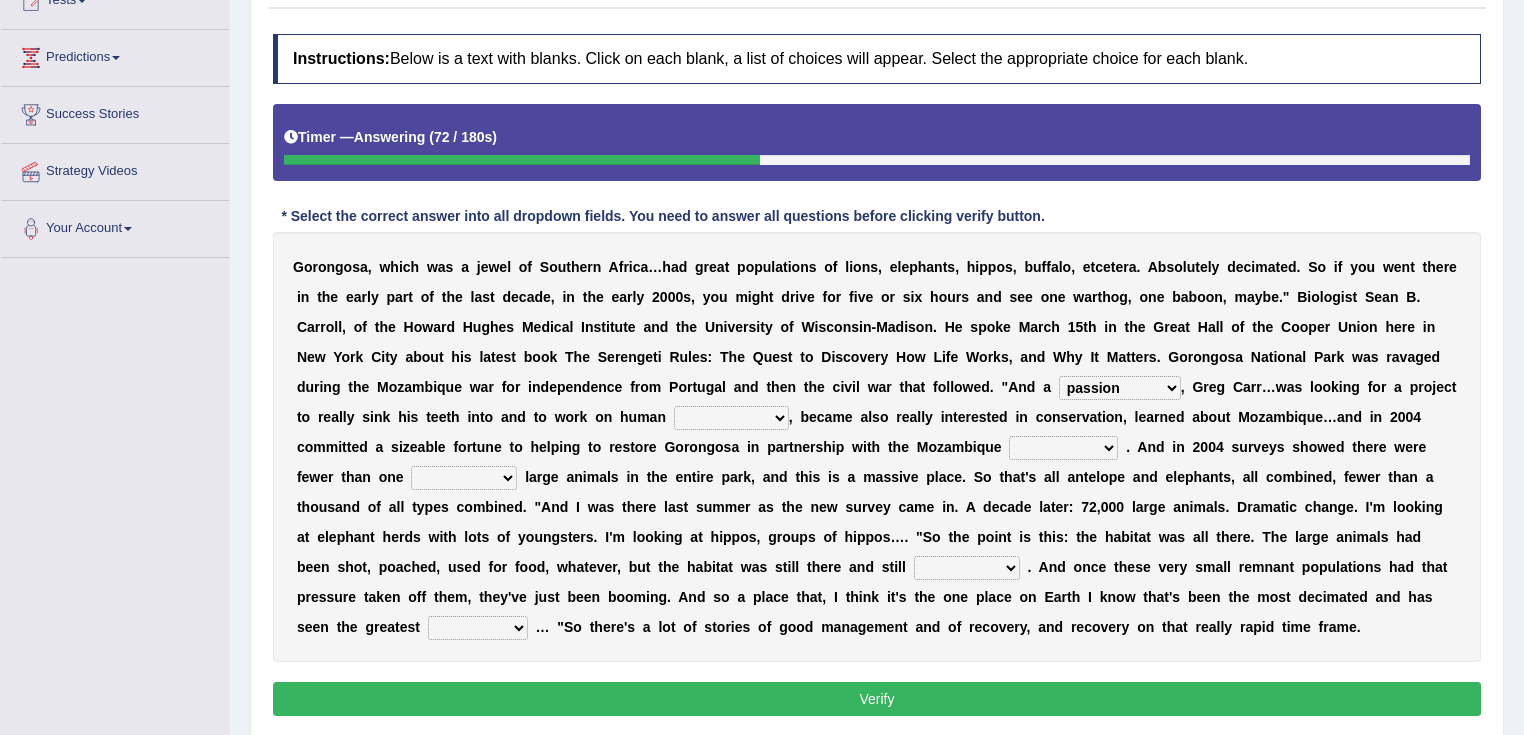 click on "passion solstice ballast philanthropist" at bounding box center [1120, 388] 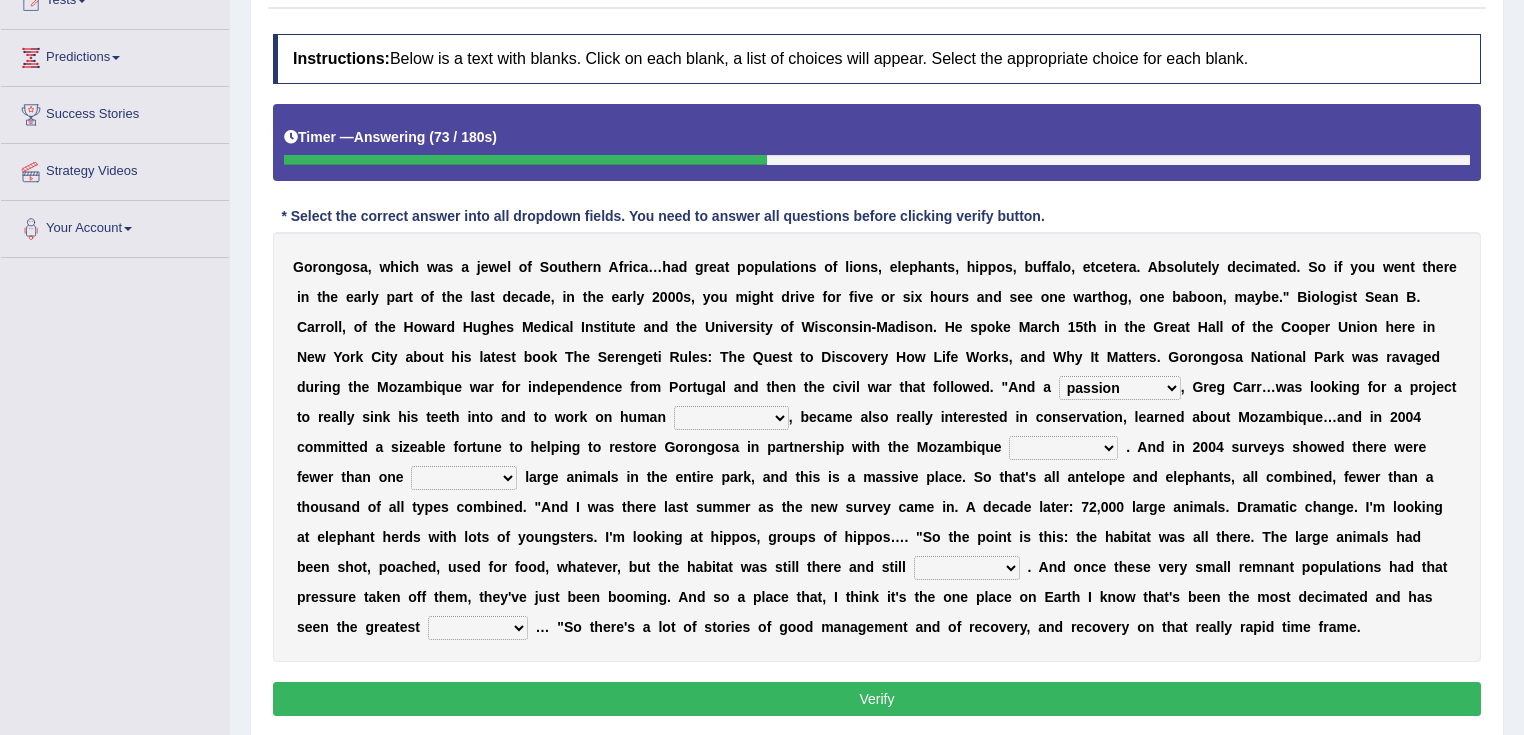 click on "negligence prevalence development malevolence" at bounding box center [731, 418] 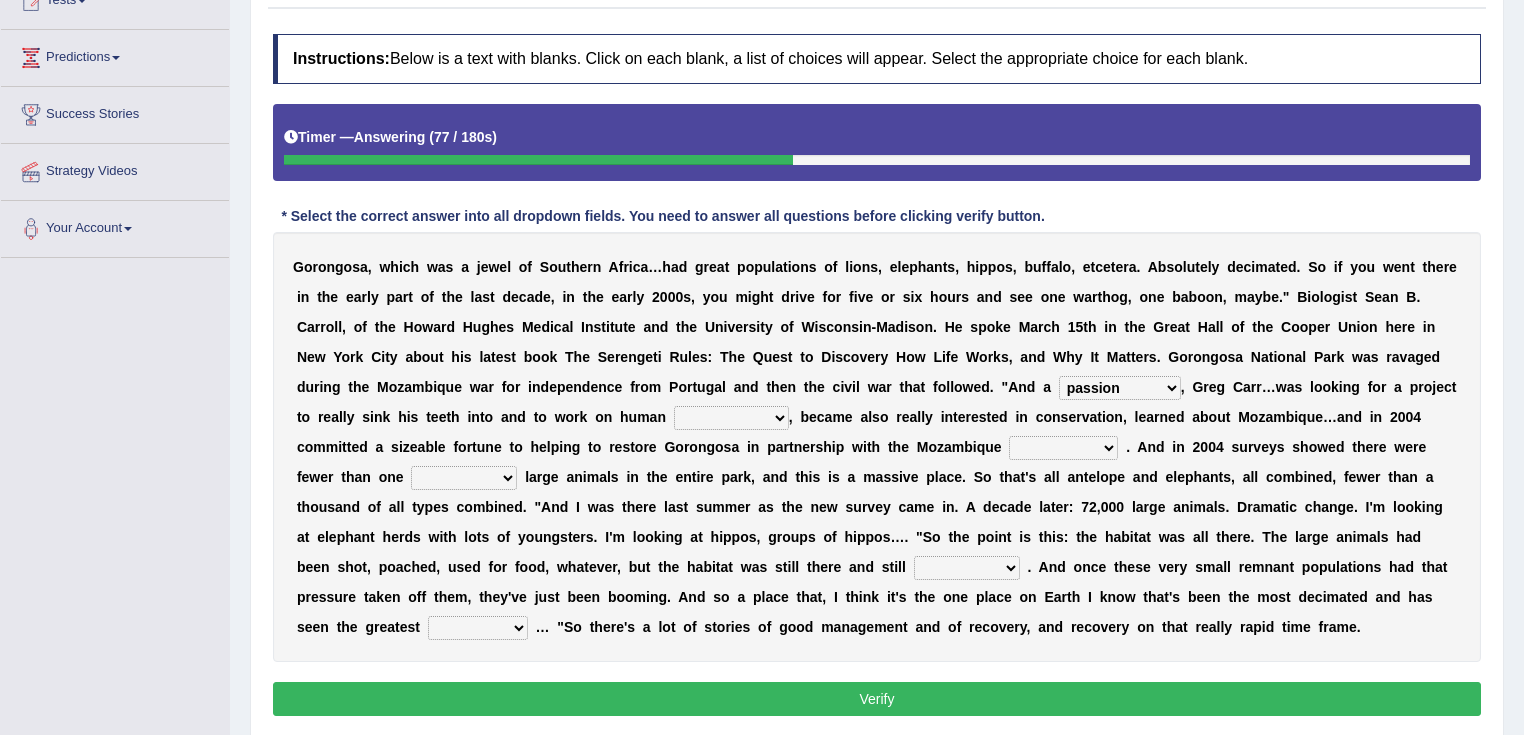 select on "prevalence" 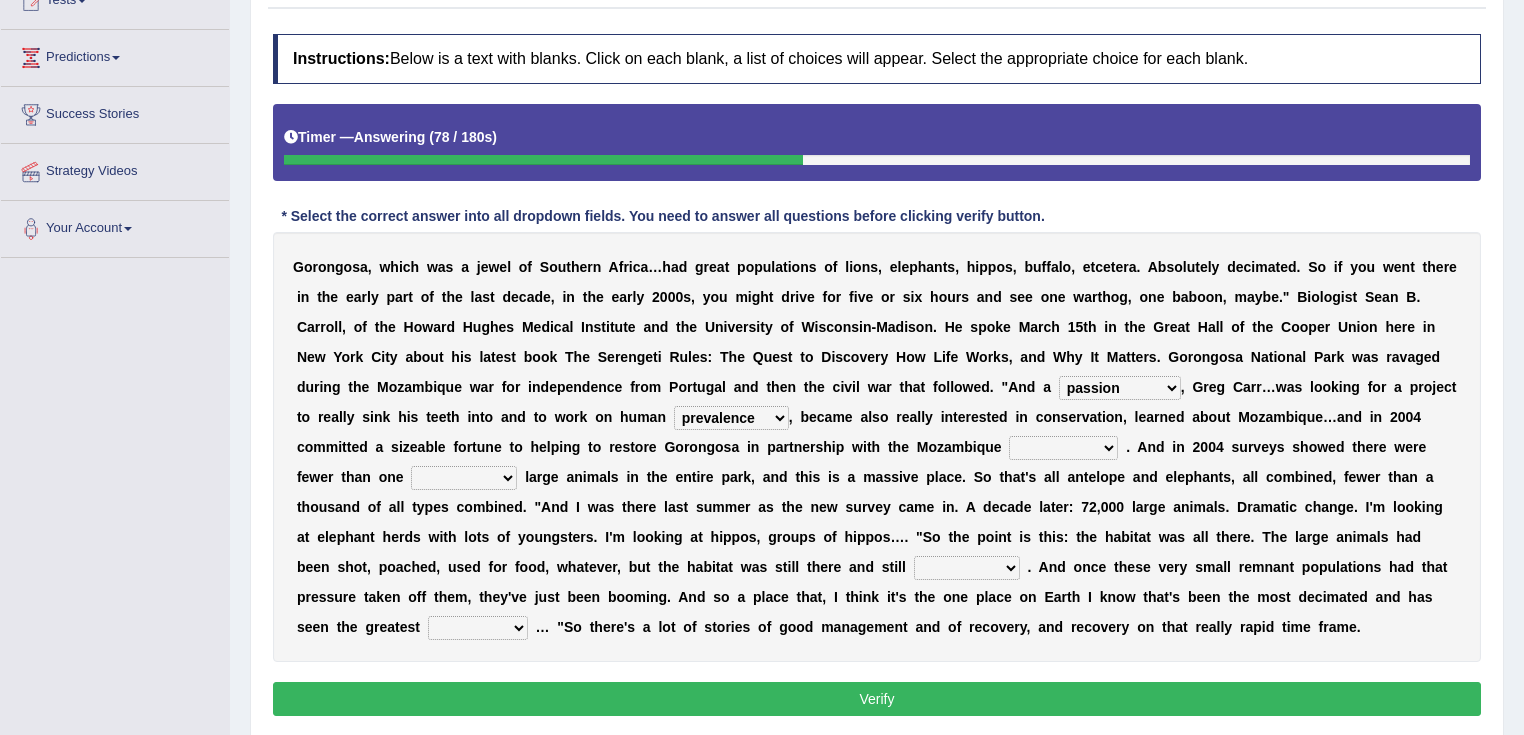 click on "parliament semanticist government journalist" at bounding box center (1063, 448) 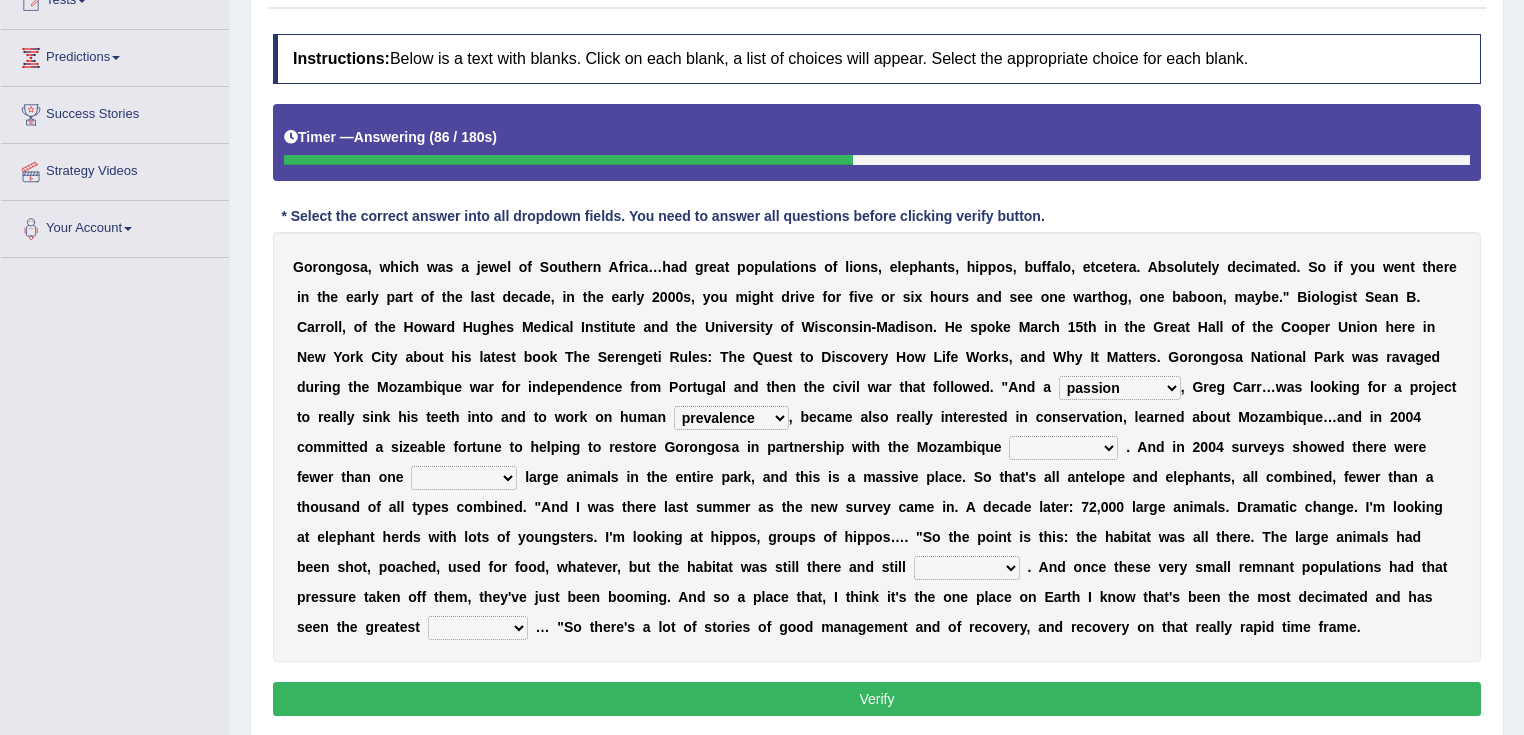 select on "journalist" 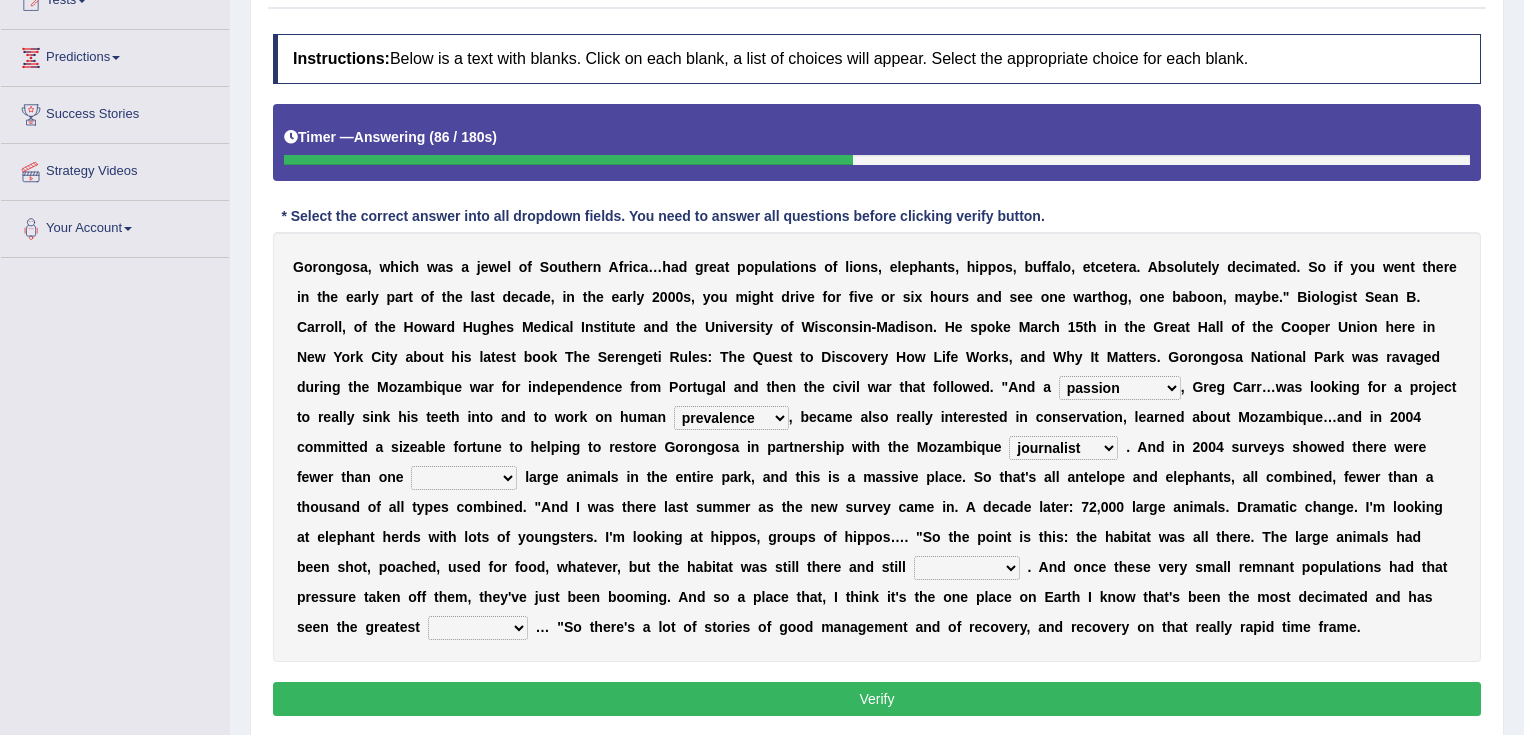 click on "parliament semanticist government journalist" at bounding box center [1063, 448] 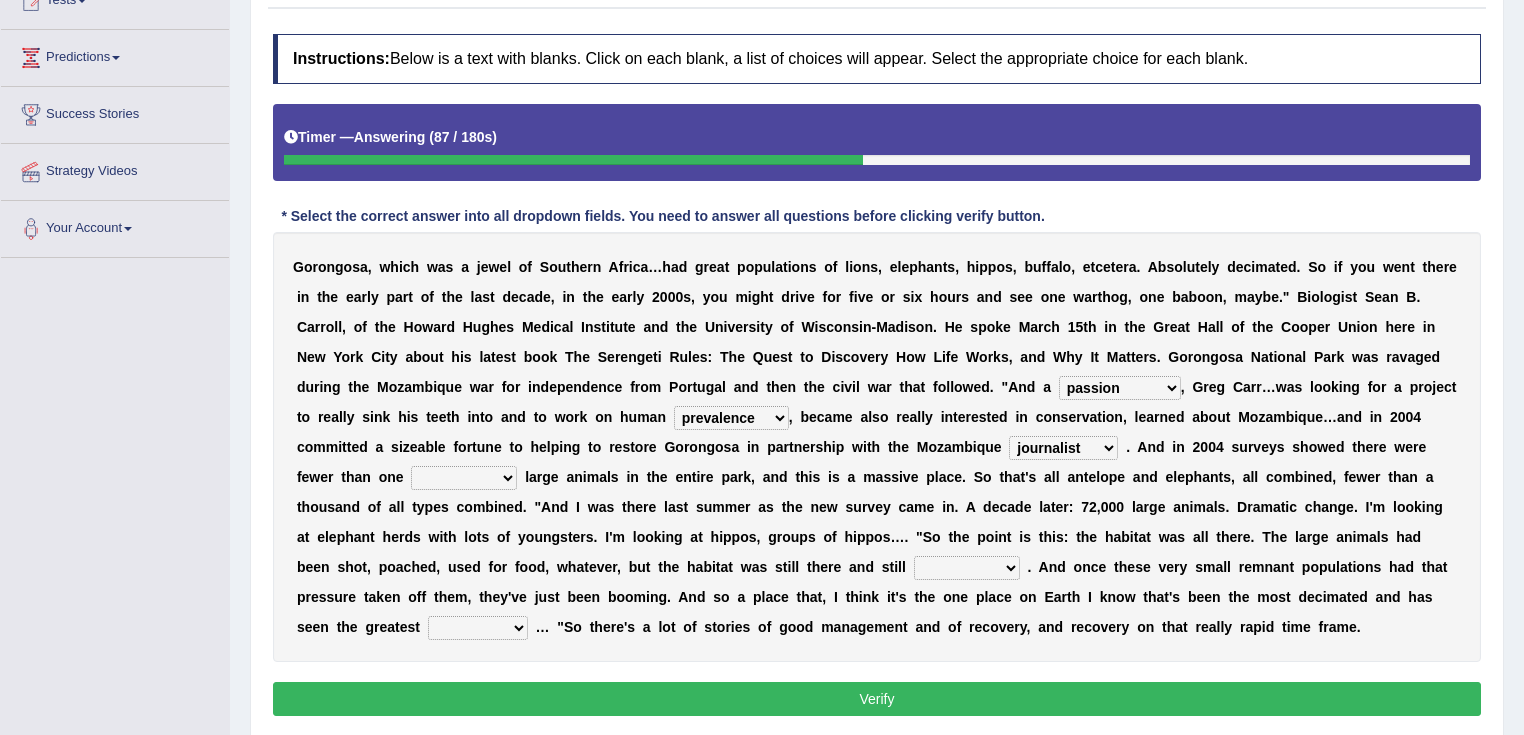 click on "deflowered embowered roundest thousand" at bounding box center (464, 478) 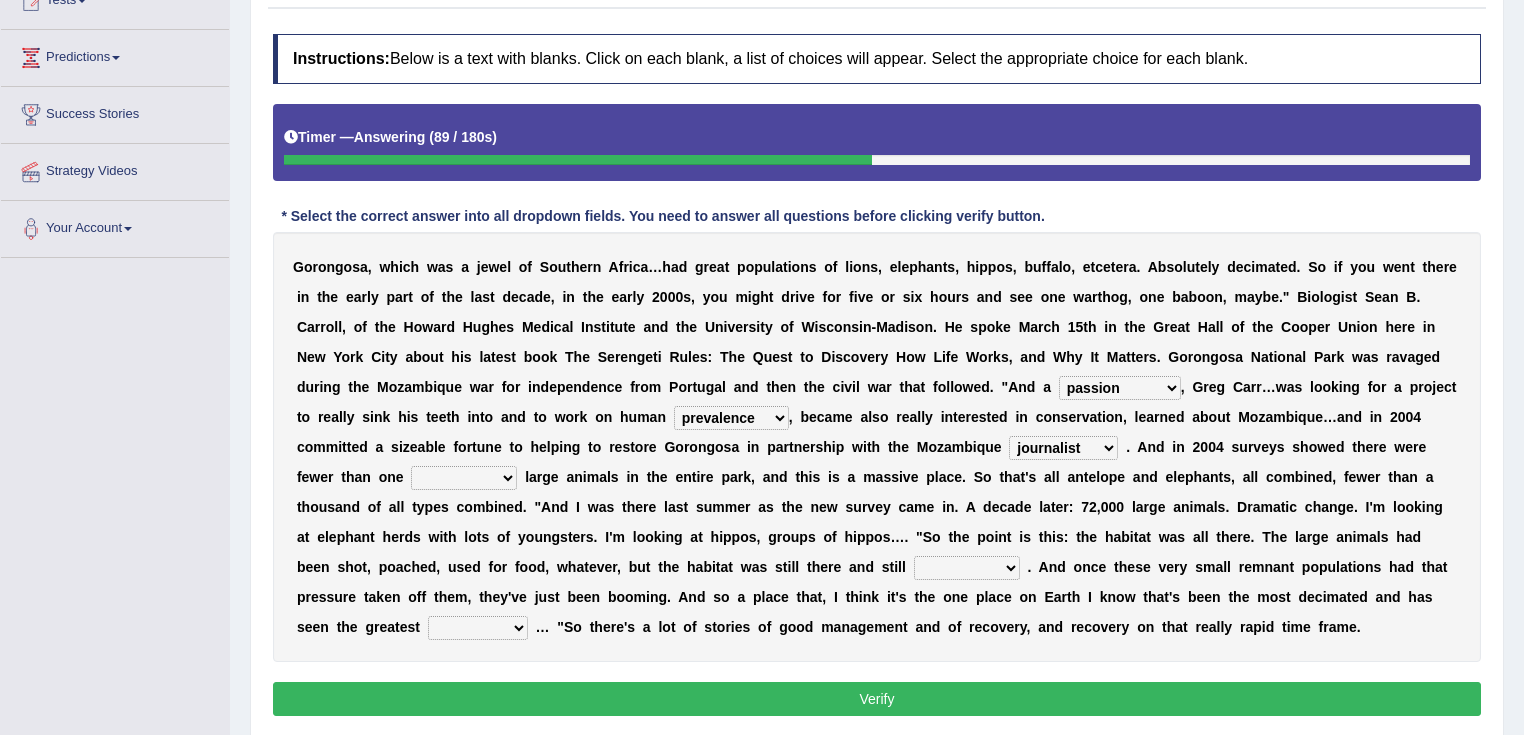 select on "embowered" 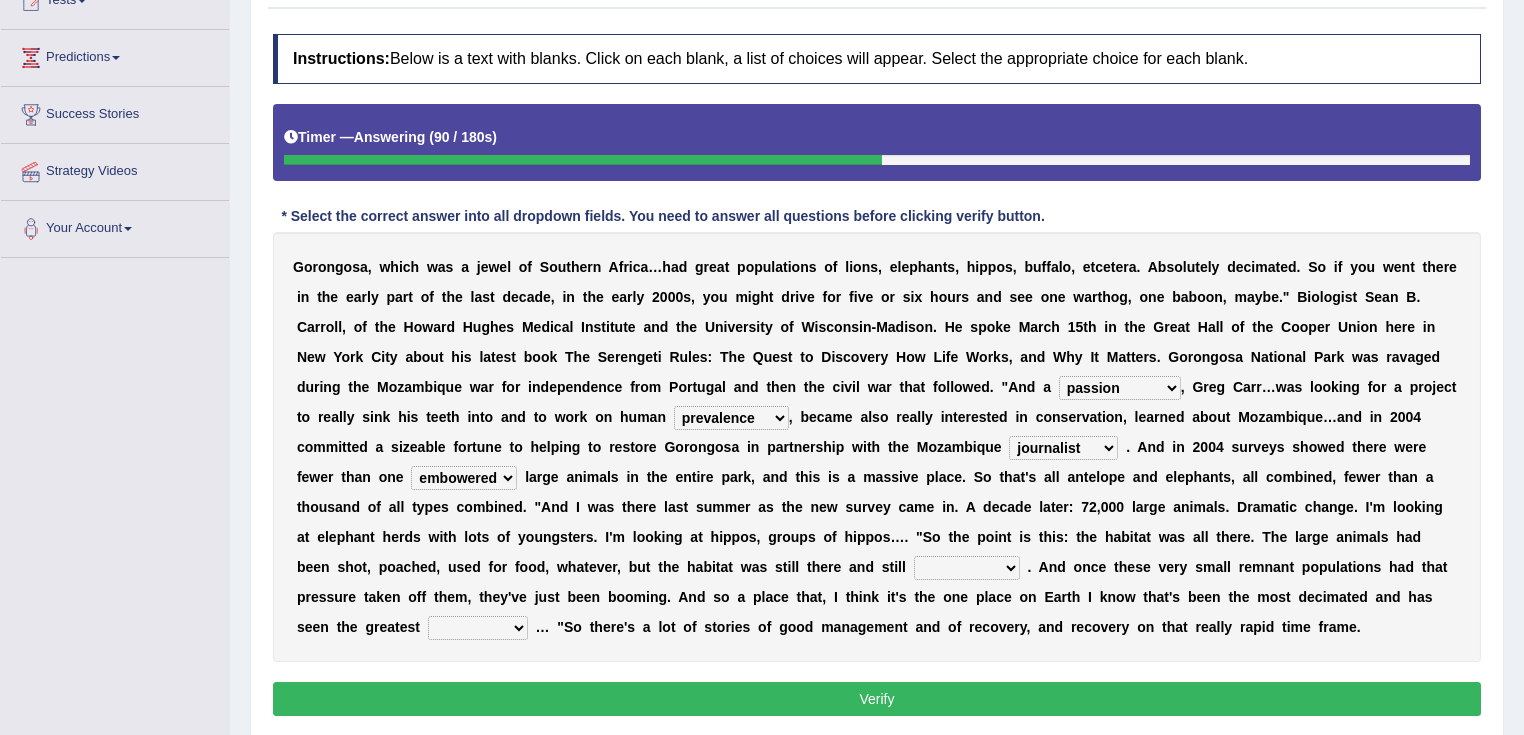 click on "assertive incidental compulsive productive" at bounding box center [967, 568] 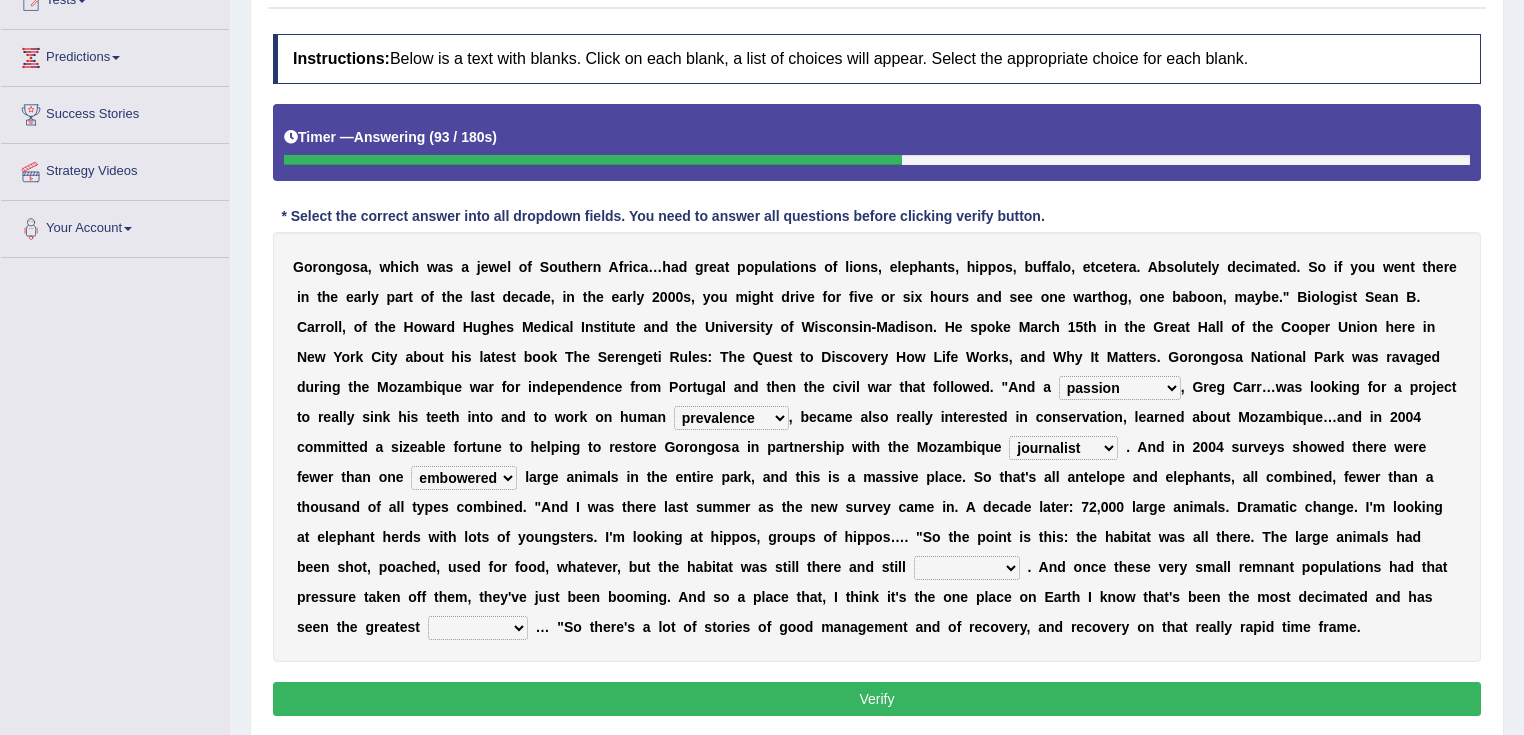 select on "compulsive" 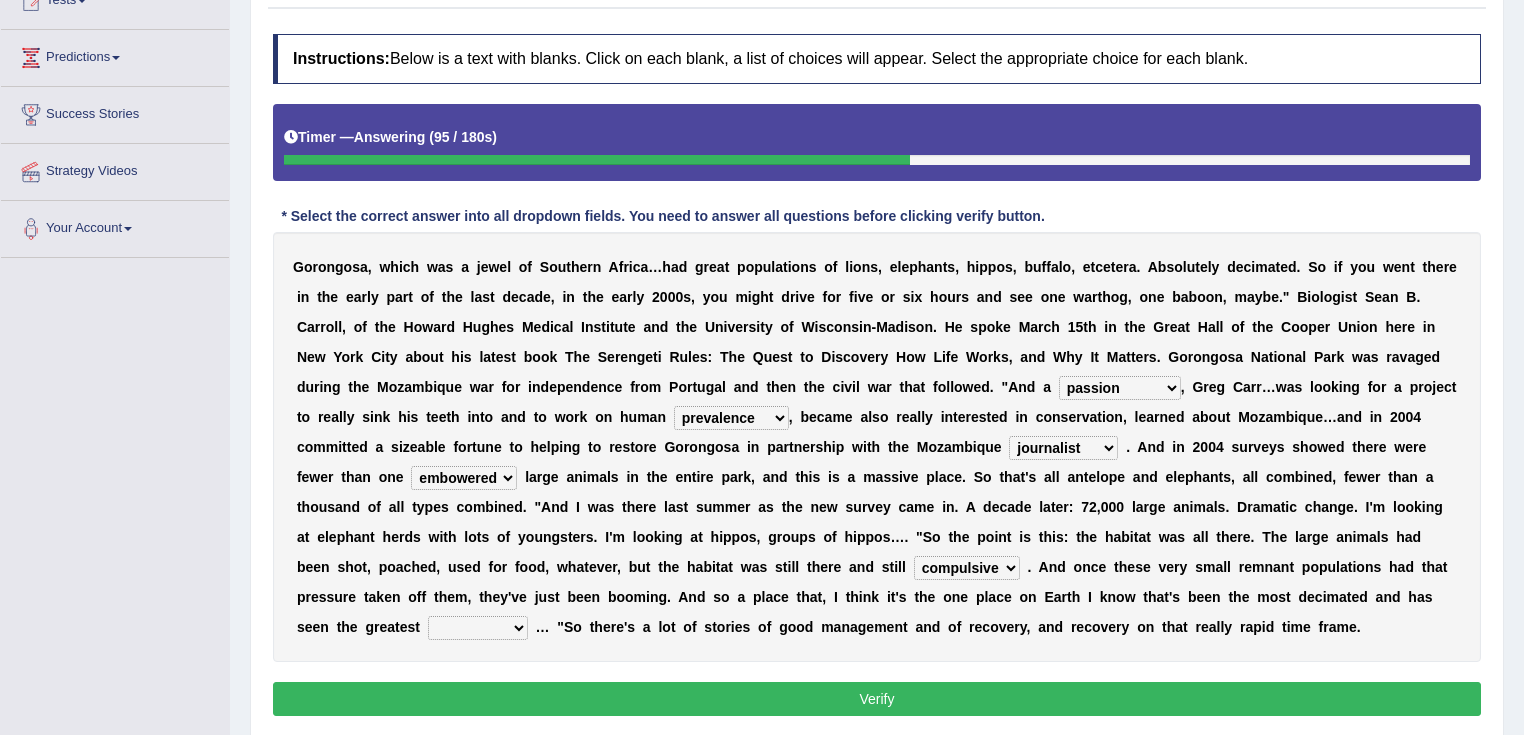 click on "recovery efficacy golly stumpy" at bounding box center (478, 628) 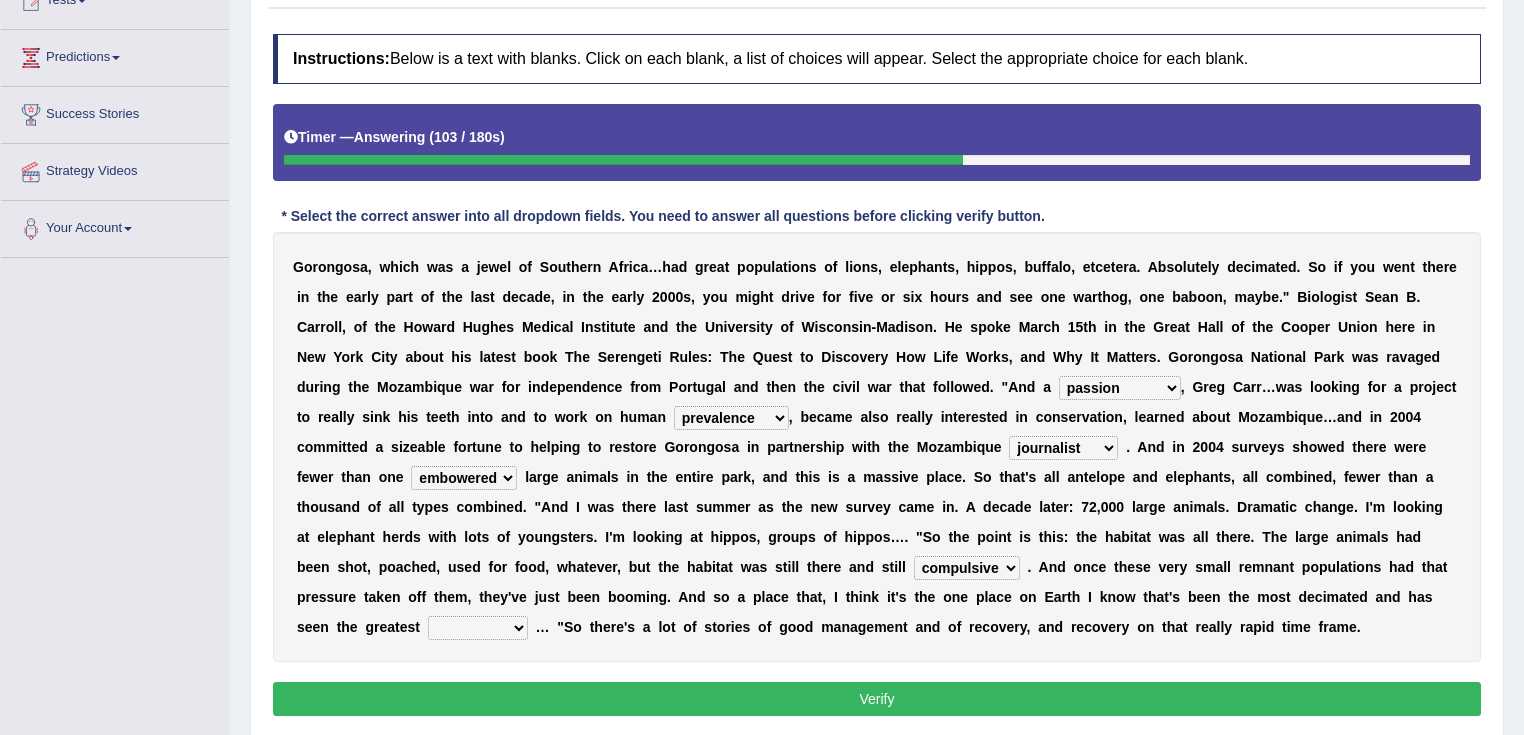 select on "stumpy" 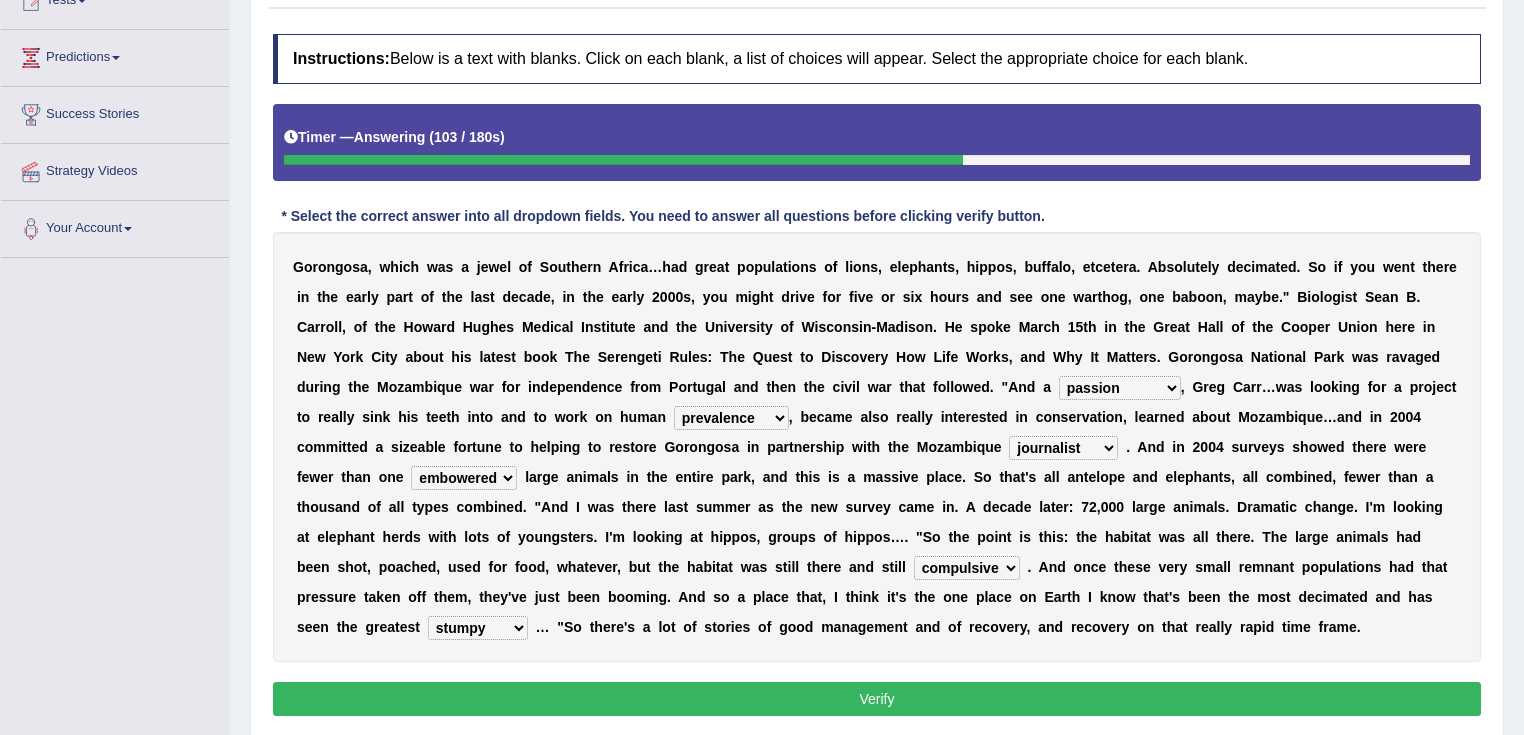 click on "recovery efficacy golly stumpy" at bounding box center [478, 628] 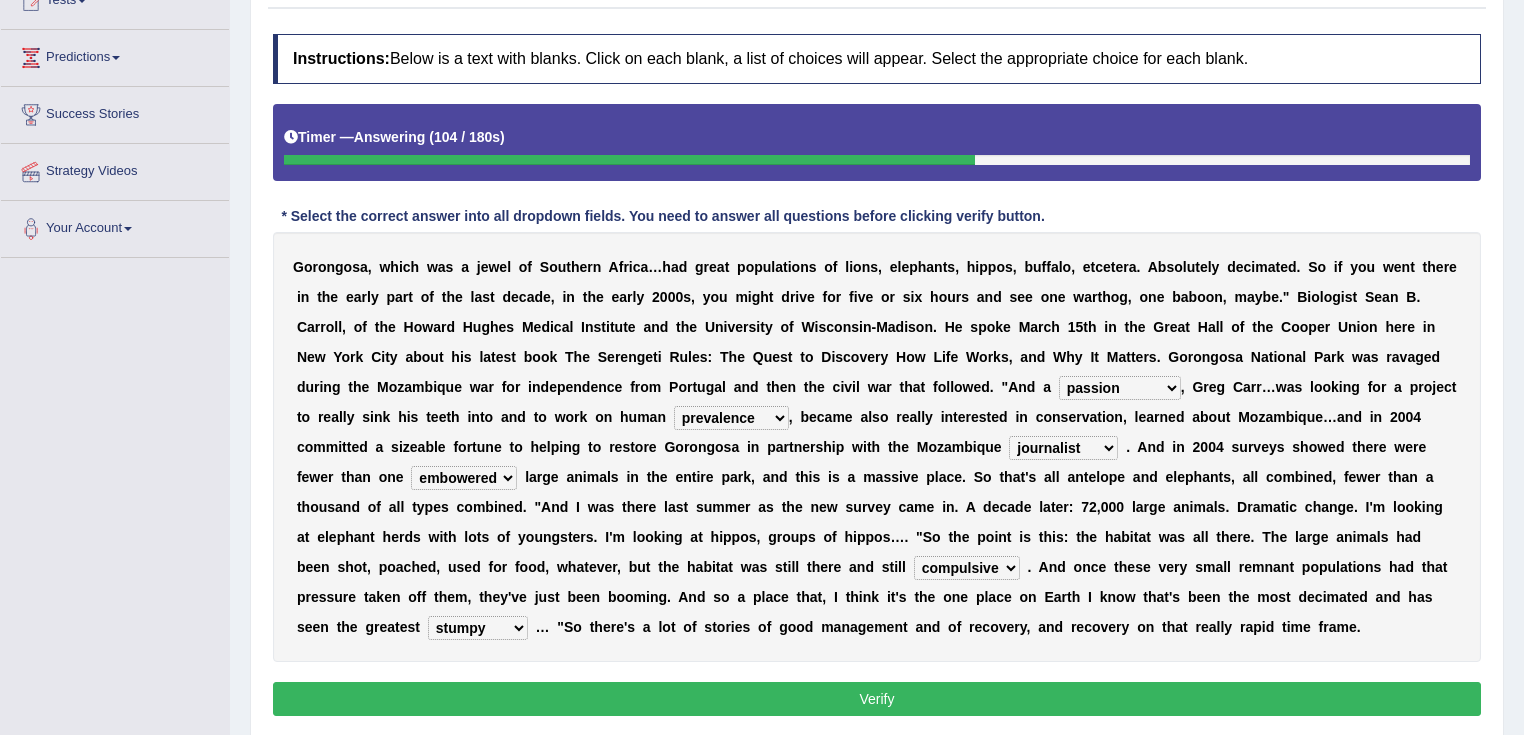 click on "assertive incidental compulsive productive" at bounding box center [967, 568] 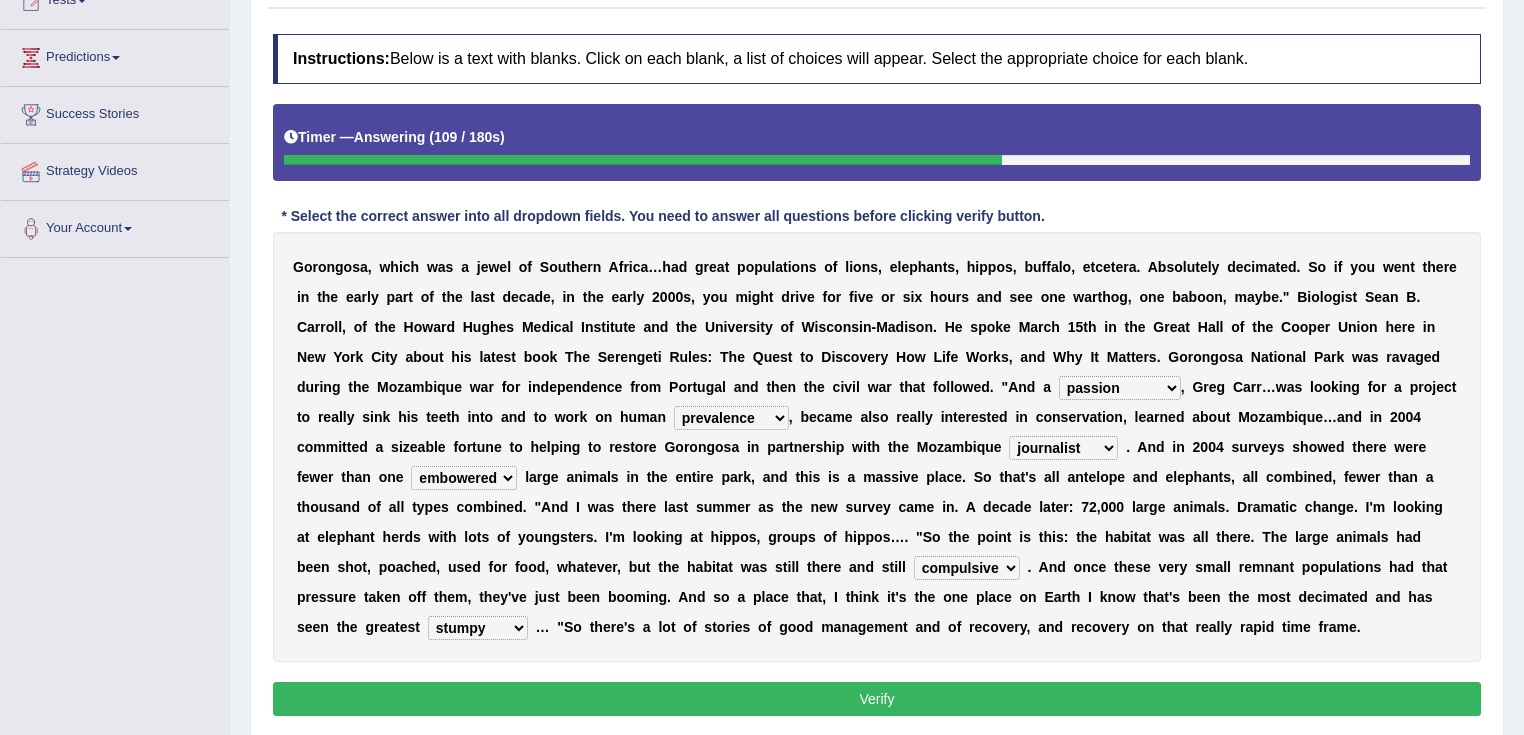 select on "productive" 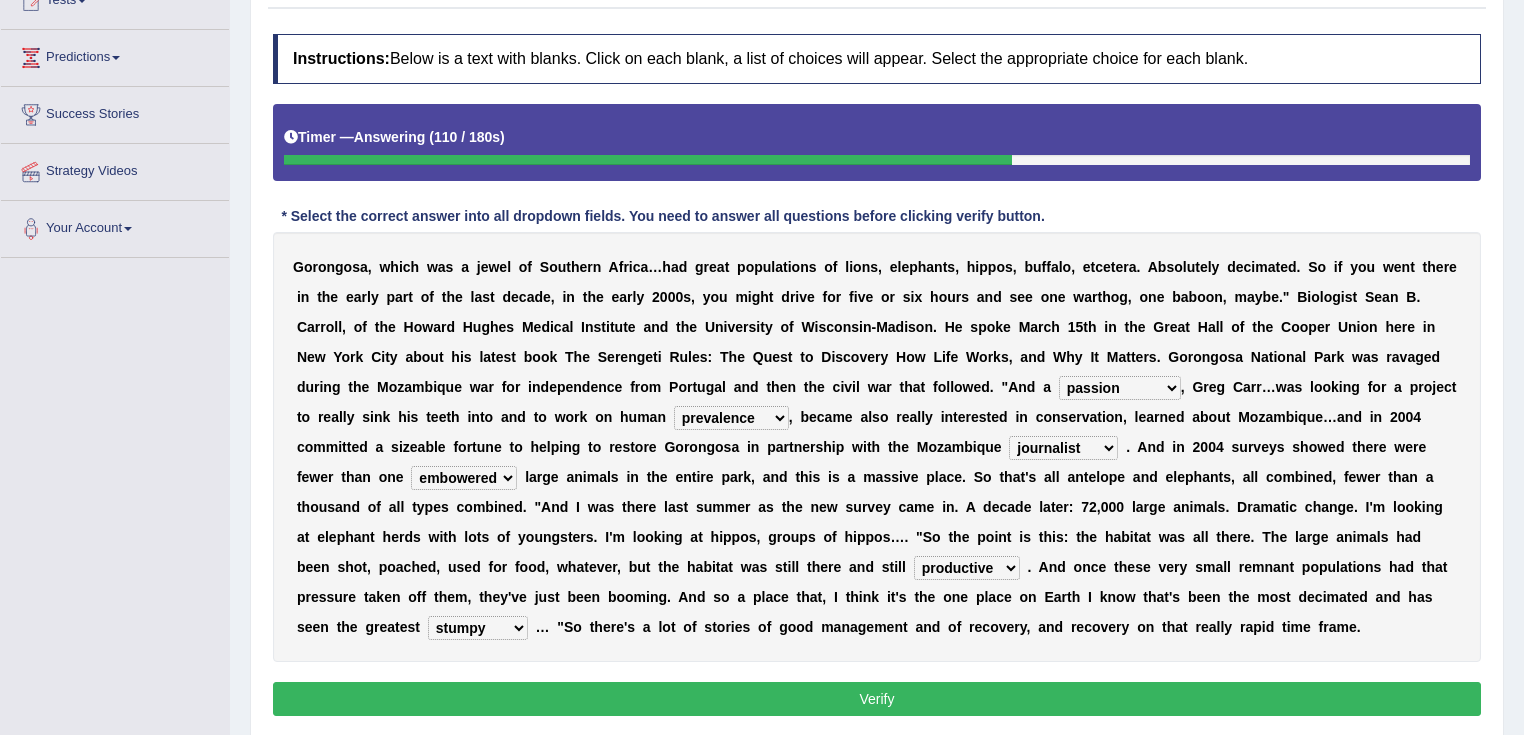 click on "Verify" at bounding box center [877, 699] 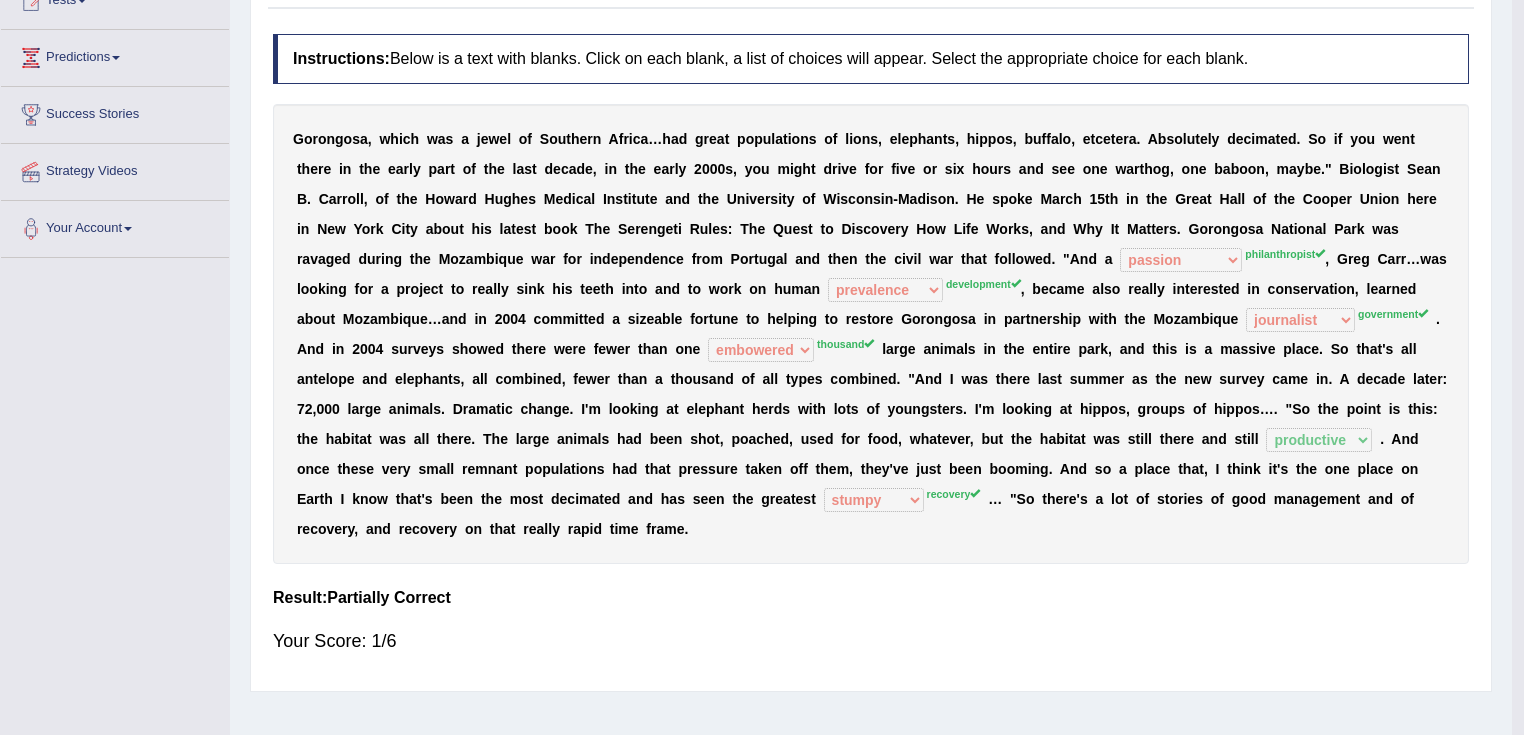 click on "Home
Practice
Reading & Writing: Fill In The Blanks
Gorongosa
« Prev Next »  Report Question  Re-Attempt
Practice Reading & Writing: Fill In The Blanks
1
Gorongosa
Instructions:  Below is a text with blanks. Click on each blank, a list of choices will appear. Select the appropriate choice for each blank.
Timer —  Answering   ( 110 / 180s ) Skip * Select the correct answer into all dropdown fields. You need to answer all questions before clicking verify button. G o r o n g o s a ,    w h i c h    w a s    a    j e w e l    o f    S o u t h e r n    A f r i c a … h a d    g r e a t    p o p u l a t i o n s    o f    l i o n s ,    e l e p h a n t s ,    h i p p o s ,    b u f f a l o ,    e t c e t e r a .    A b s o l u t e l y    d e c i m a t e d .    S o    i f    y o u    w e n t    t h" at bounding box center [871, 260] 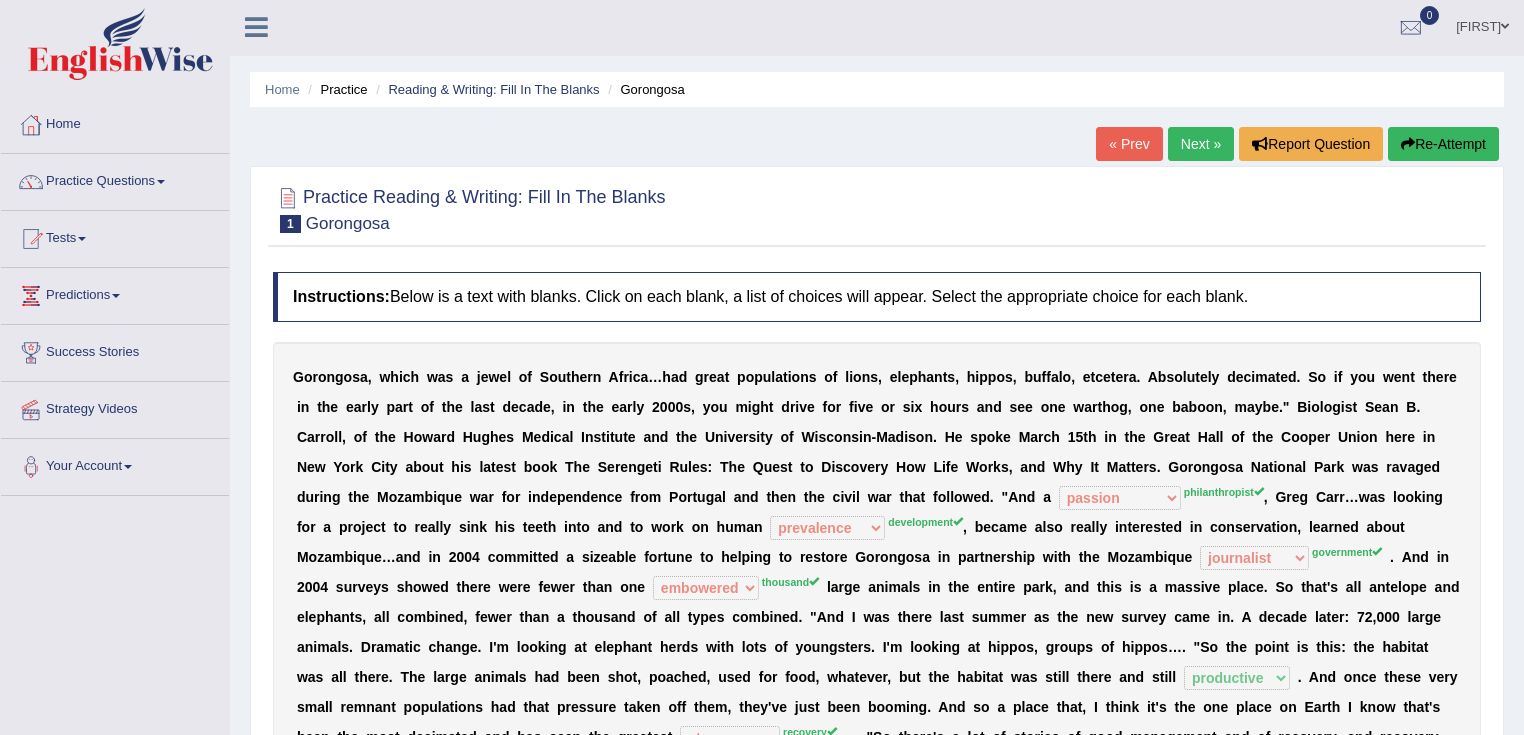scroll, scrollTop: 0, scrollLeft: 0, axis: both 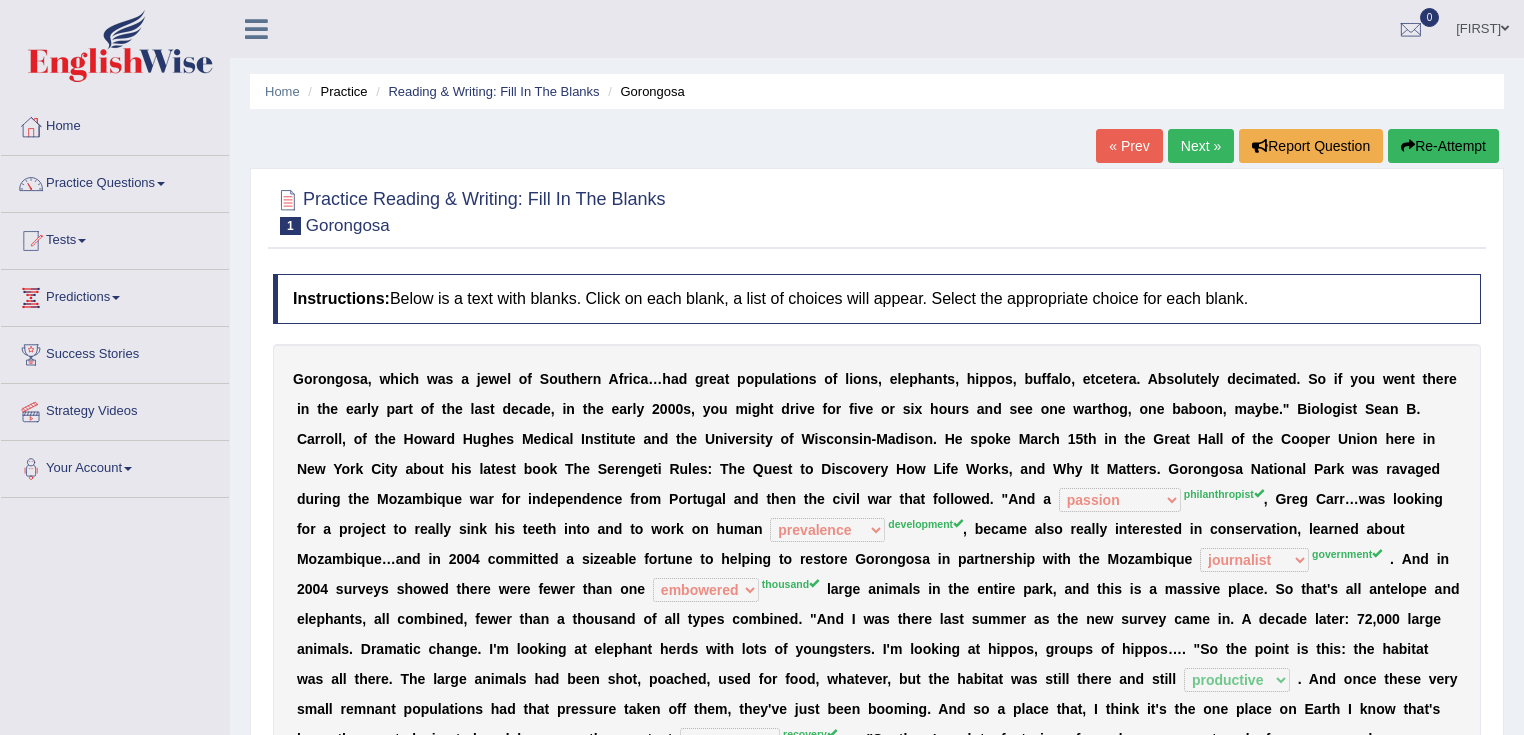 click on "Next »" at bounding box center [1201, 146] 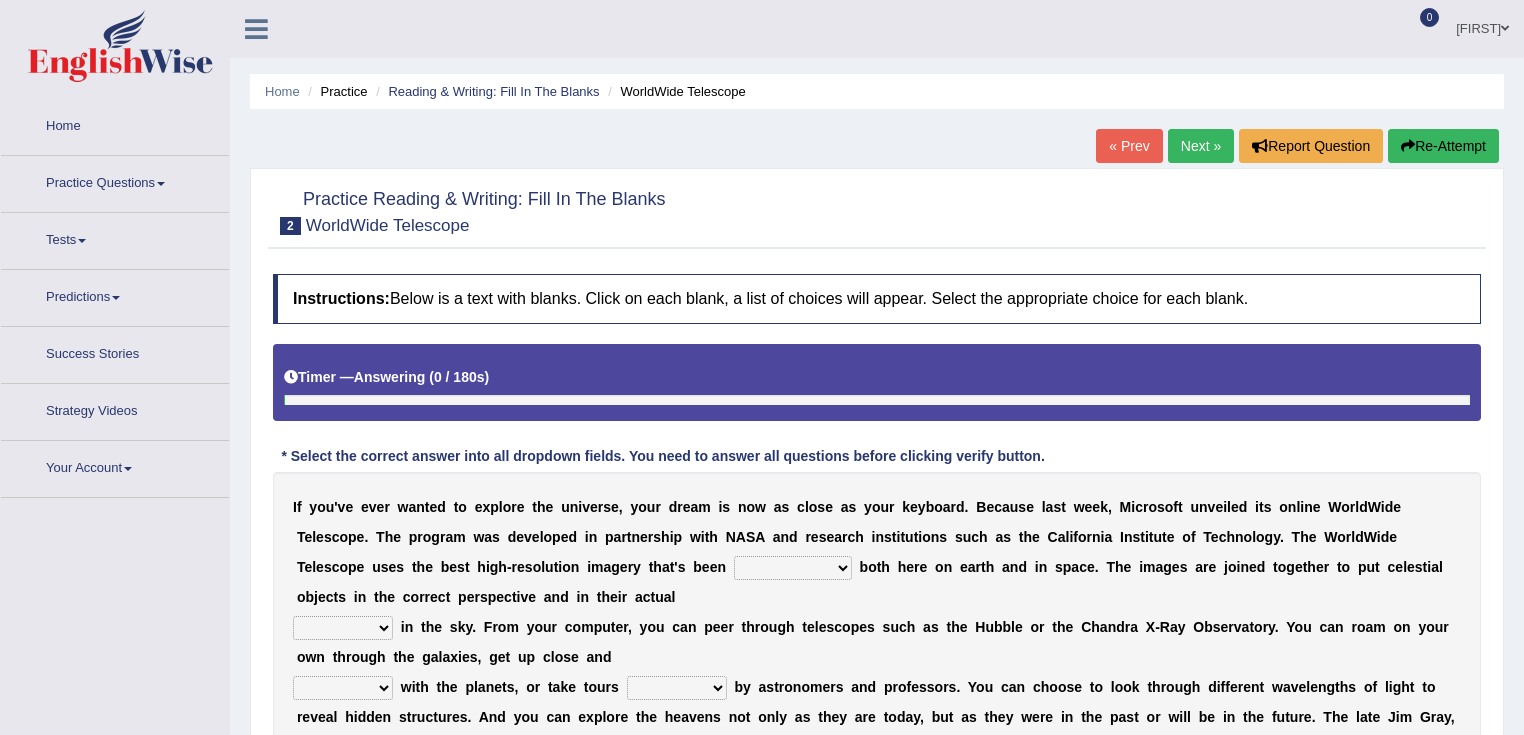scroll, scrollTop: 0, scrollLeft: 0, axis: both 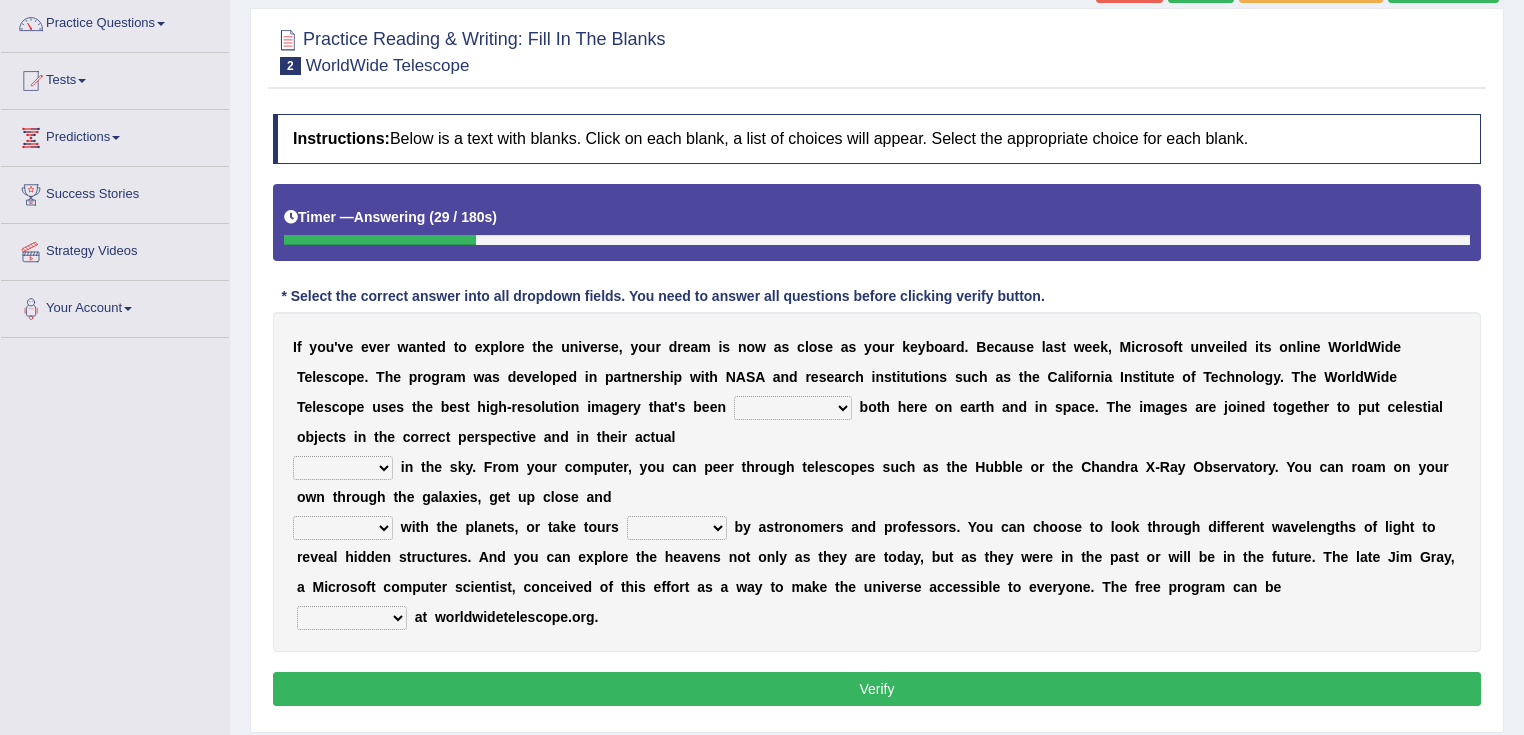 click on "degraded ascended remonstrated generated" at bounding box center [793, 408] 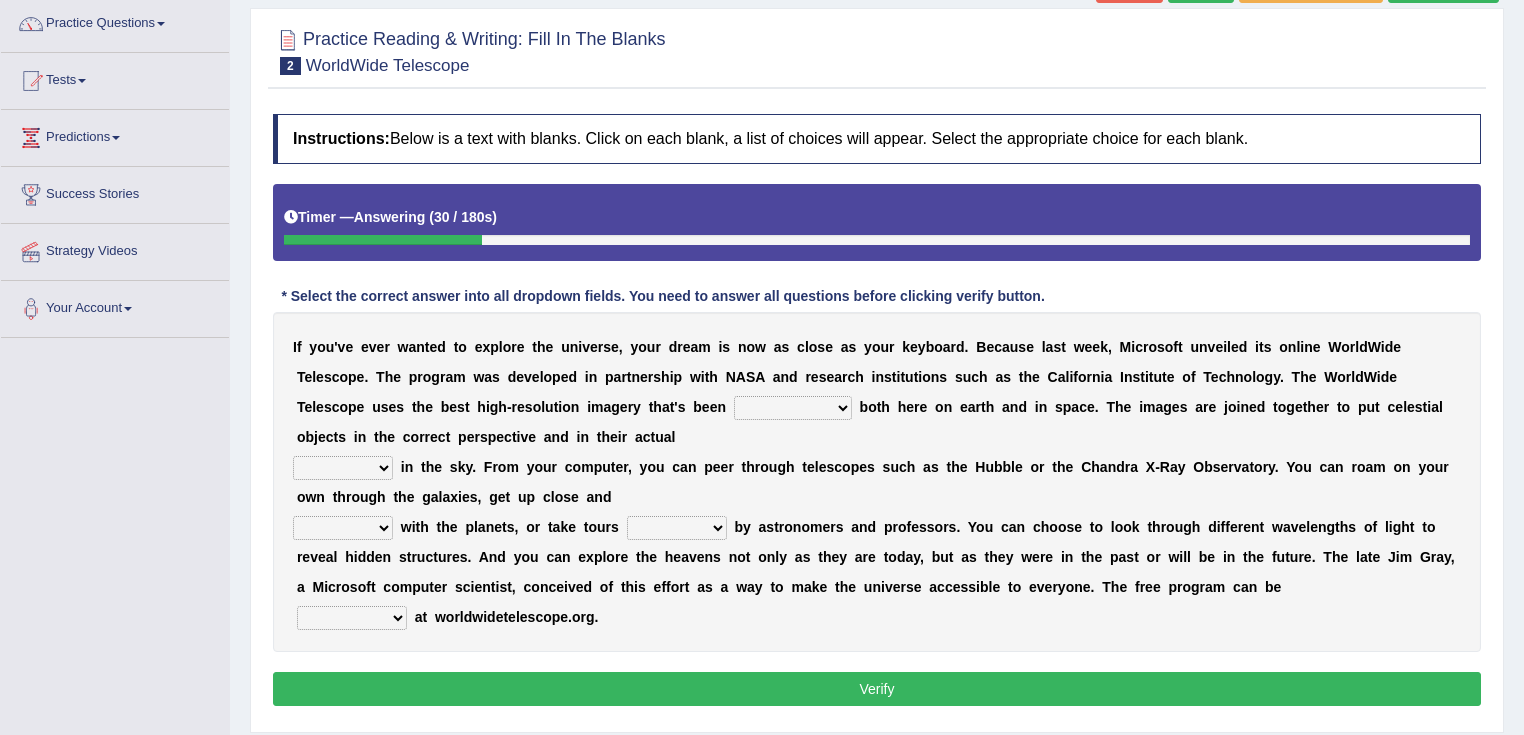 click on "degraded ascended remonstrated generated" at bounding box center (793, 408) 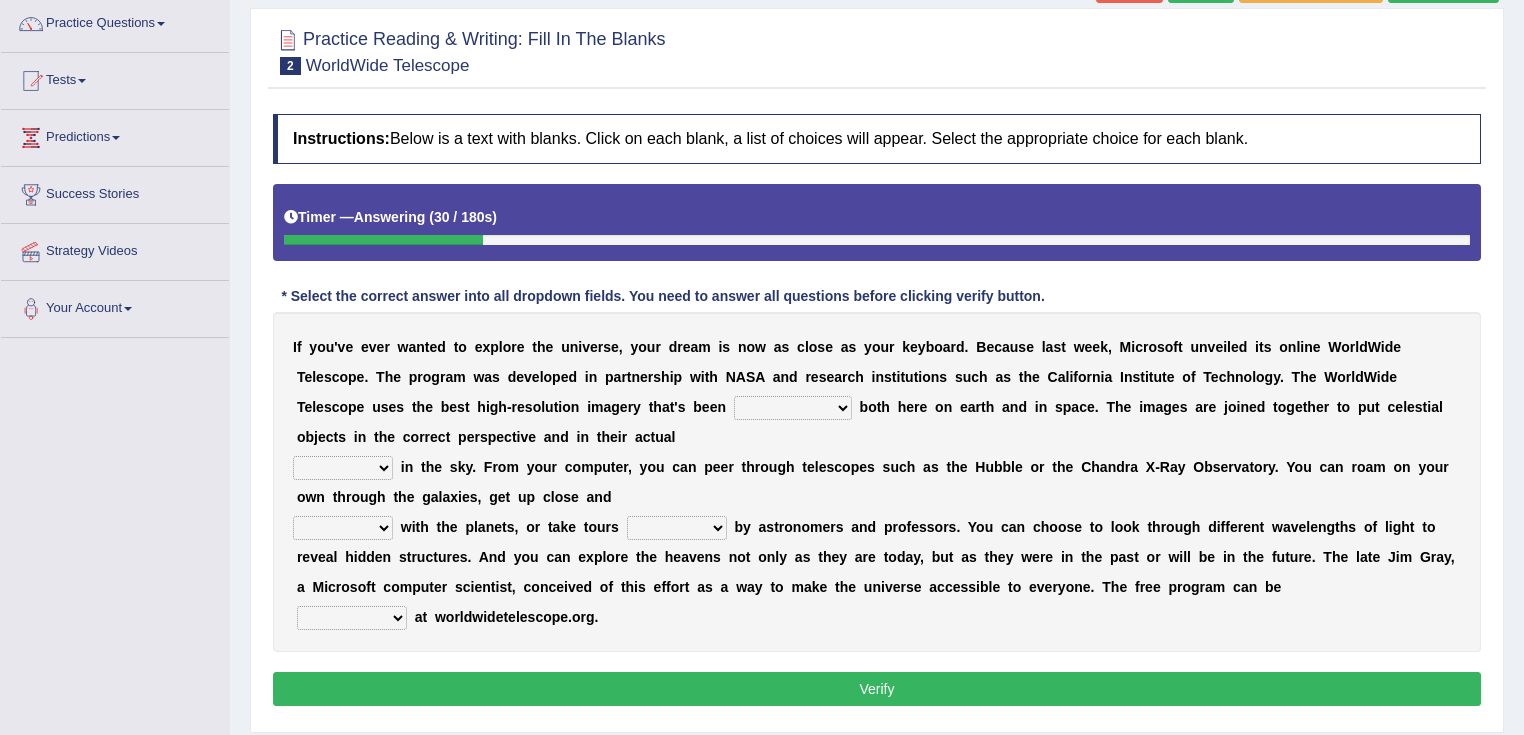 click on "degraded ascended remonstrated generated" at bounding box center (793, 408) 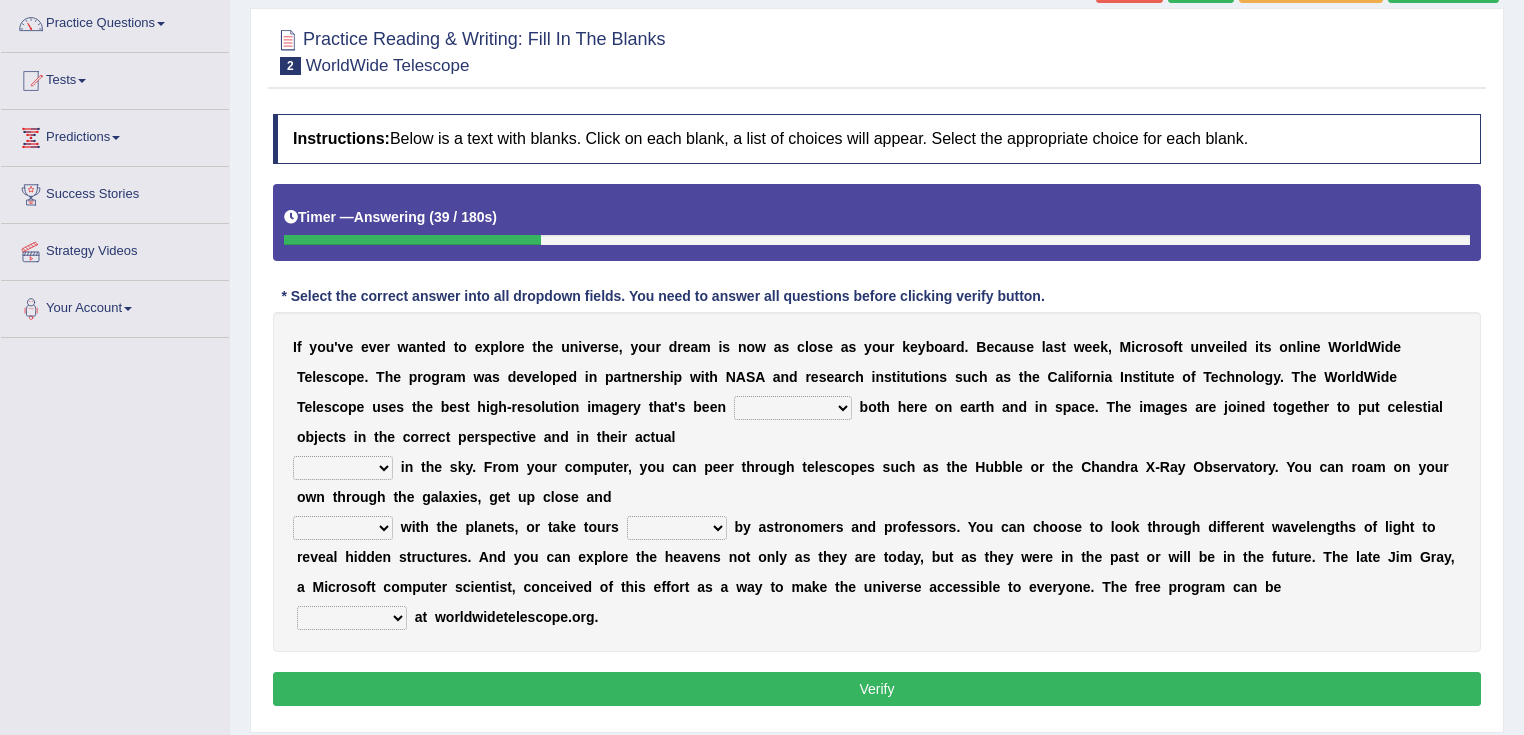 click on "degraded ascended remonstrated generated" at bounding box center [793, 408] 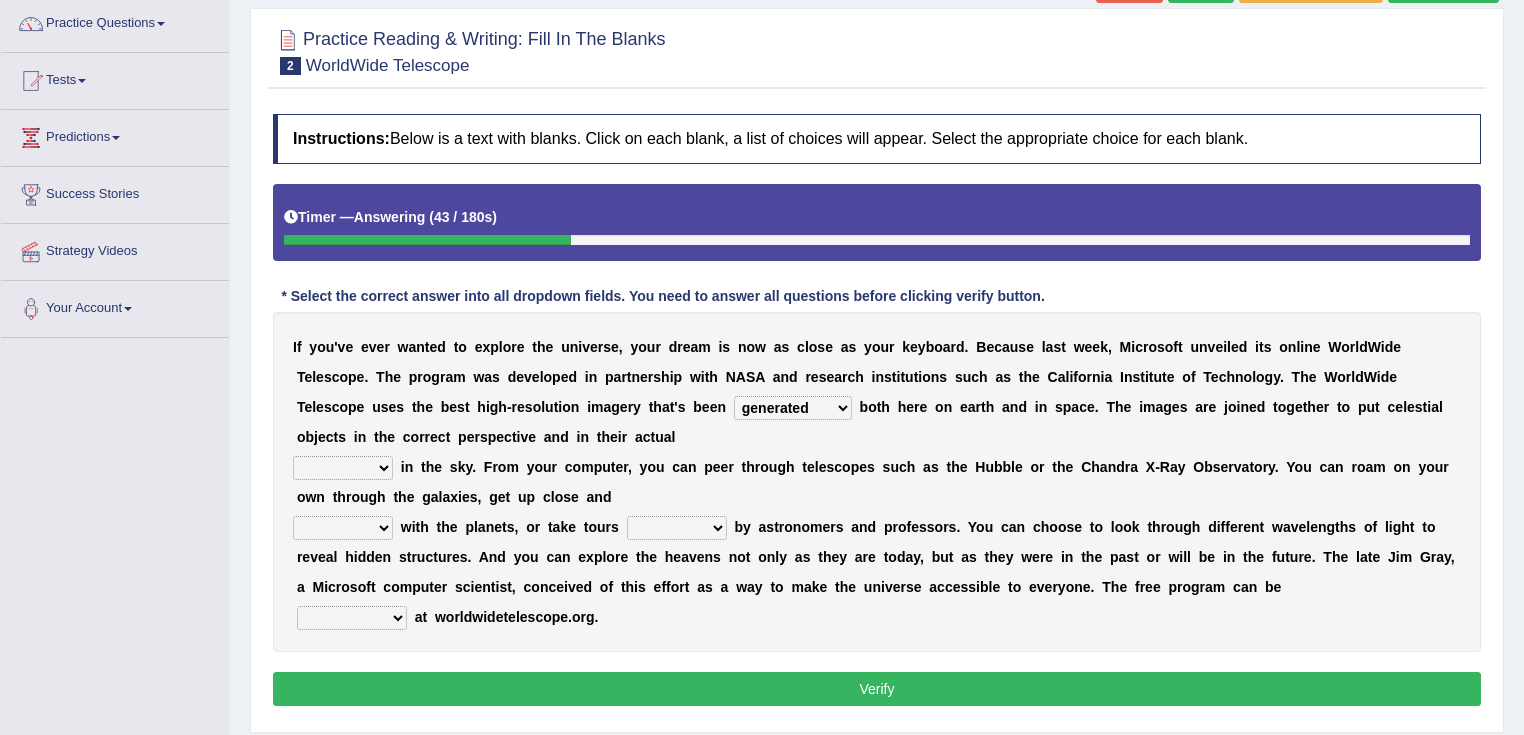 click on "degraded ascended remonstrated generated" at bounding box center (793, 408) 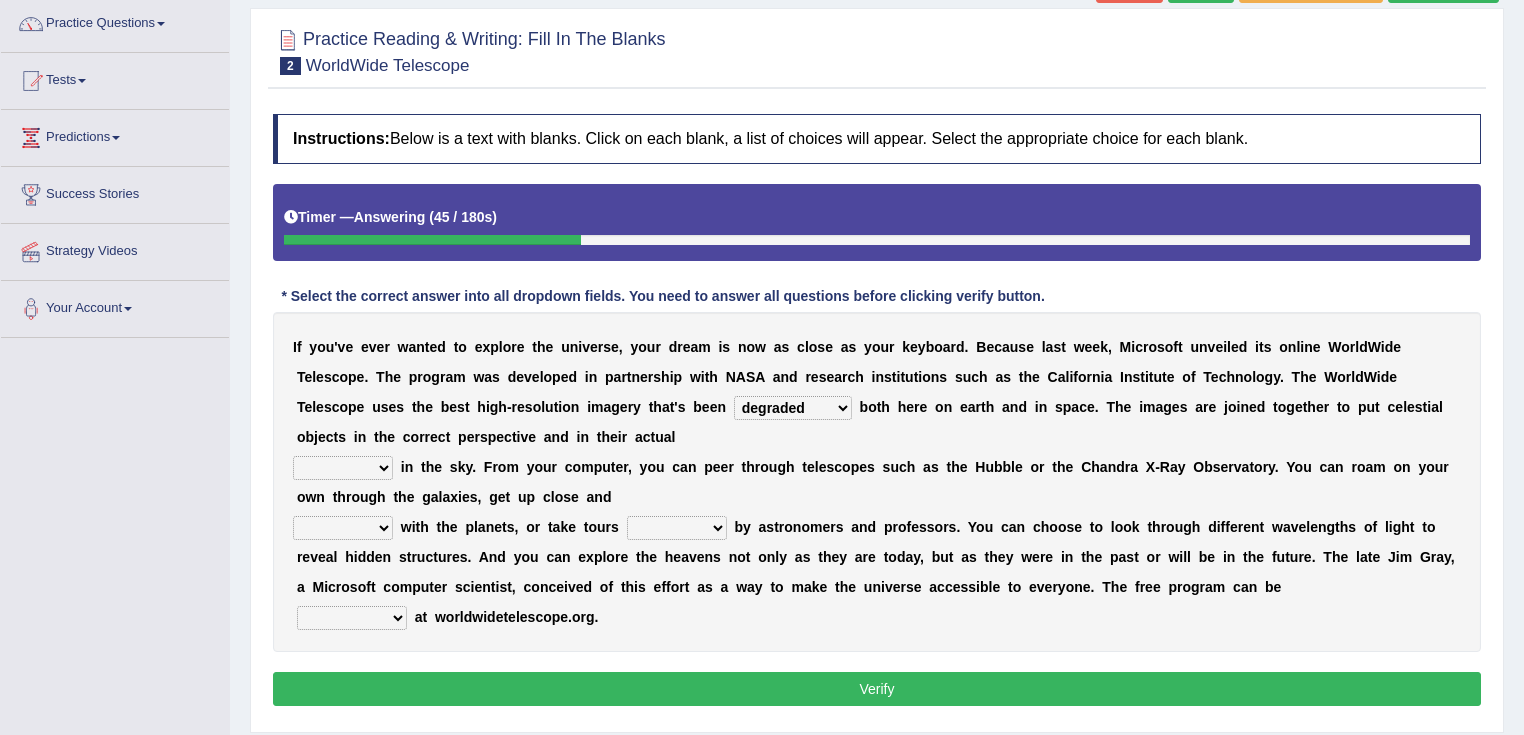 click on "degraded ascended remonstrated generated" at bounding box center (793, 408) 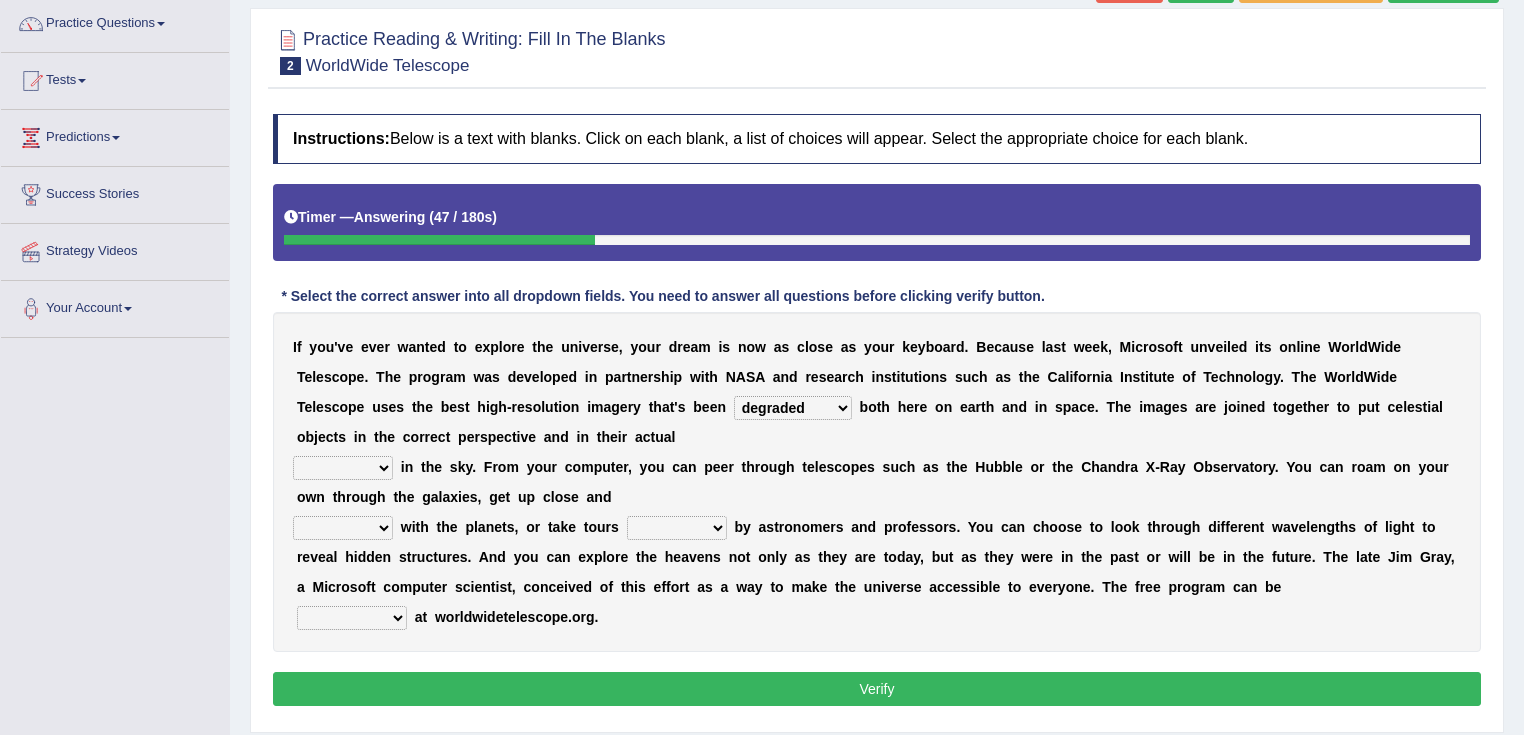 click on "degraded ascended remonstrated generated" at bounding box center [793, 408] 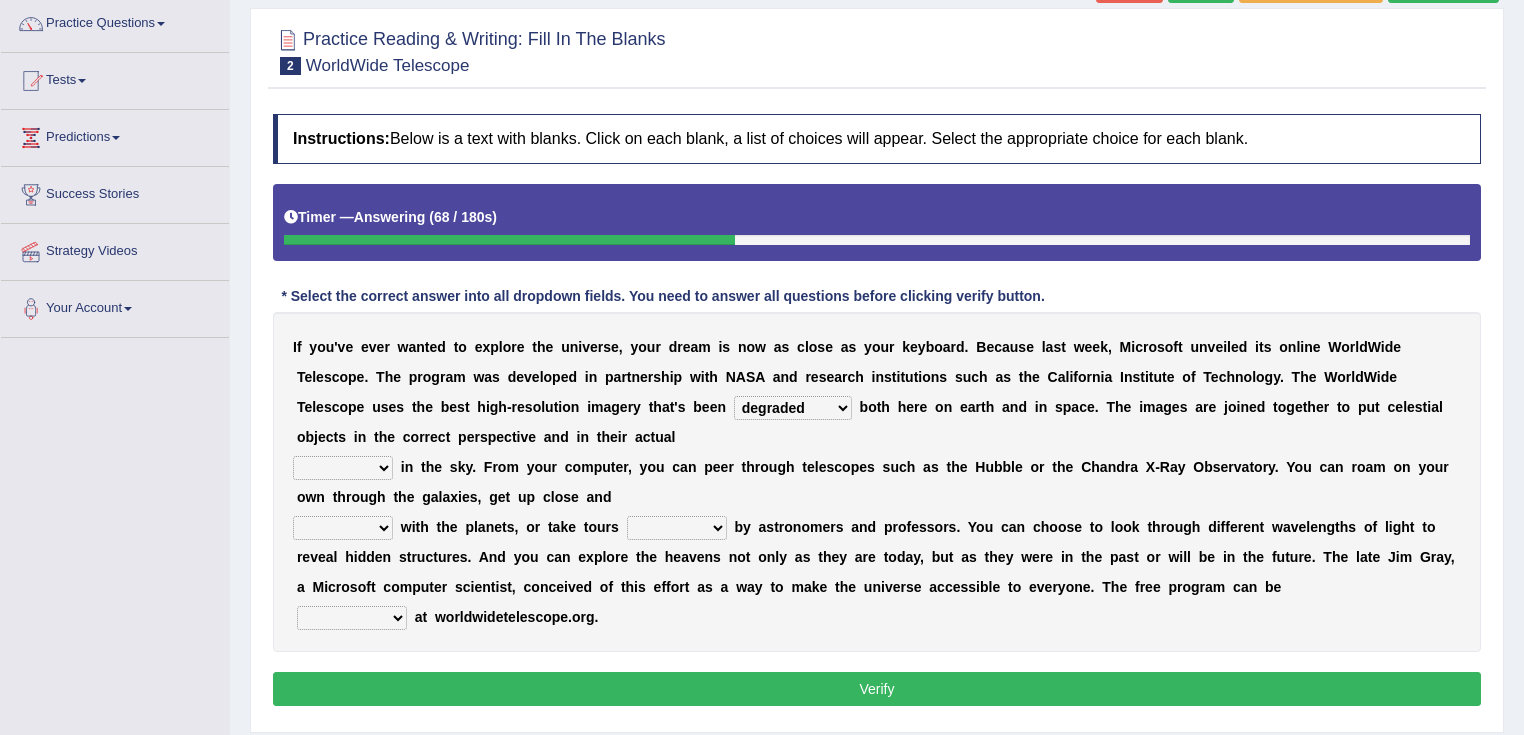 select on "remonstrated" 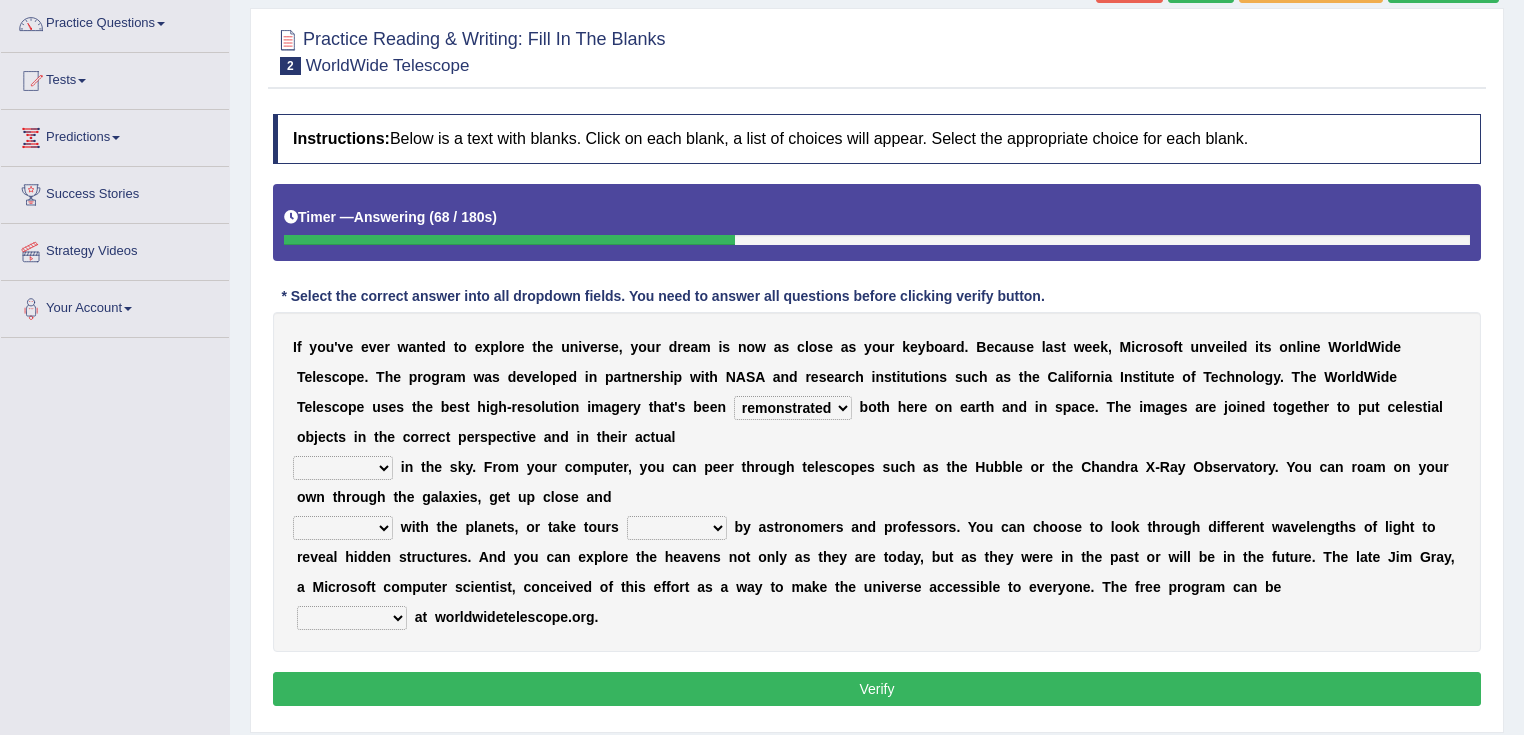 click on "degraded ascended remonstrated generated" at bounding box center (793, 408) 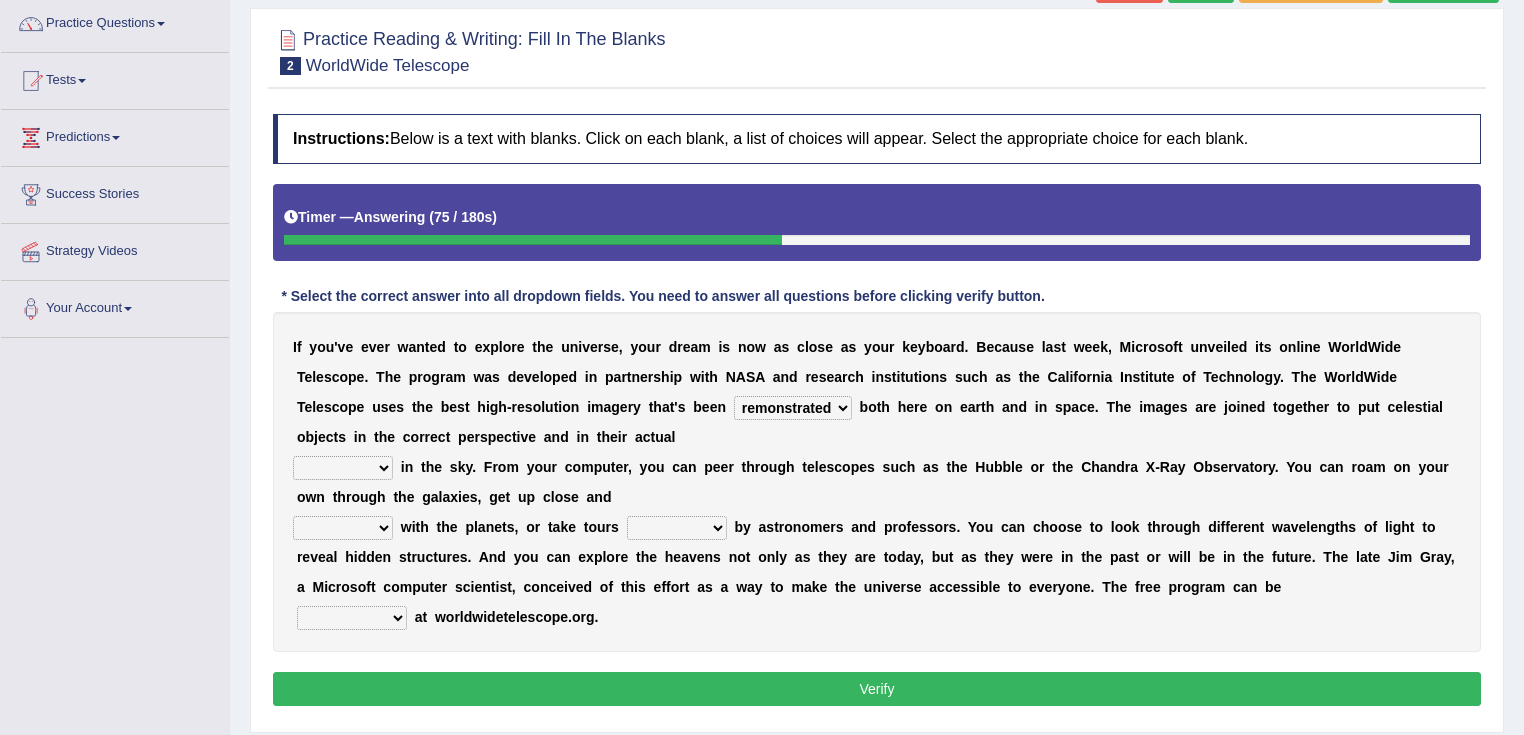 click on "aspects parts conditions positions" at bounding box center [343, 468] 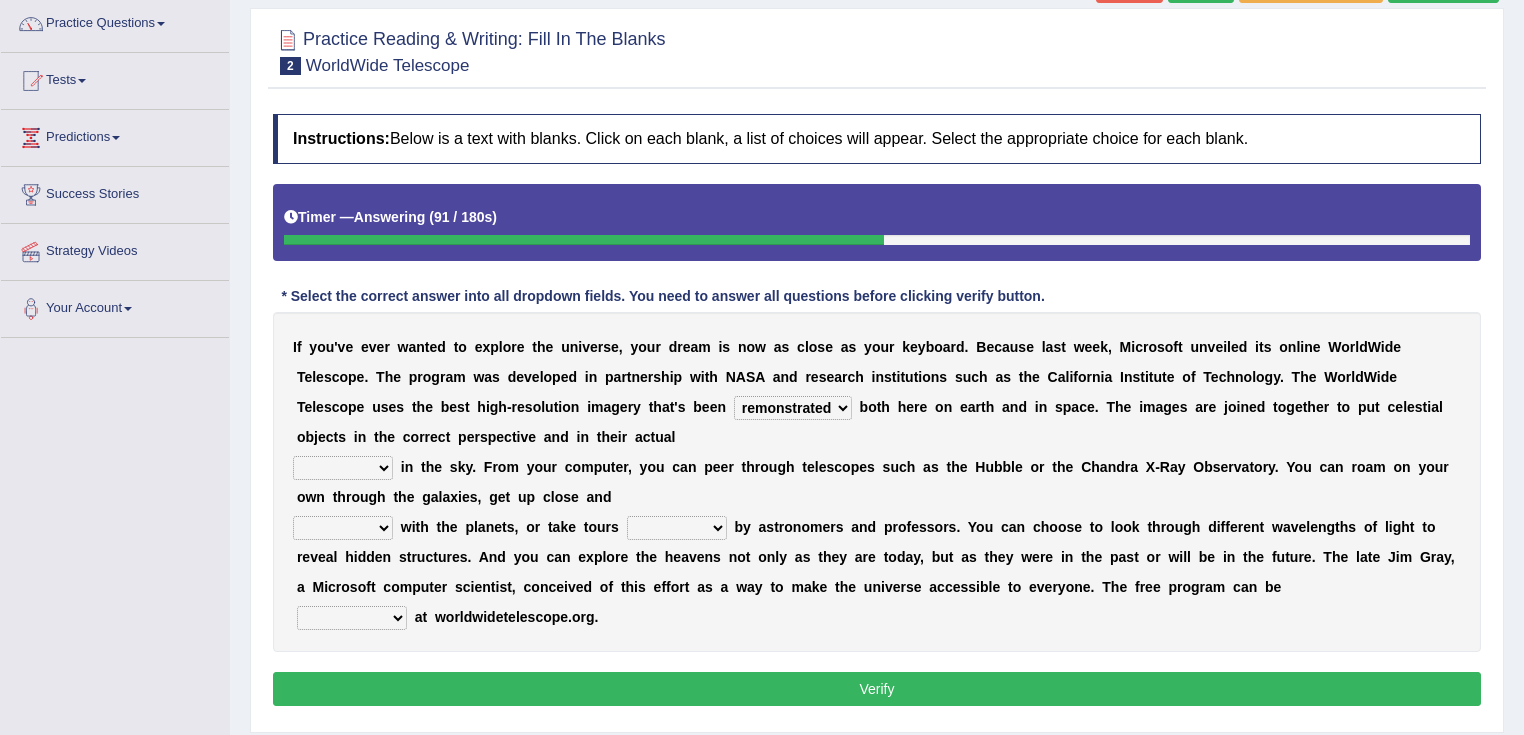 select on "positions" 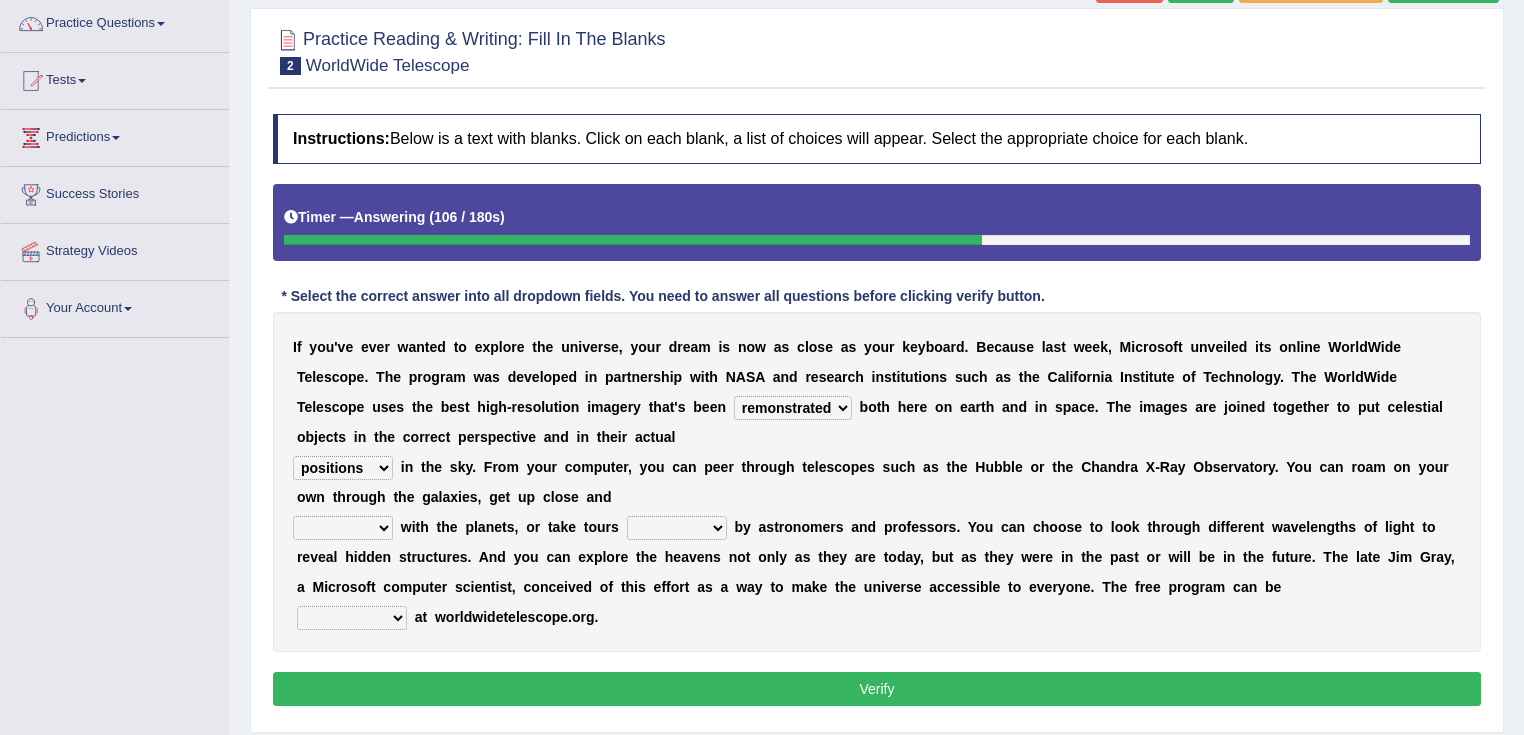 click on "personal individual apart polite" at bounding box center (343, 528) 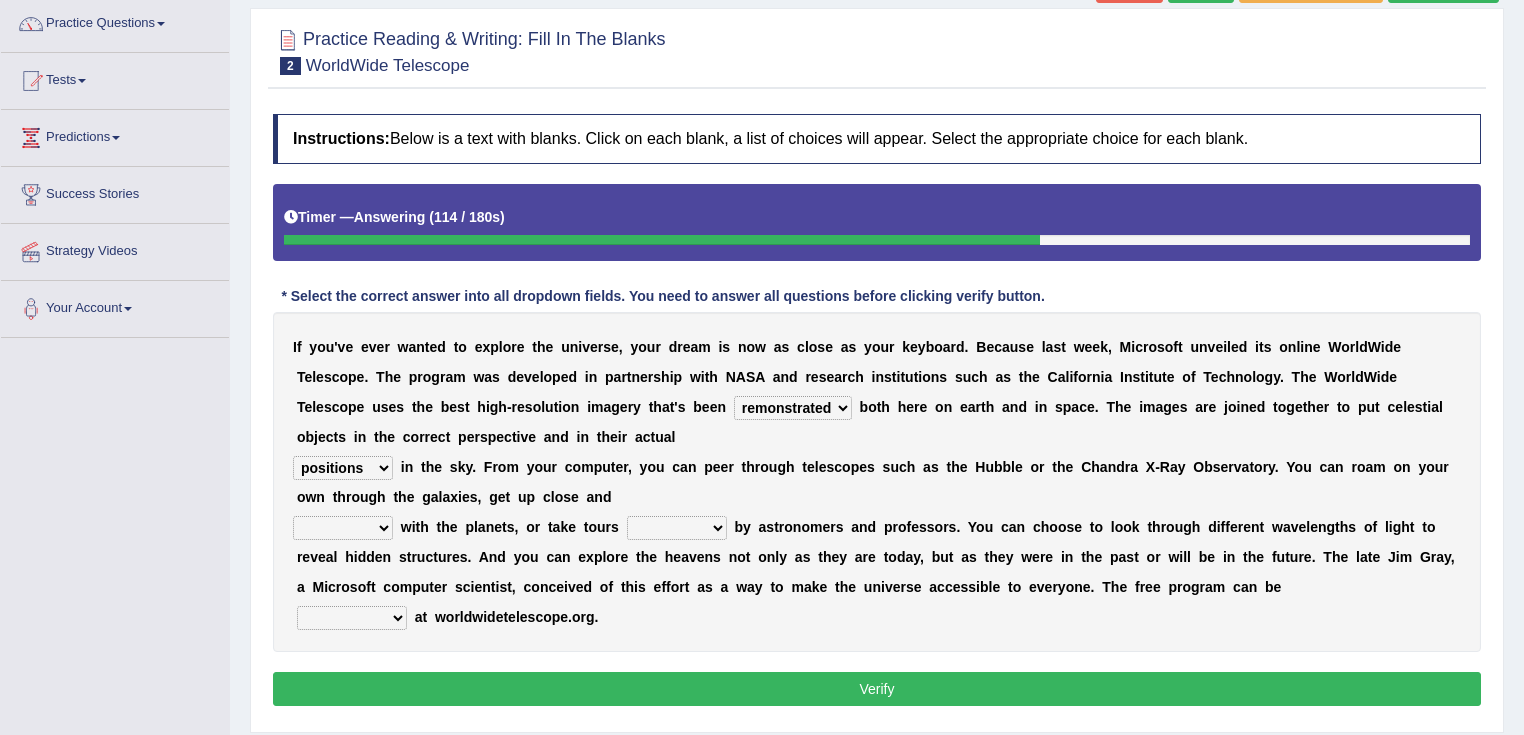 select on "individual" 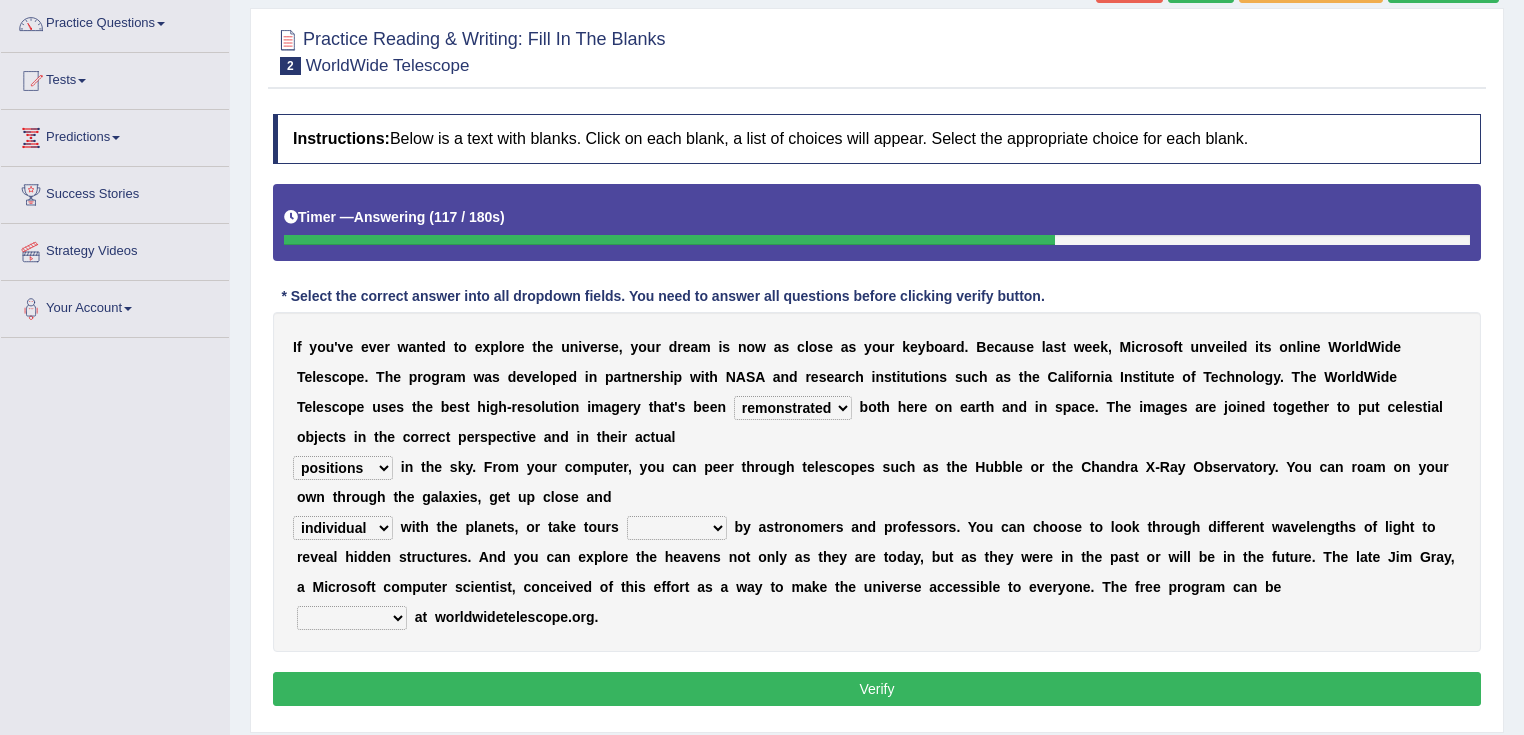 click on "guide guided guiding to guide" at bounding box center [677, 528] 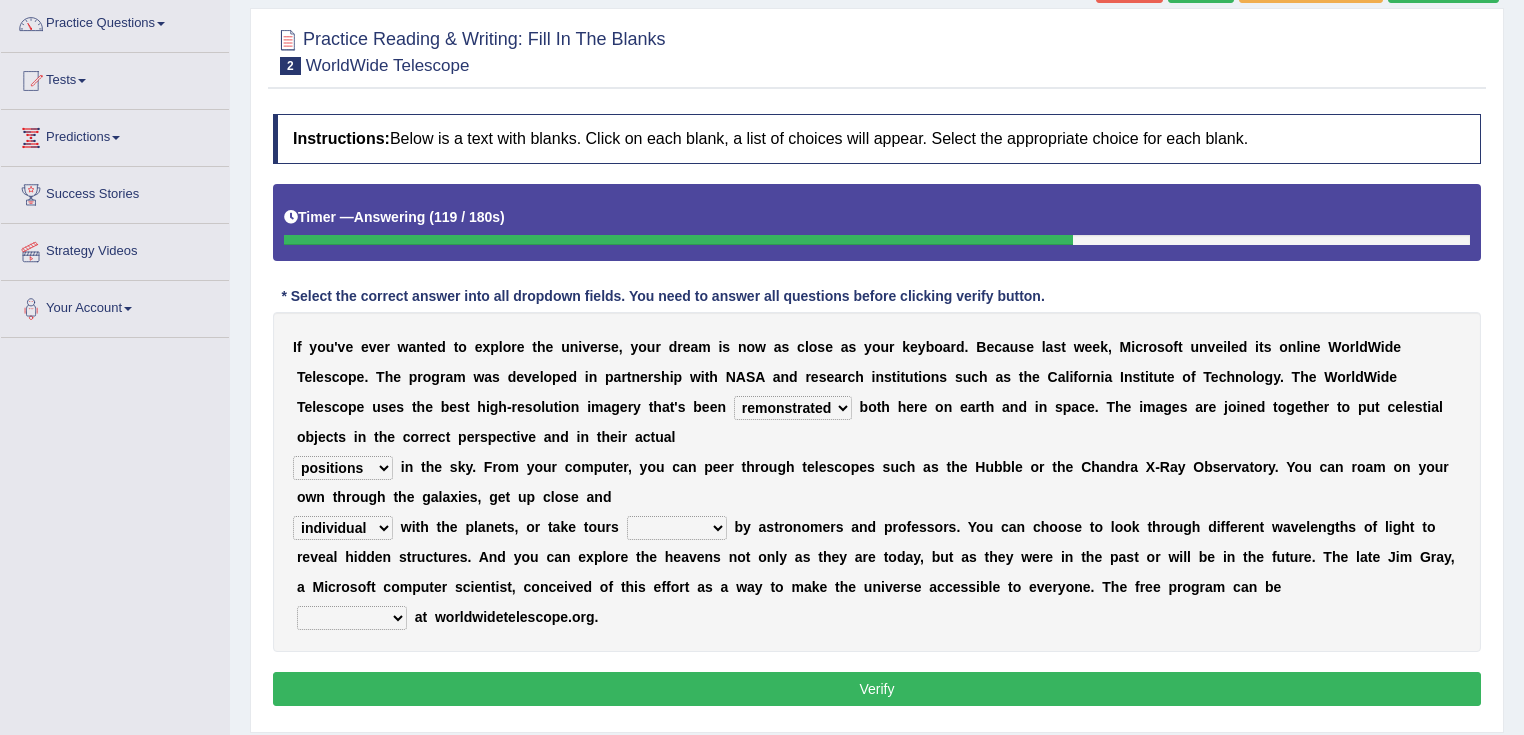 click on "guide guided guiding to guide" at bounding box center (677, 528) 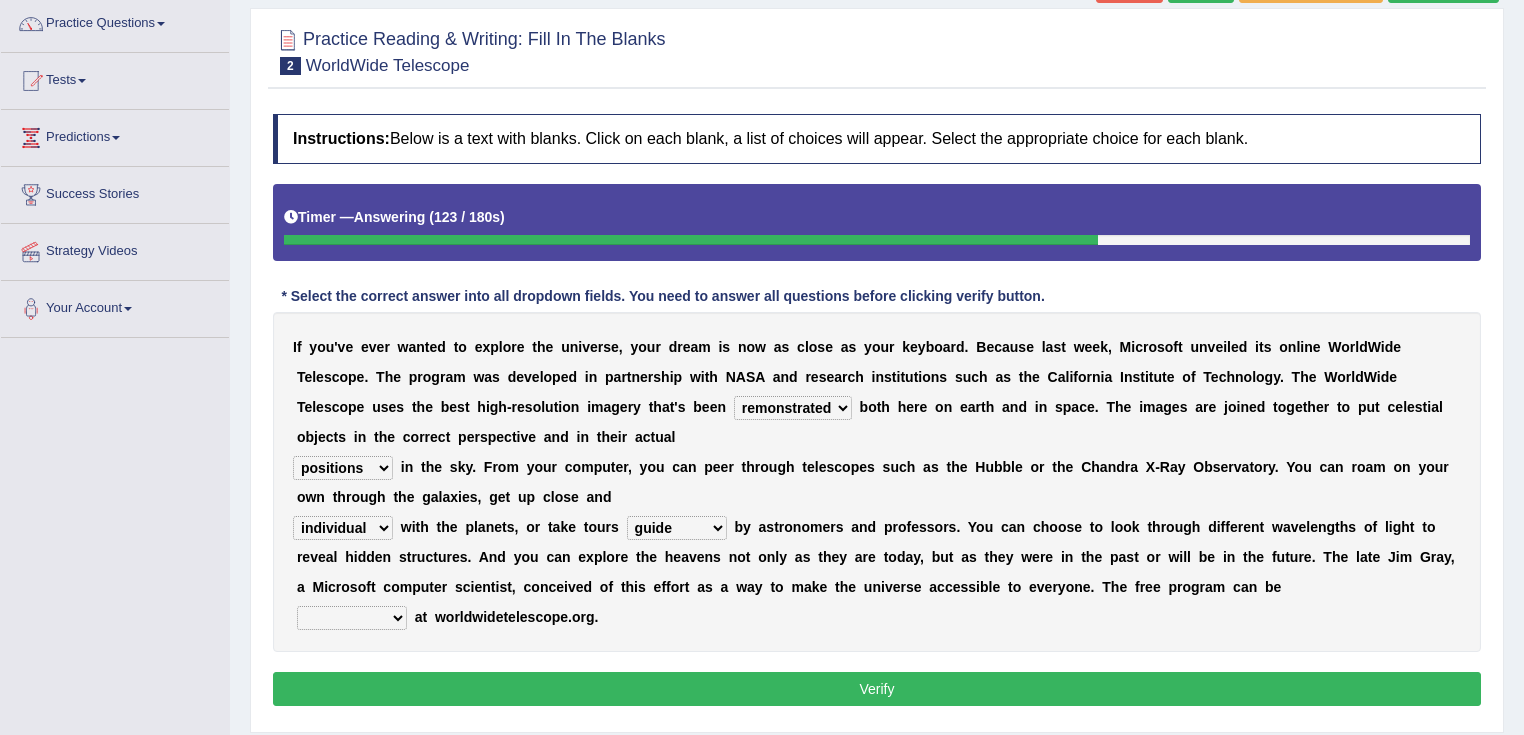 click on "guide guided guiding to guide" at bounding box center [677, 528] 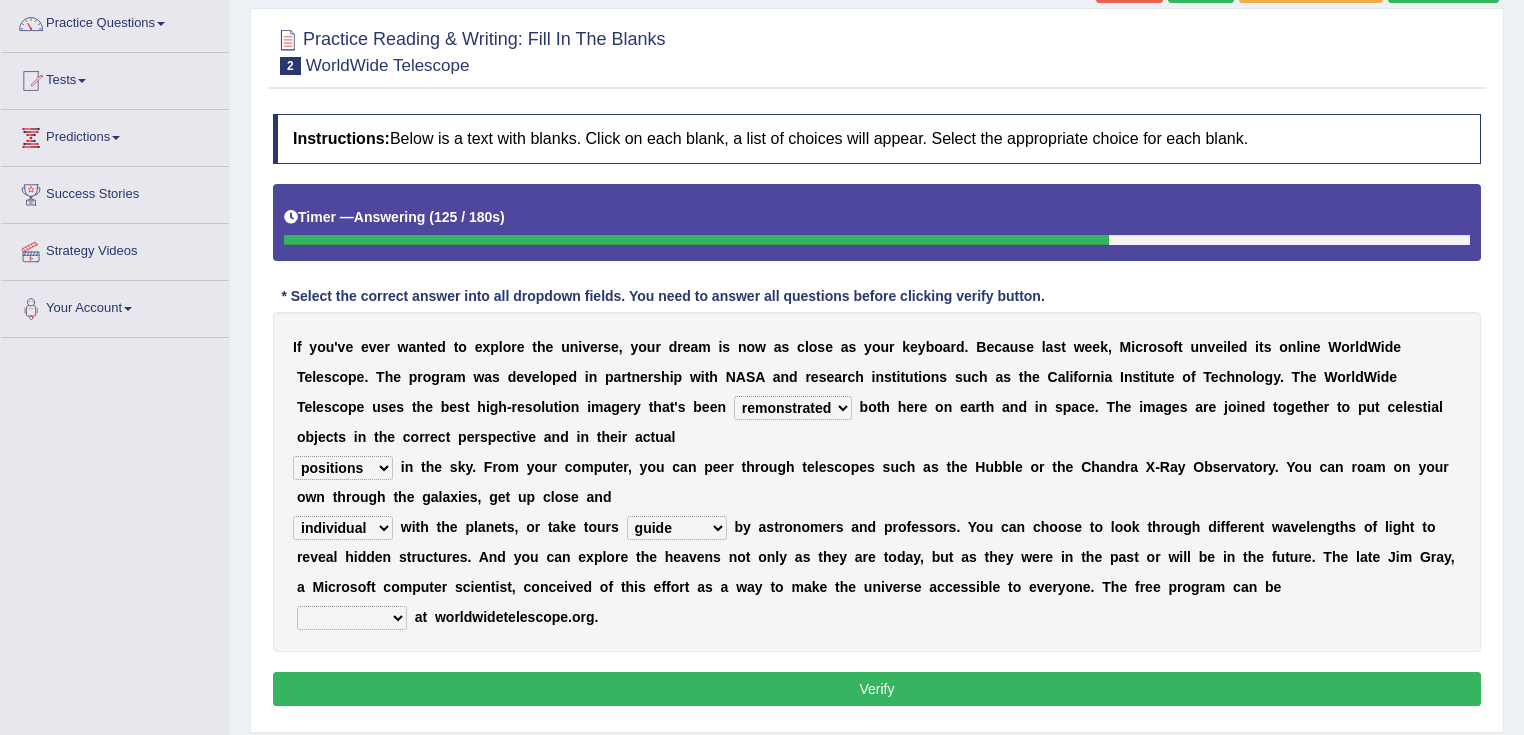 click on "guide guided guiding to guide" at bounding box center [677, 528] 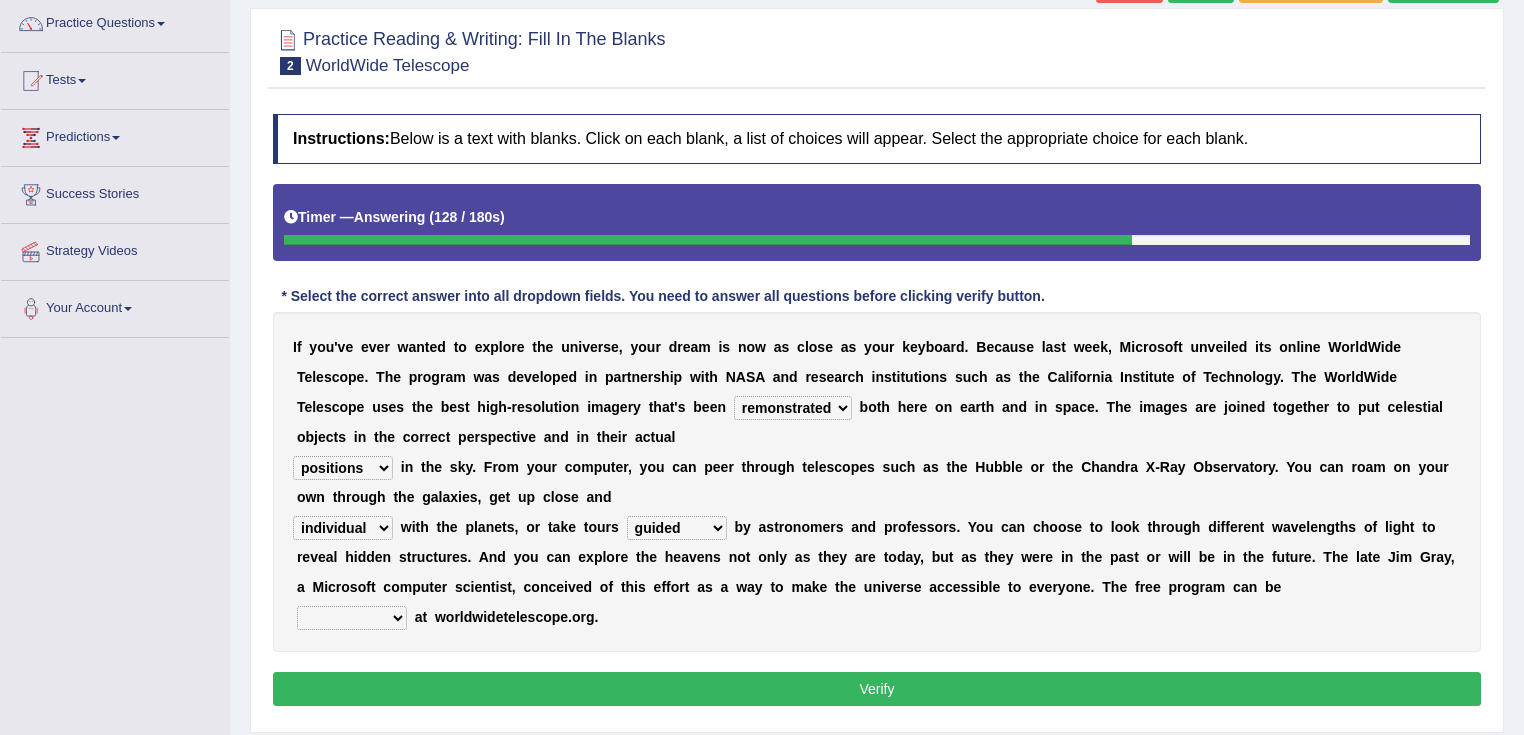 click on "guide guided guiding to guide" at bounding box center (677, 528) 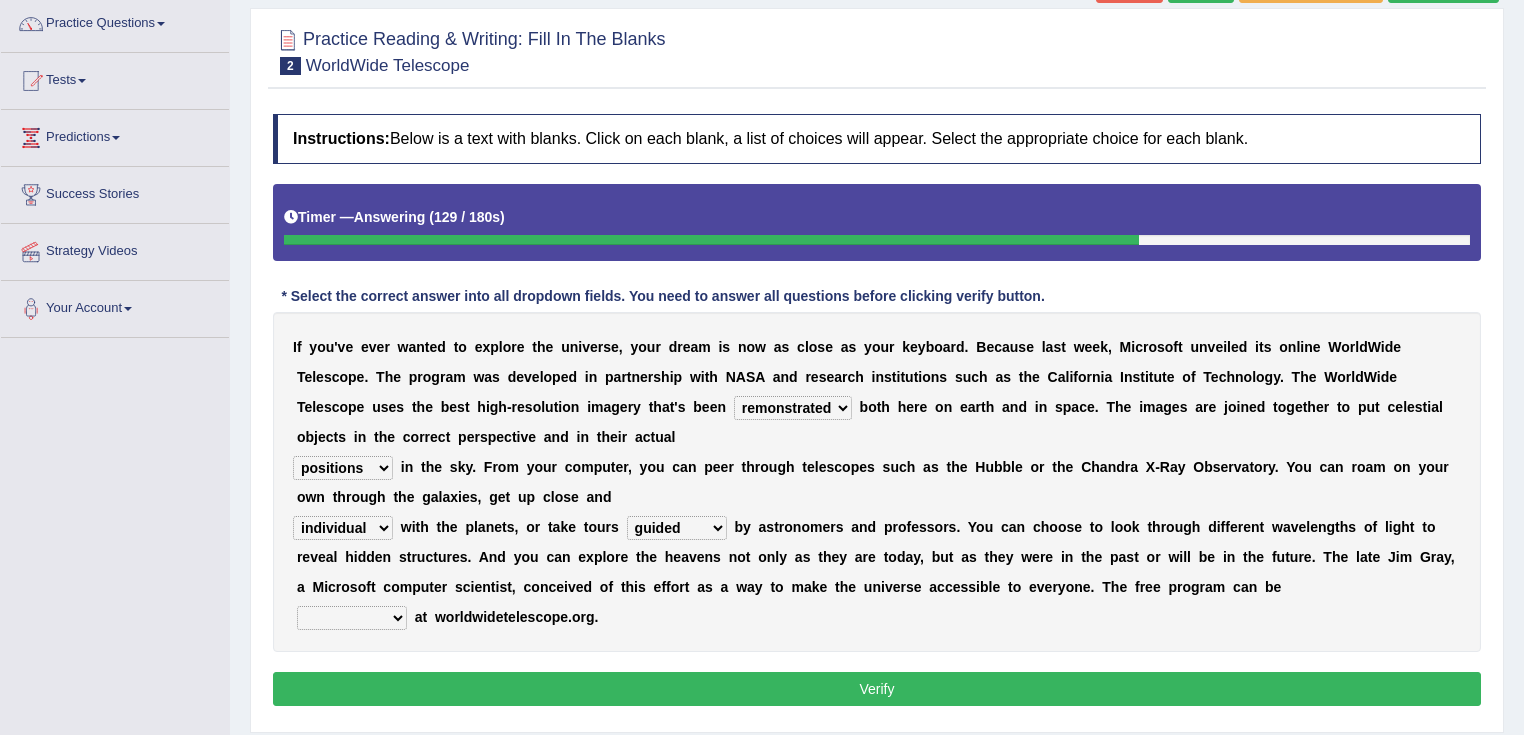 select on "guide" 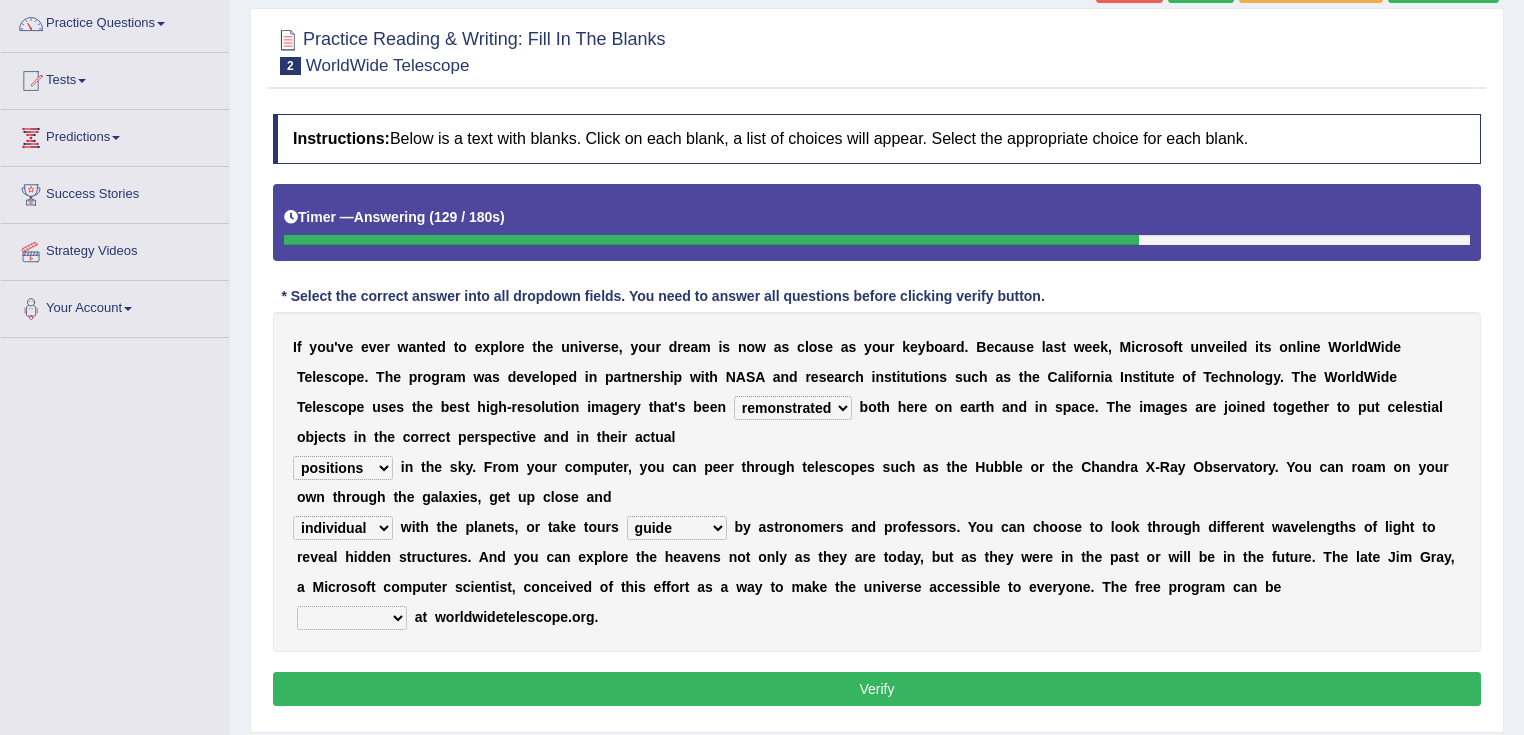 click on "guide guided guiding to guide" at bounding box center [677, 528] 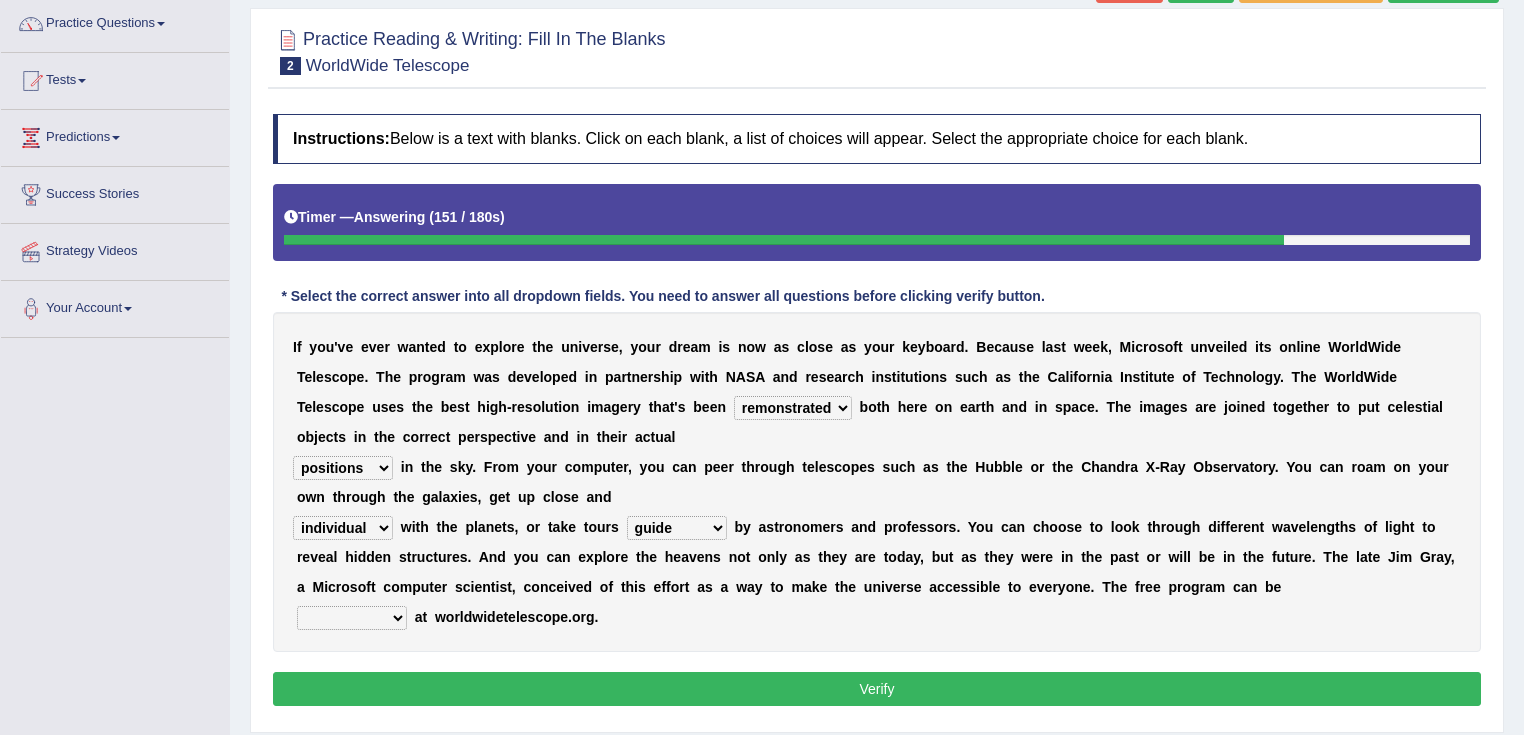 click on "upheld downloaded loaded posted" at bounding box center (352, 618) 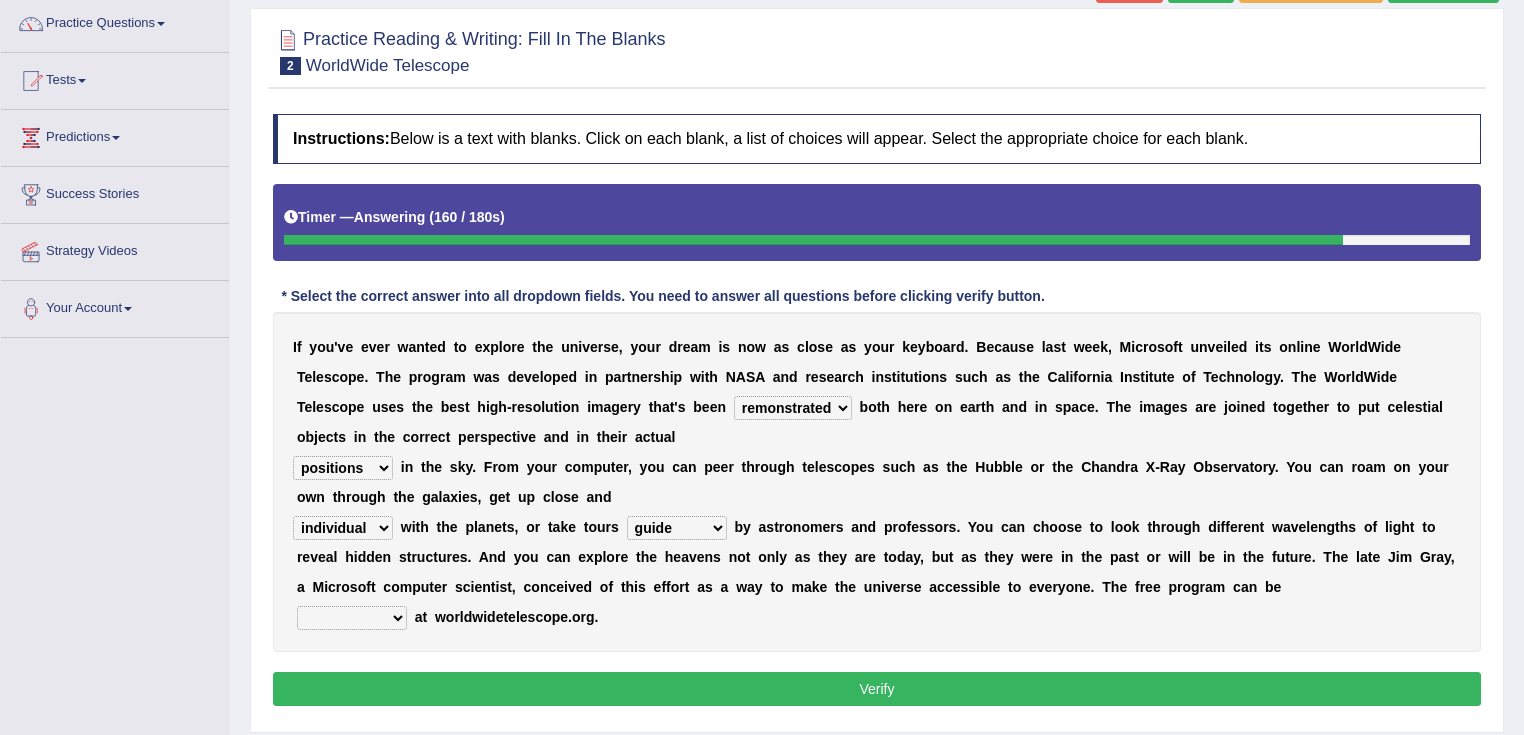 select on "loaded" 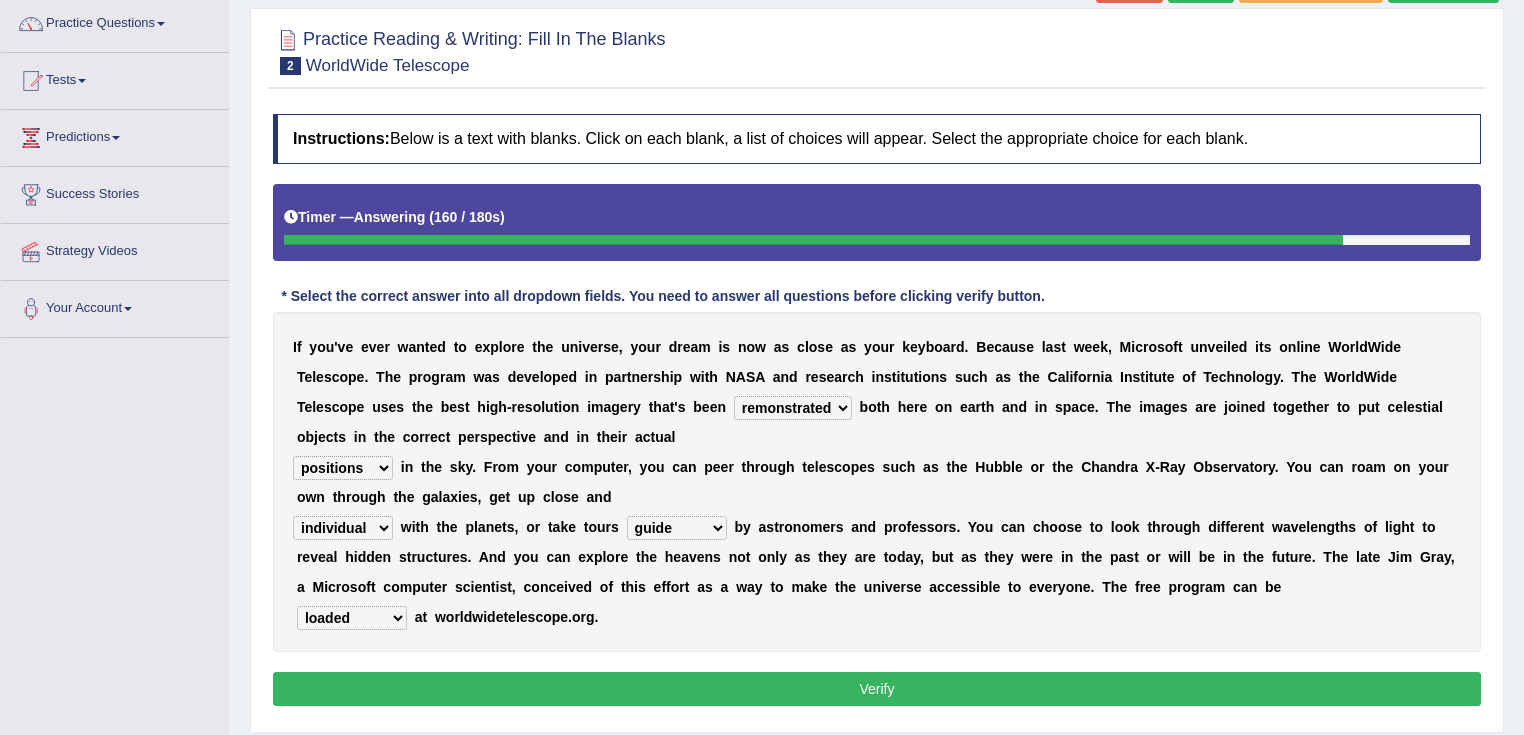 click on "upheld downloaded loaded posted" at bounding box center [352, 618] 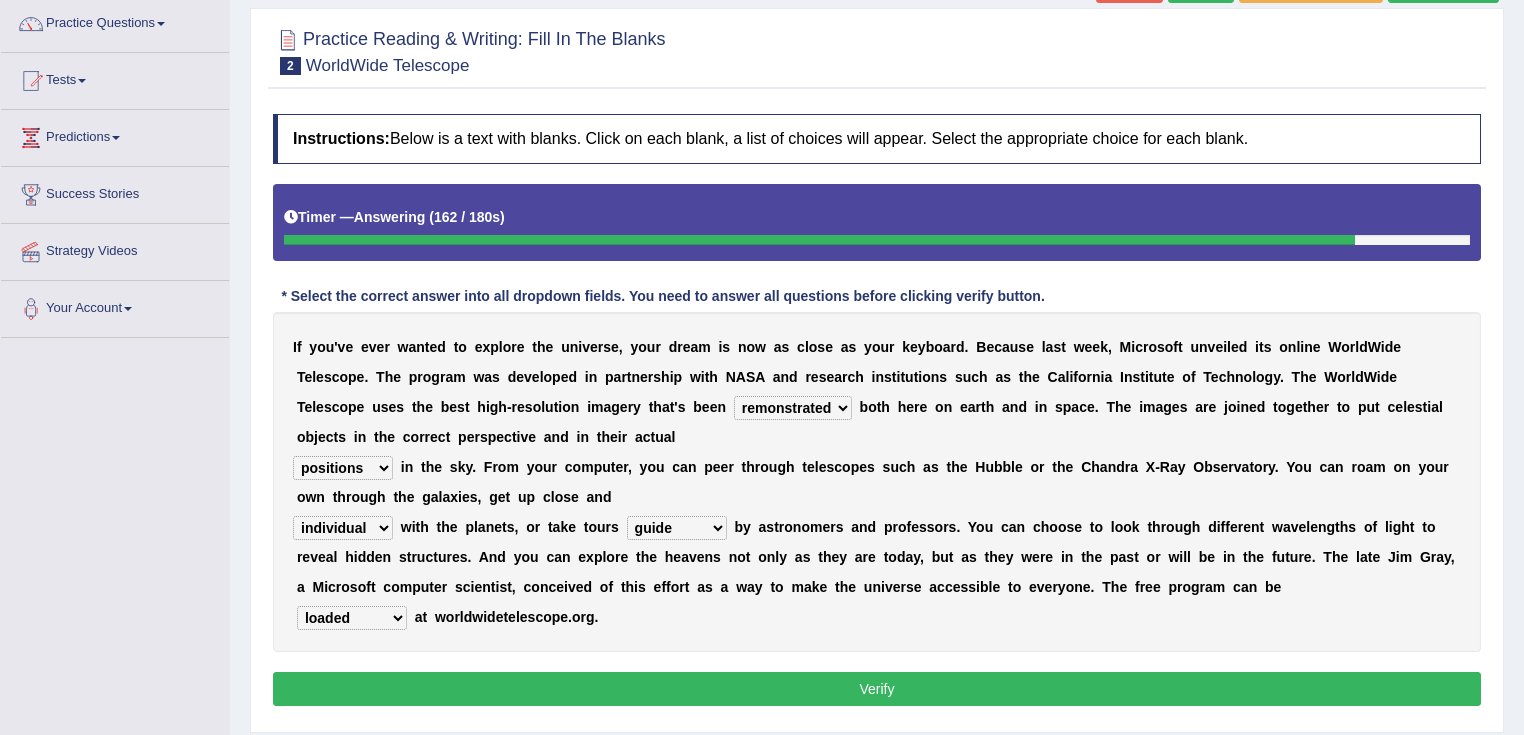 click on "Verify" at bounding box center [877, 689] 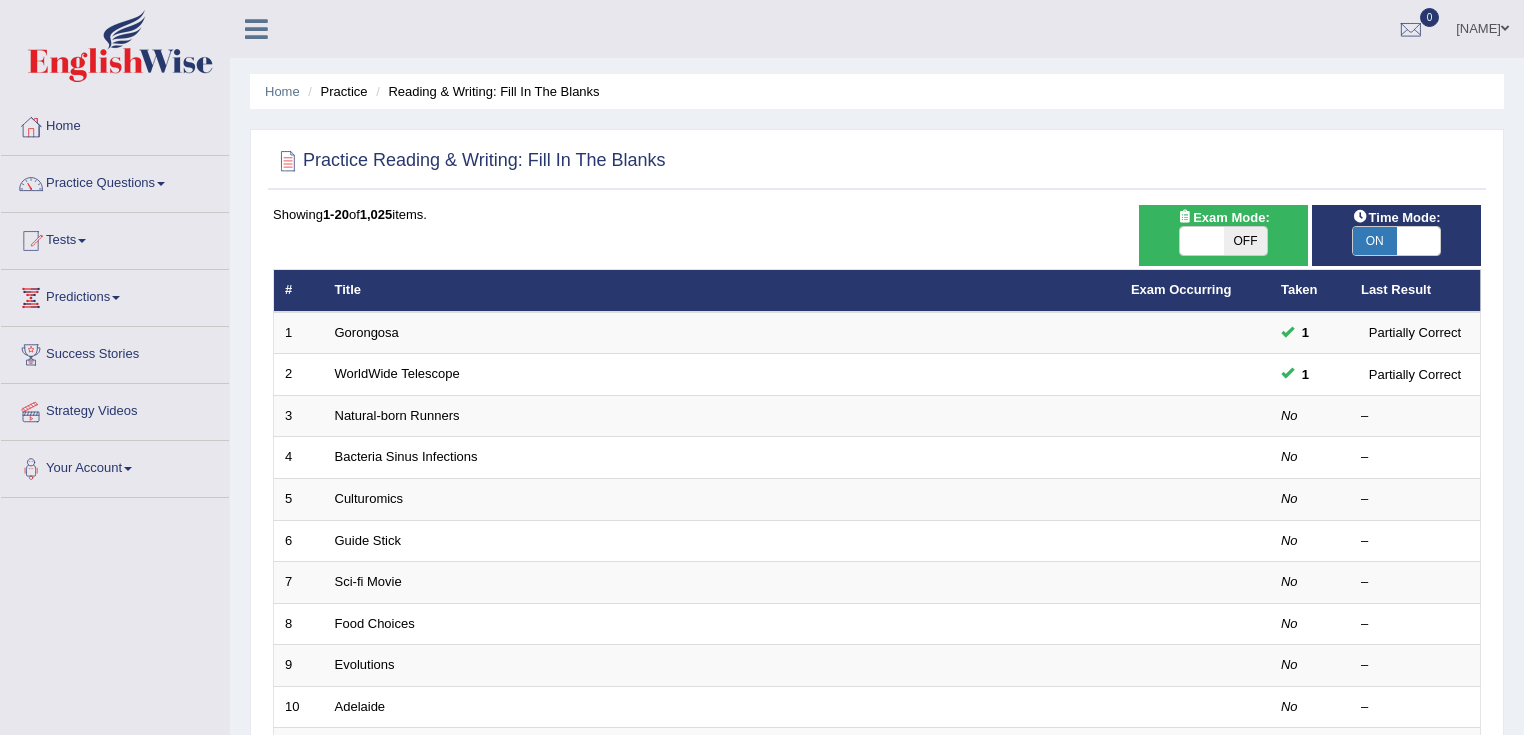 scroll, scrollTop: 0, scrollLeft: 0, axis: both 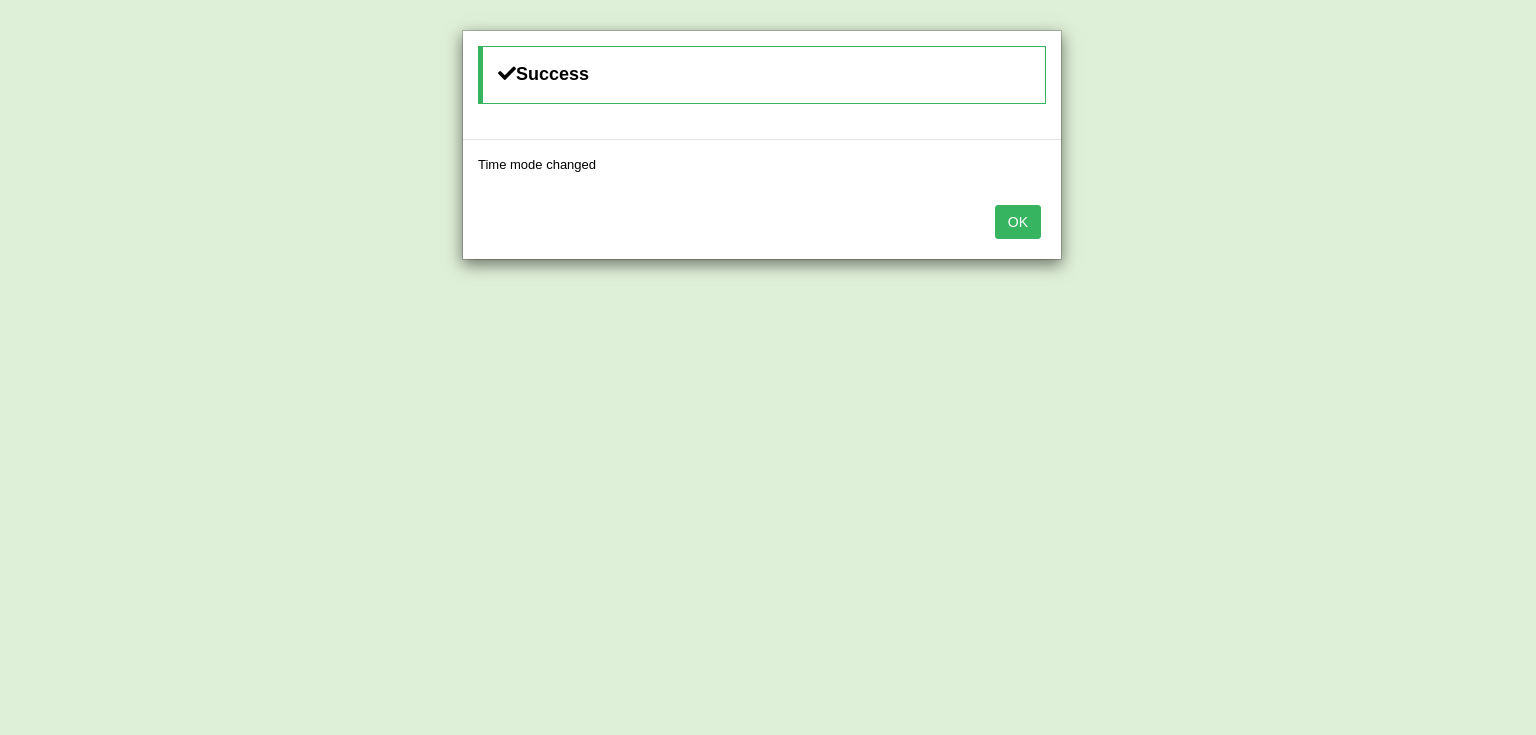 click on "OK" at bounding box center (1018, 222) 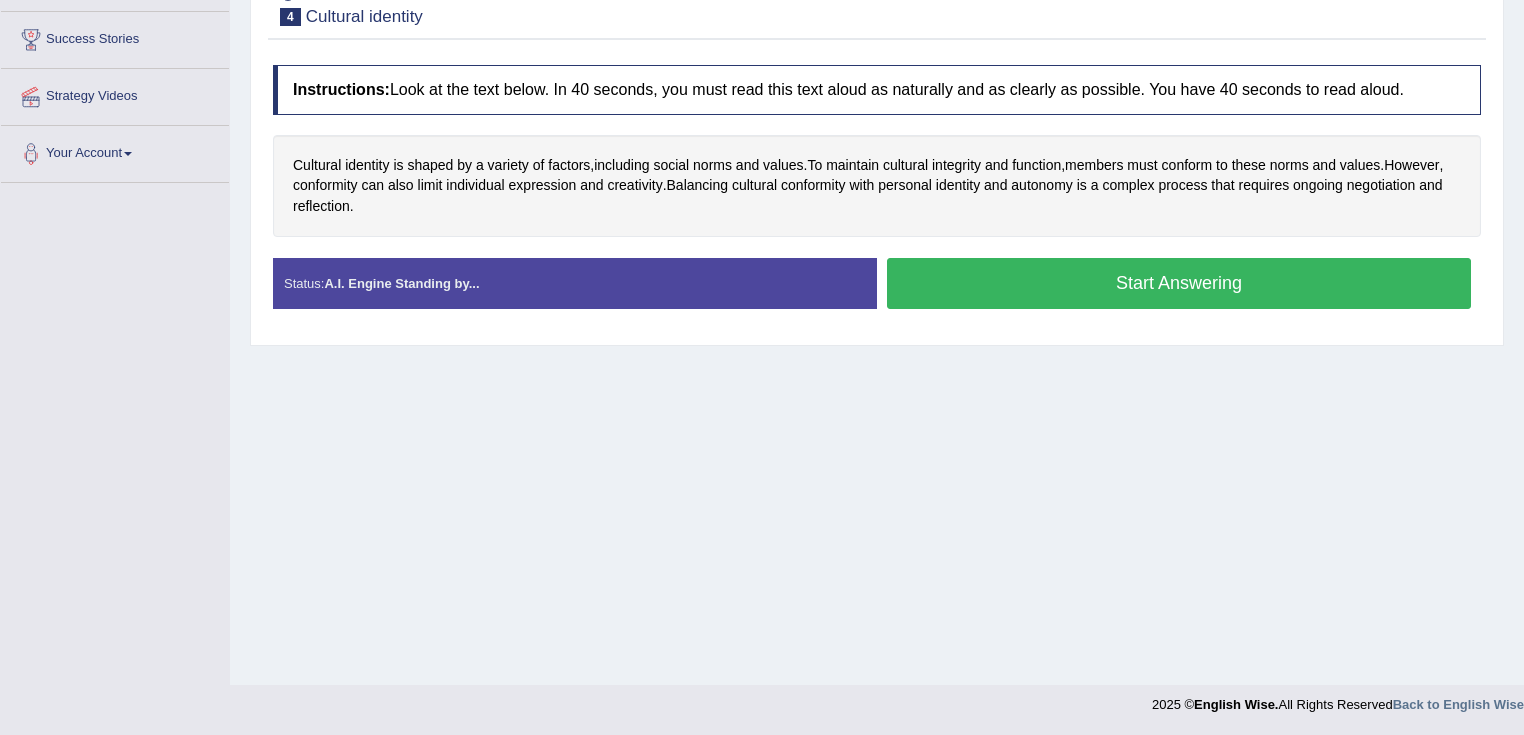 scroll, scrollTop: 315, scrollLeft: 0, axis: vertical 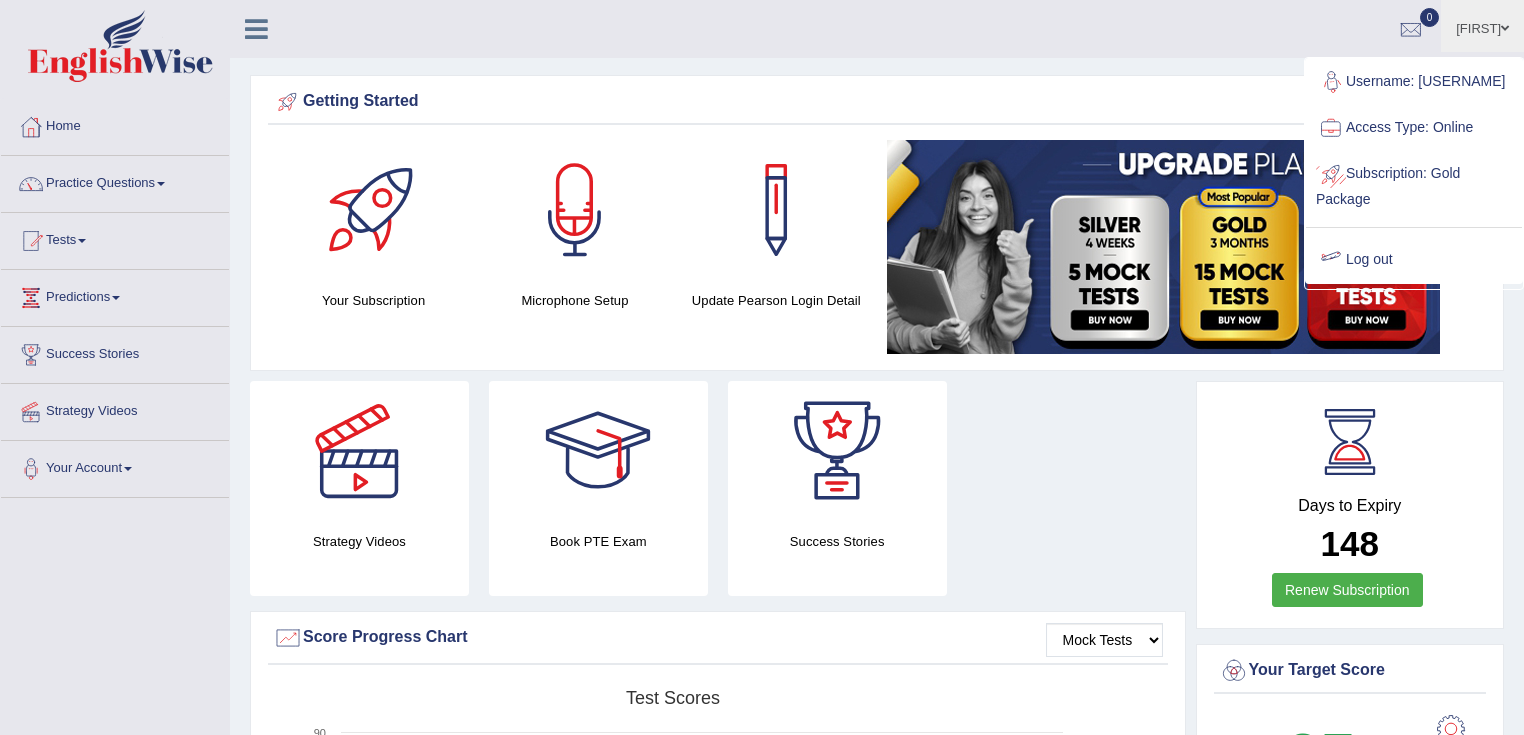 click on "Log out" at bounding box center (1414, 260) 